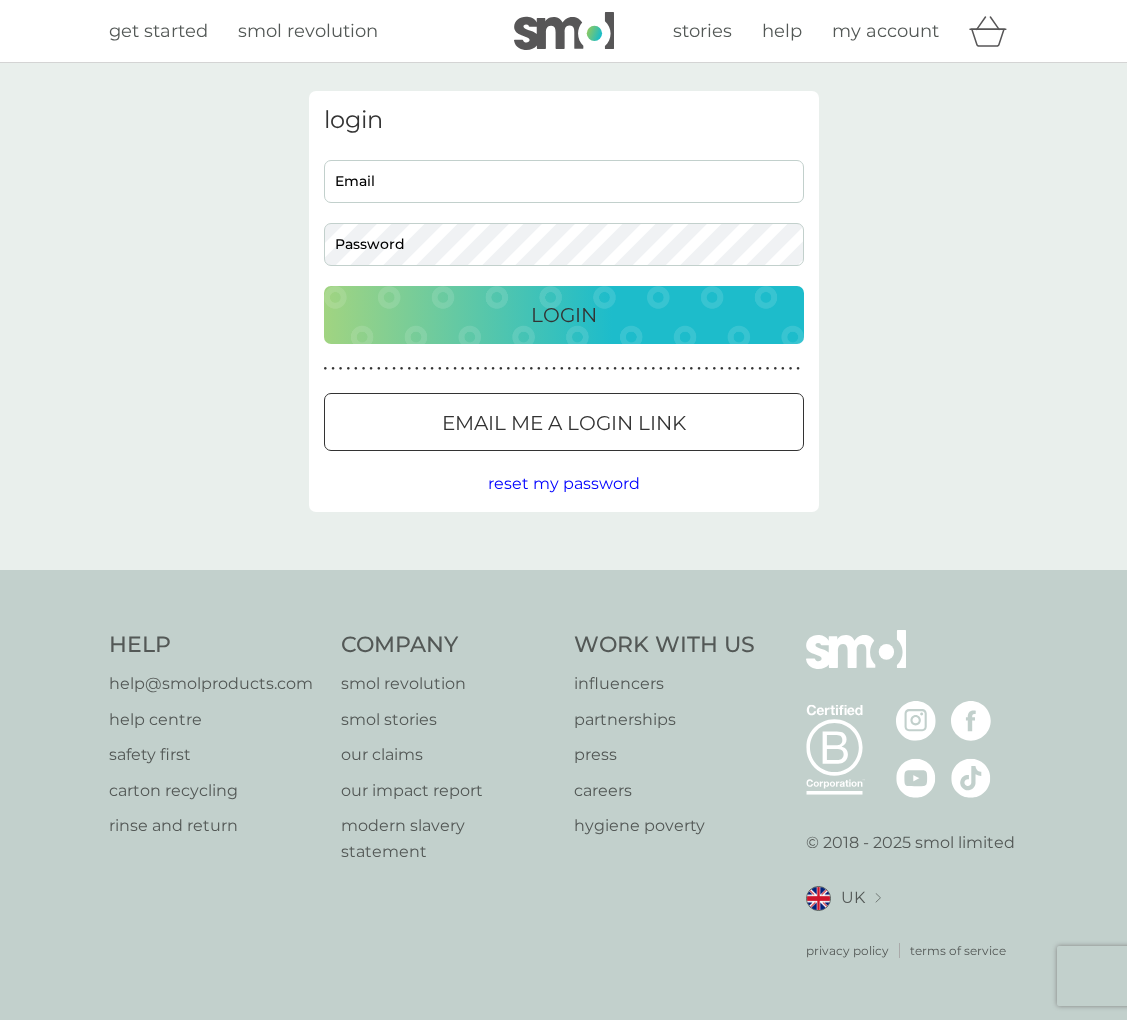 scroll, scrollTop: 0, scrollLeft: 0, axis: both 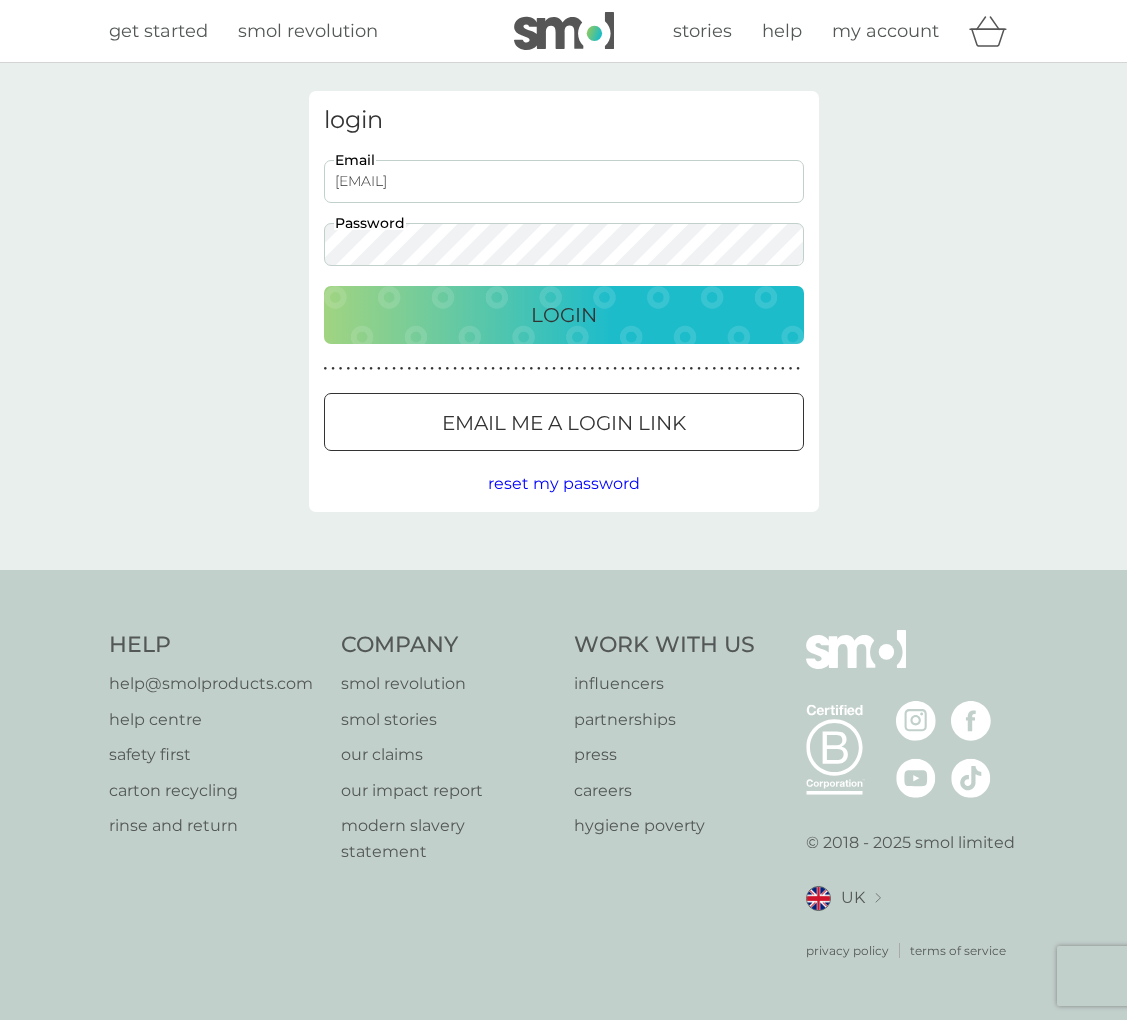 click on "natasha.woodhill@gmail.com" at bounding box center [564, 181] 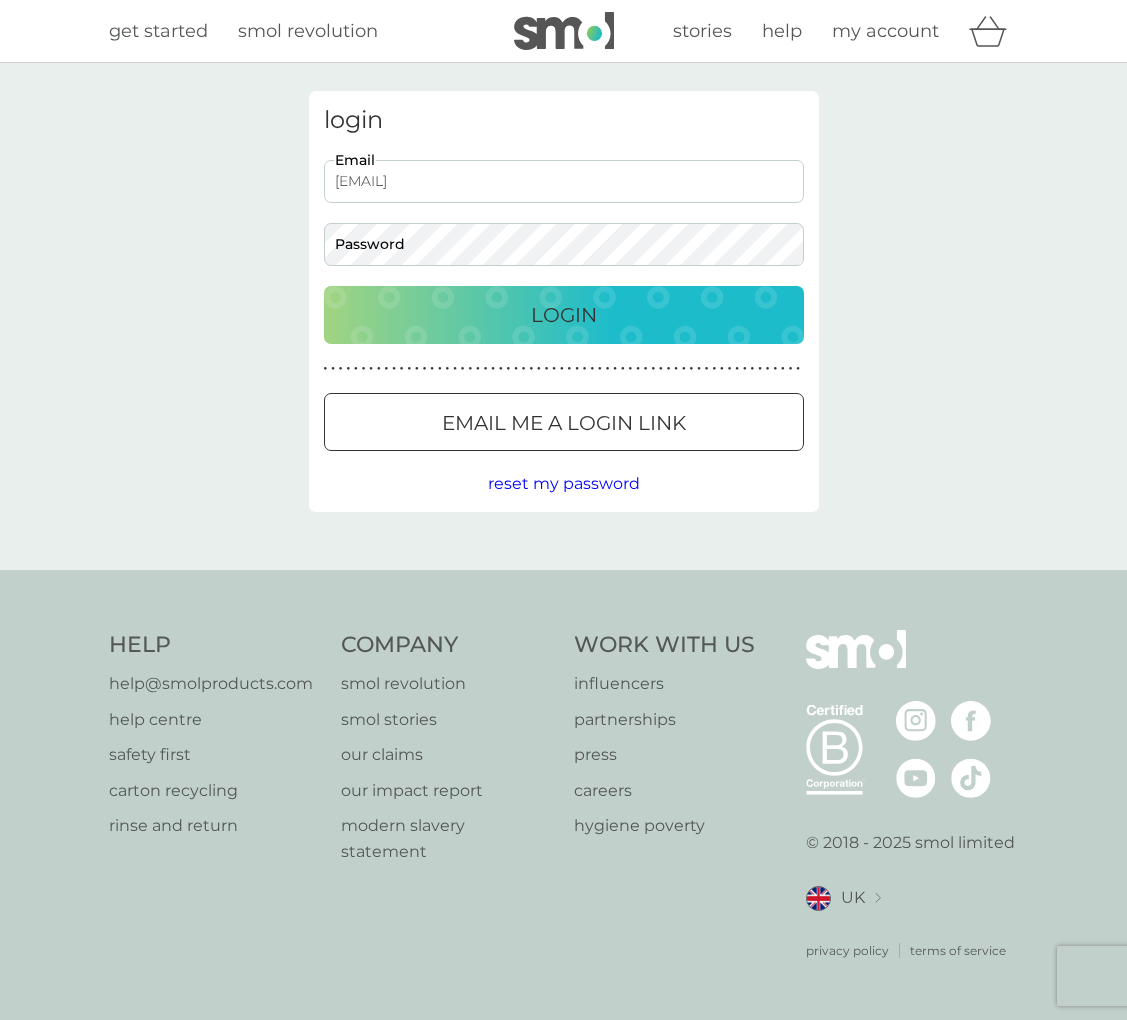 click on "natasha.woodhill@gmail.com" at bounding box center [564, 181] 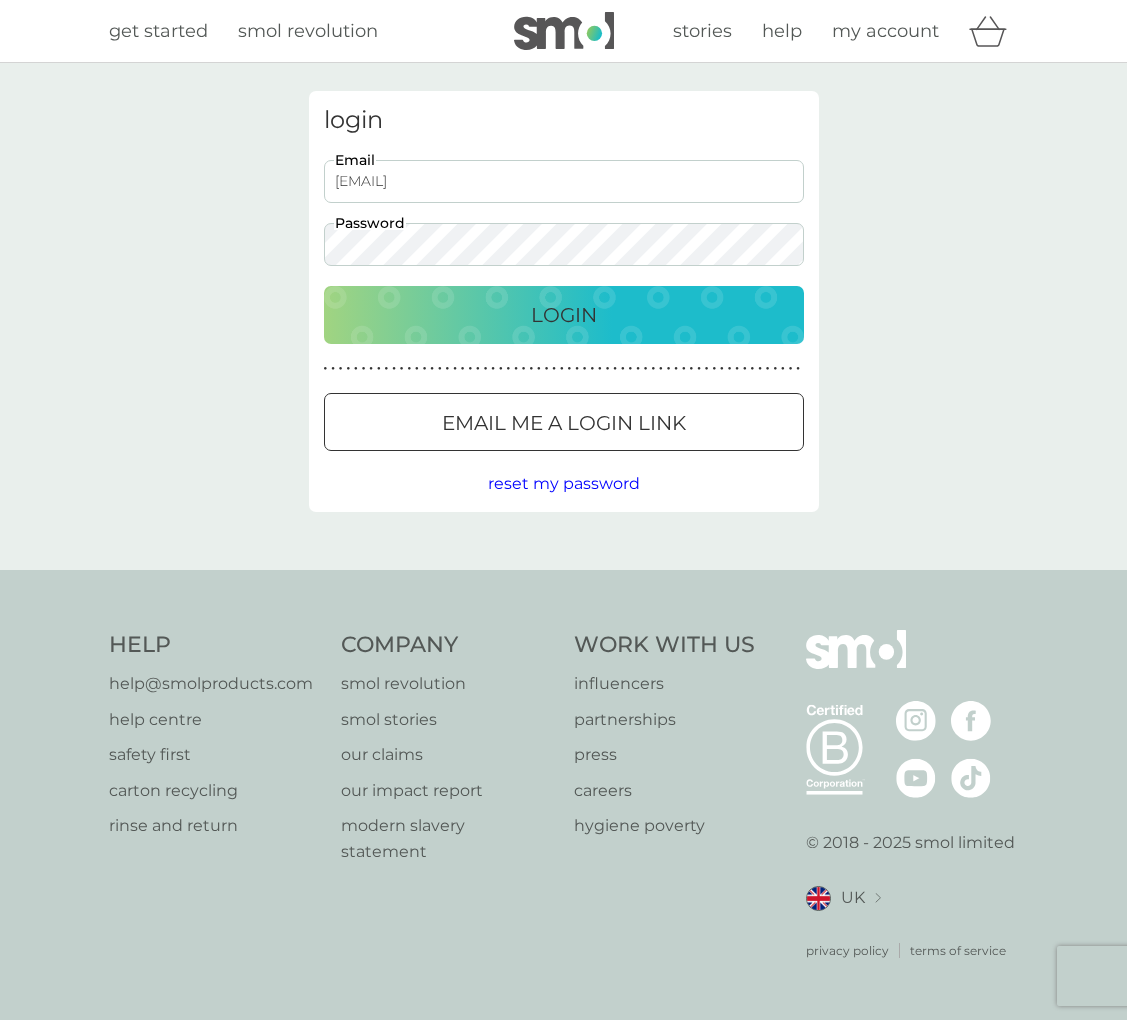 click on "Login" at bounding box center [564, 315] 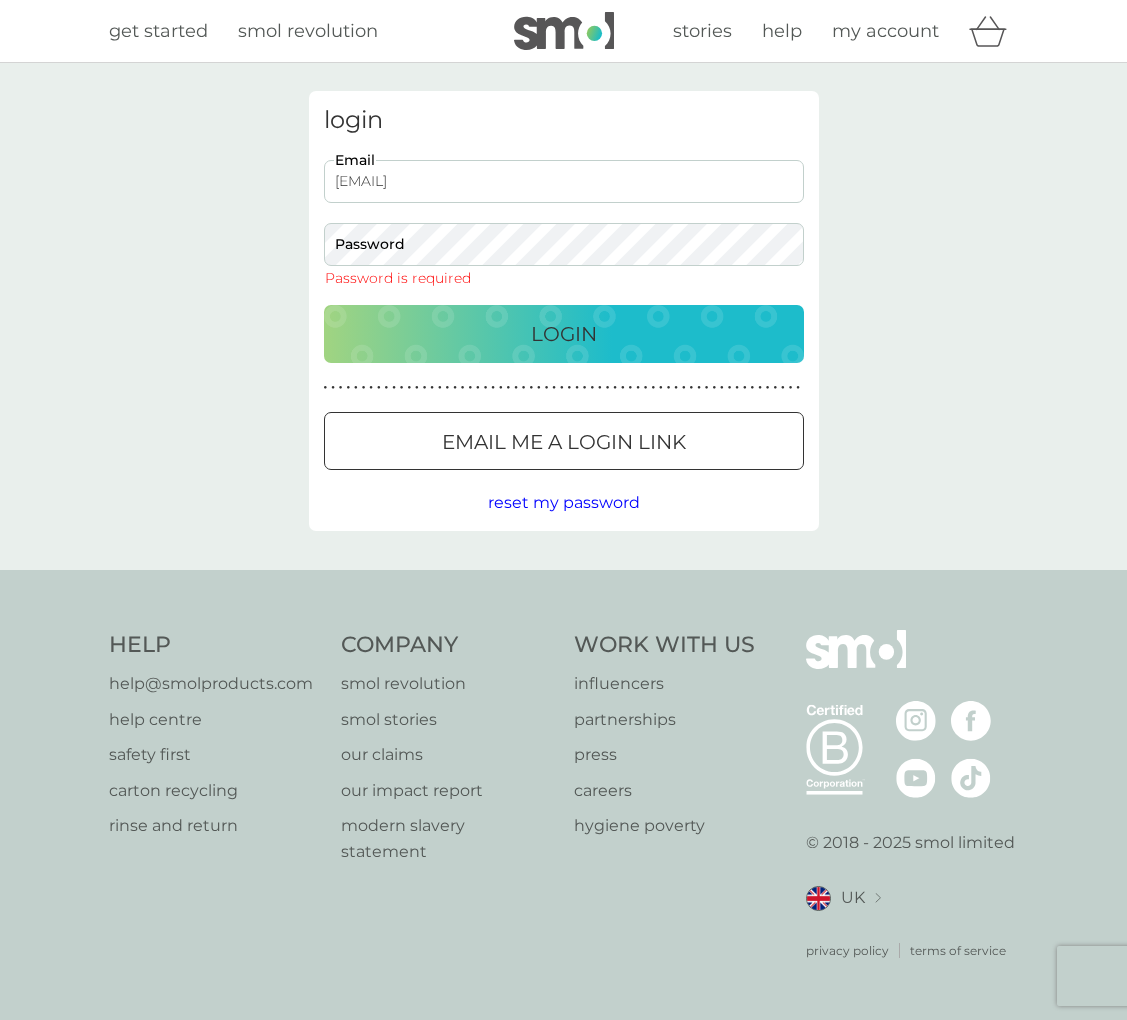 click on "reset my password" at bounding box center [564, 502] 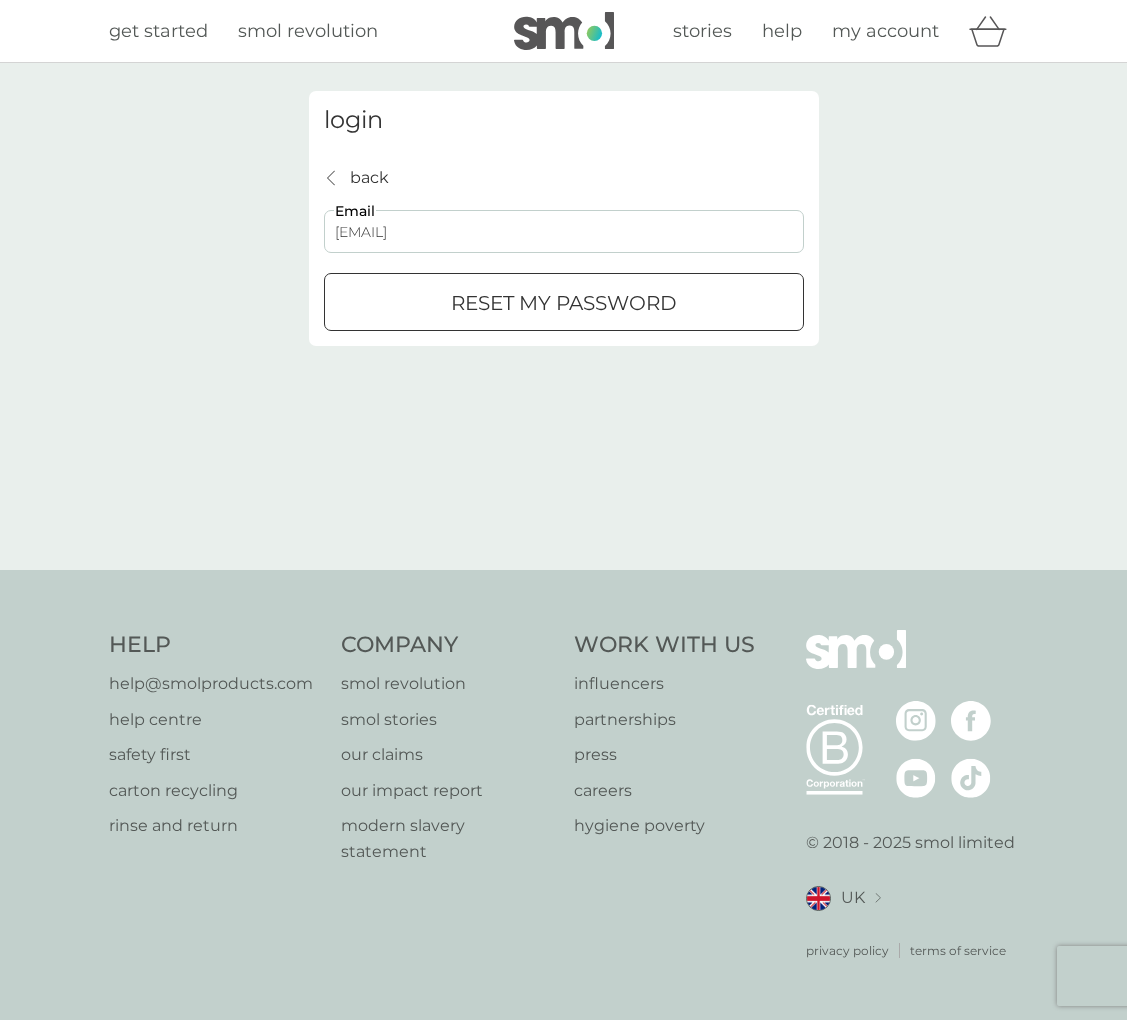 type on "natasha@thana.co.uk" 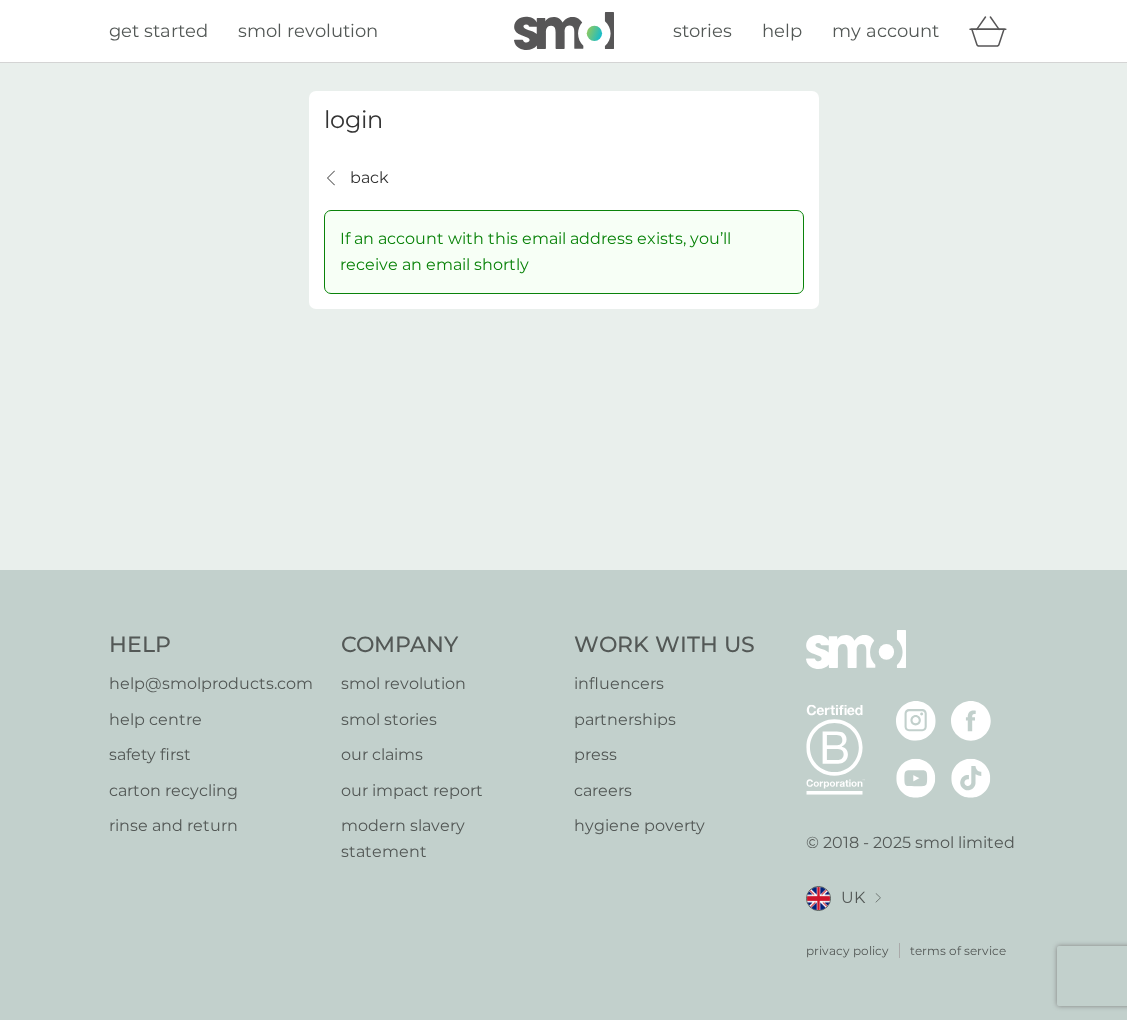 click on "Help help@smolproducts.com help centre safety first carton recycling rinse and return Company smol revolution smol stories our claims our impact report modern slavery statement Work With Us influencers partnerships press careers hygiene poverty B Corp. © 2018 - 2025 smol limited UK Select a new location: Deutschland France privacy policy terms of service" at bounding box center [563, 795] 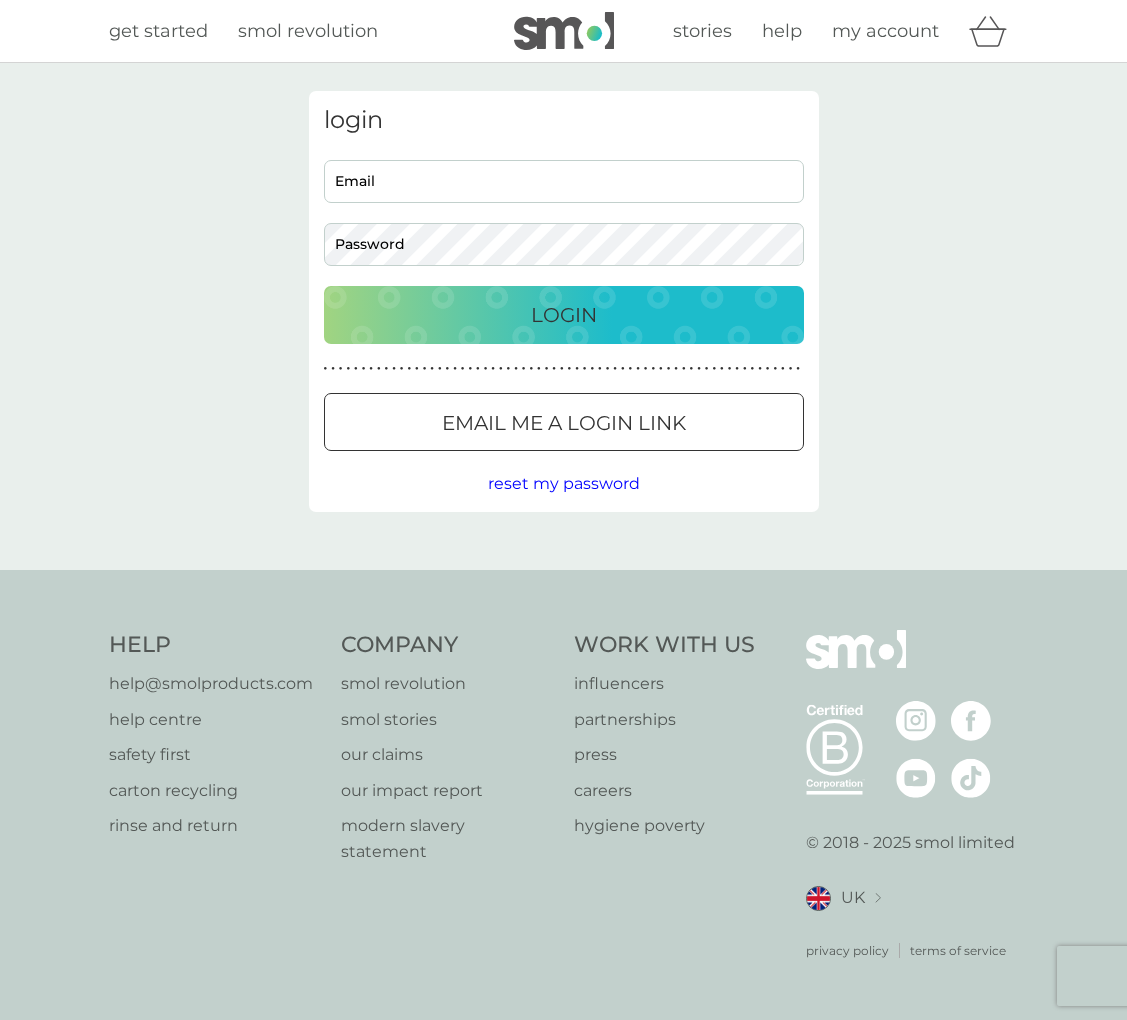 click on "my account" at bounding box center (885, 31) 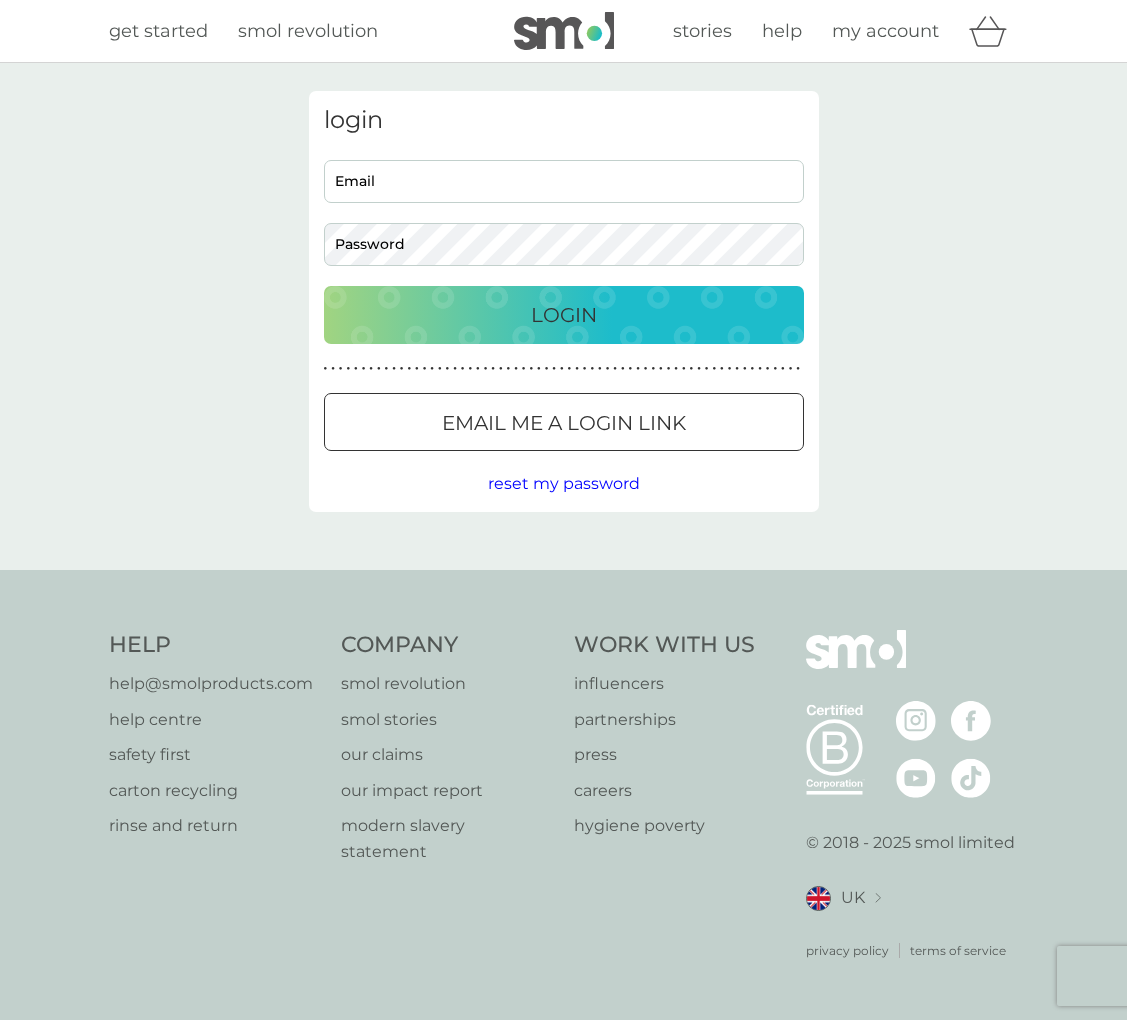 click on "my account" at bounding box center [885, 31] 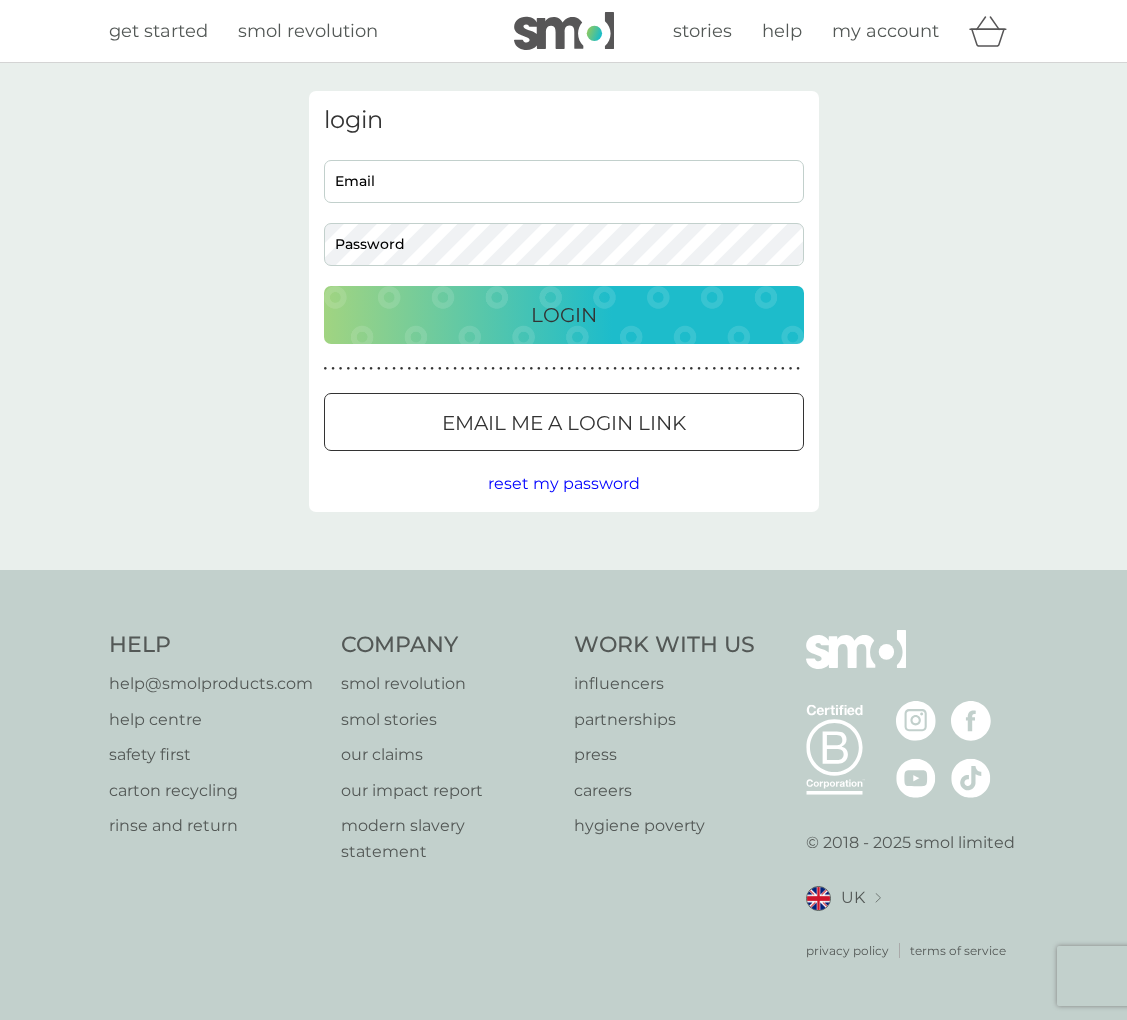 scroll, scrollTop: 0, scrollLeft: 0, axis: both 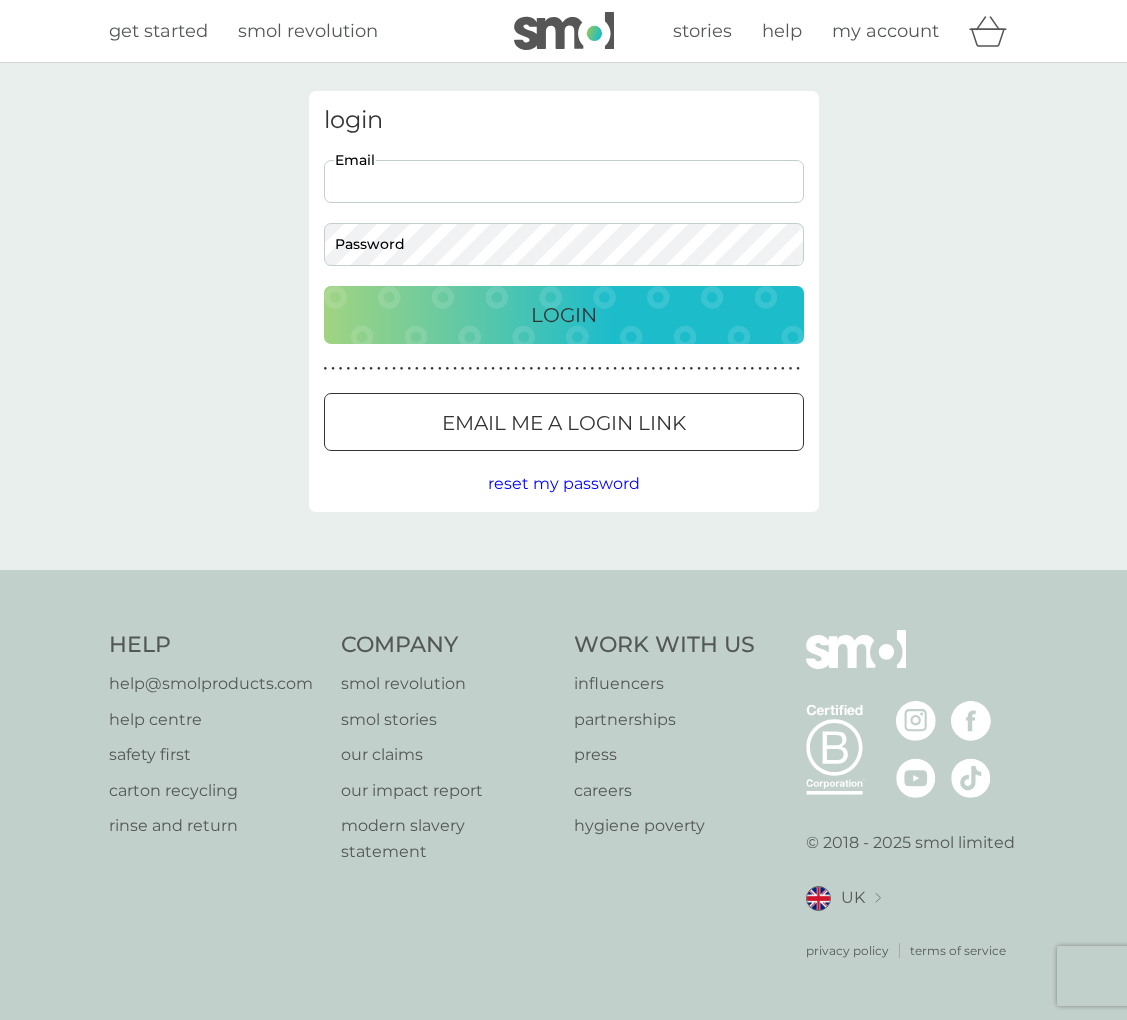 click on "Email" at bounding box center (564, 181) 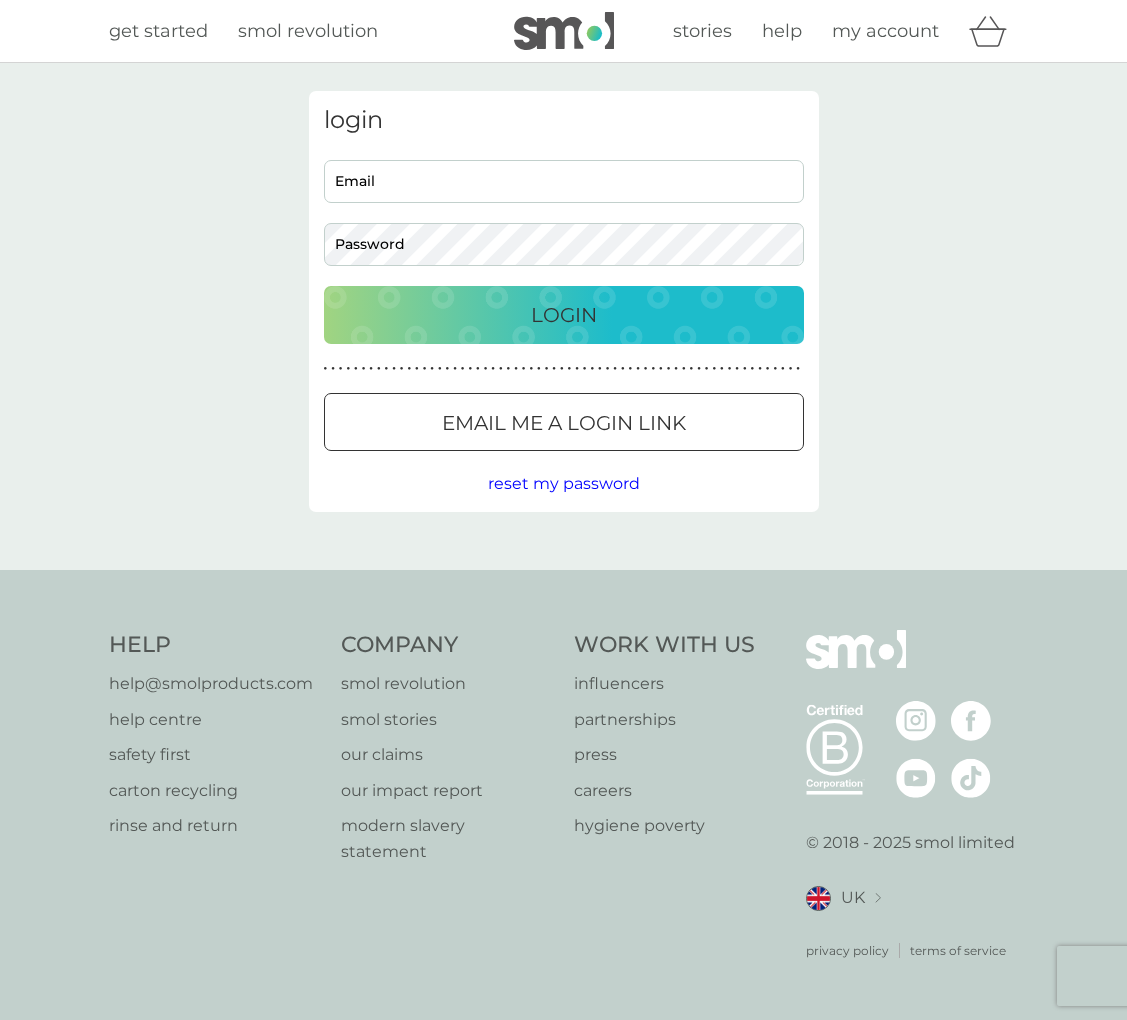 click on "Email me a login link" at bounding box center [564, 422] 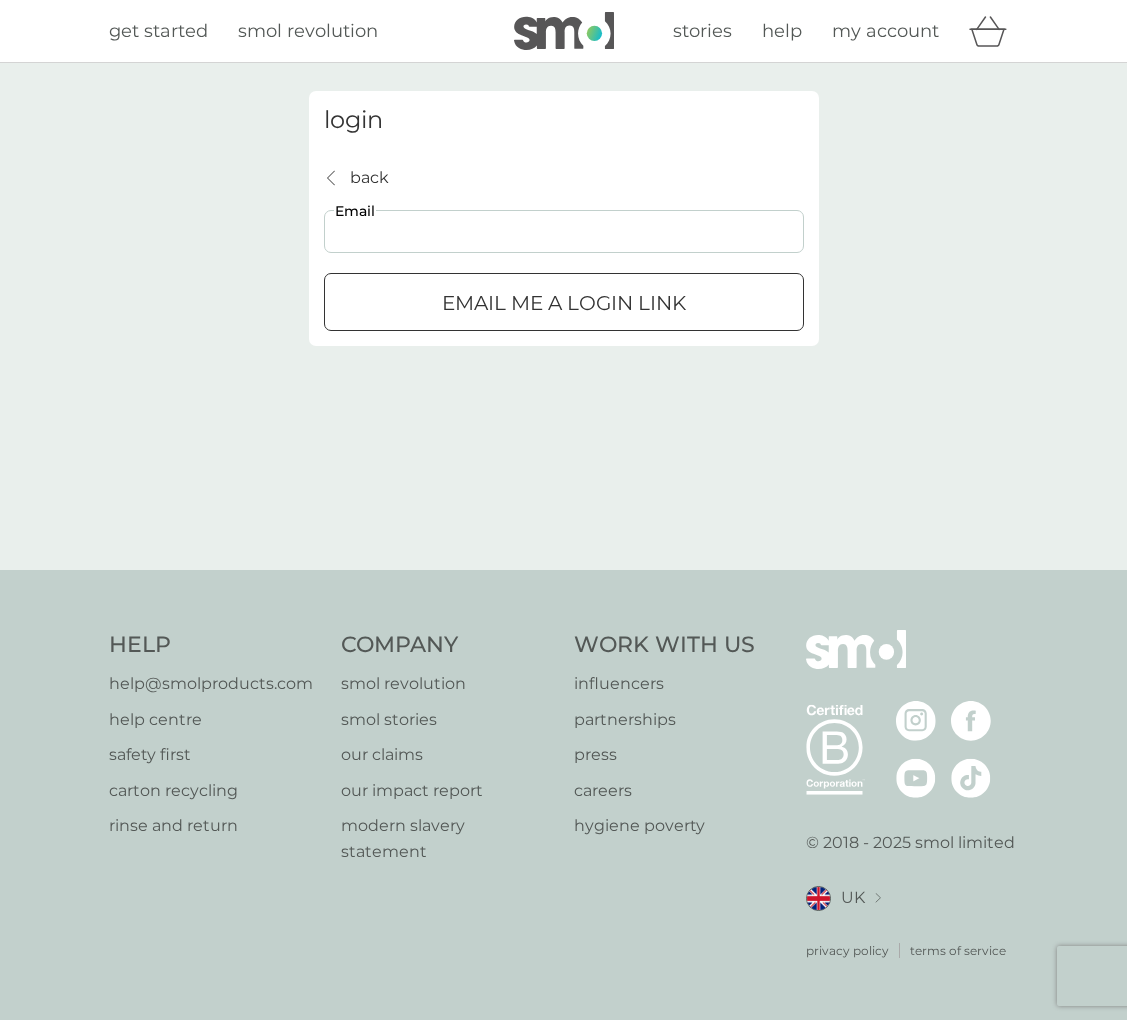 type on "[NAME]@[DOMAIN]" 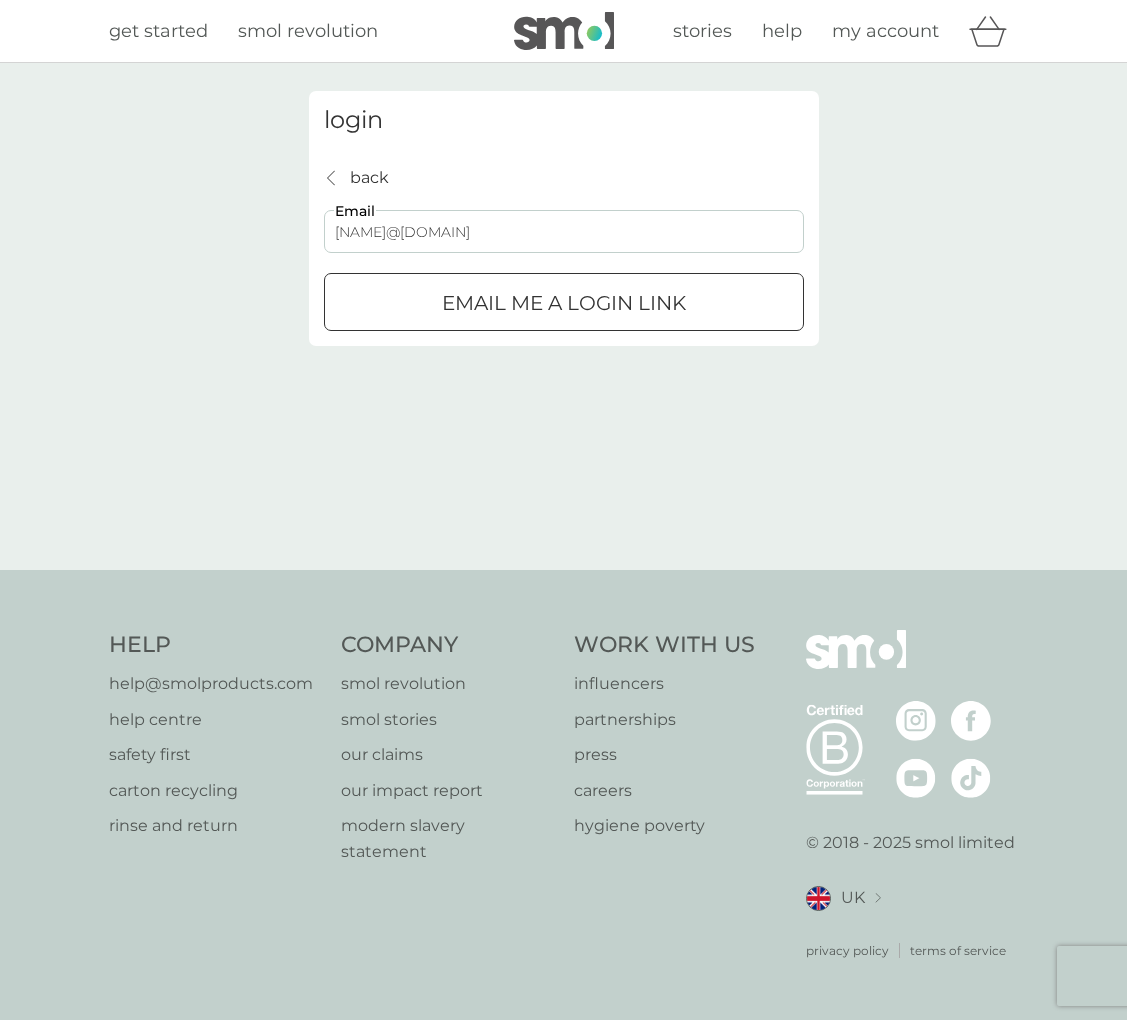 click on "Email me a login link" at bounding box center (564, 303) 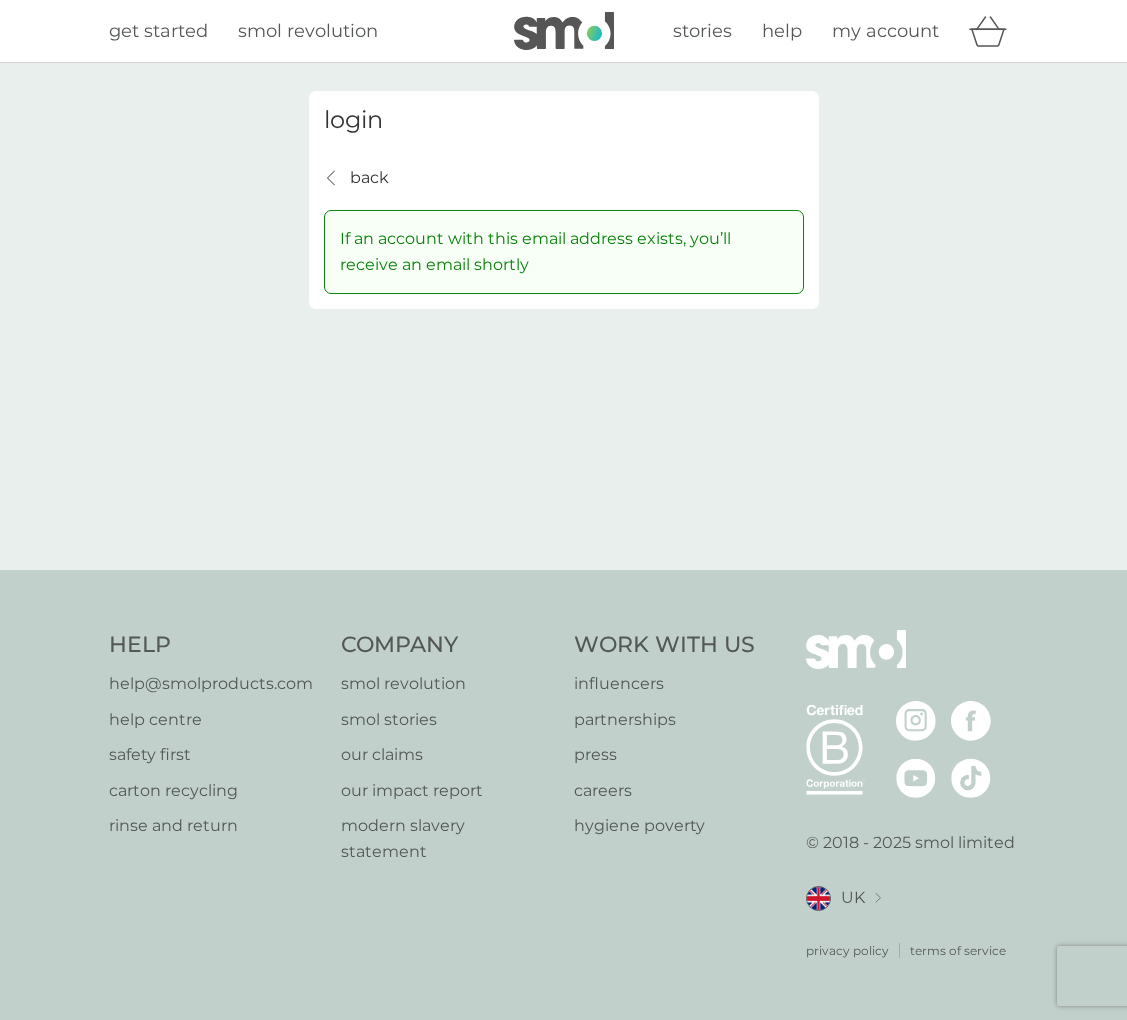 click on "login back back If an account with this email address exists, you’ll receive an email shortly" at bounding box center [564, 200] 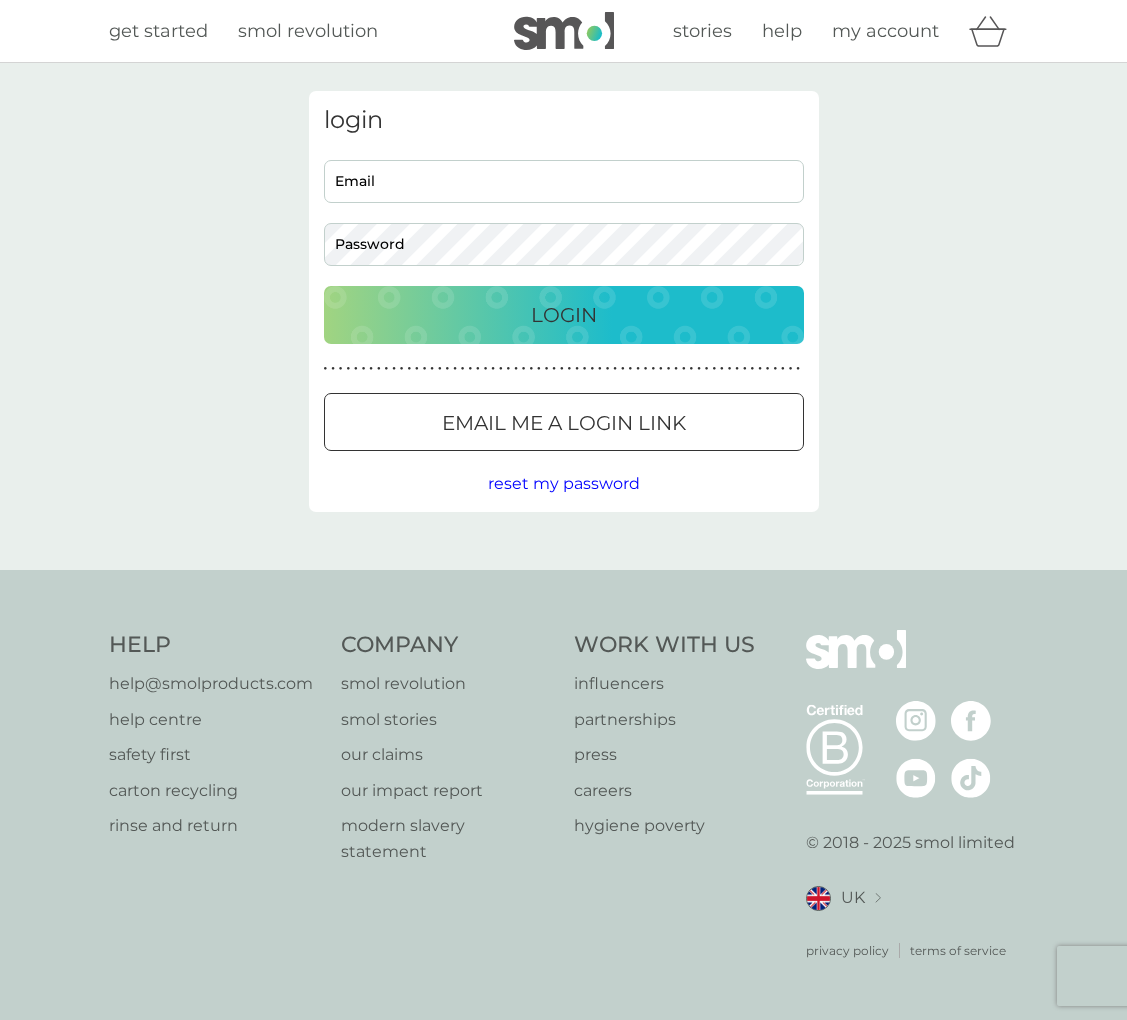 scroll, scrollTop: 0, scrollLeft: 0, axis: both 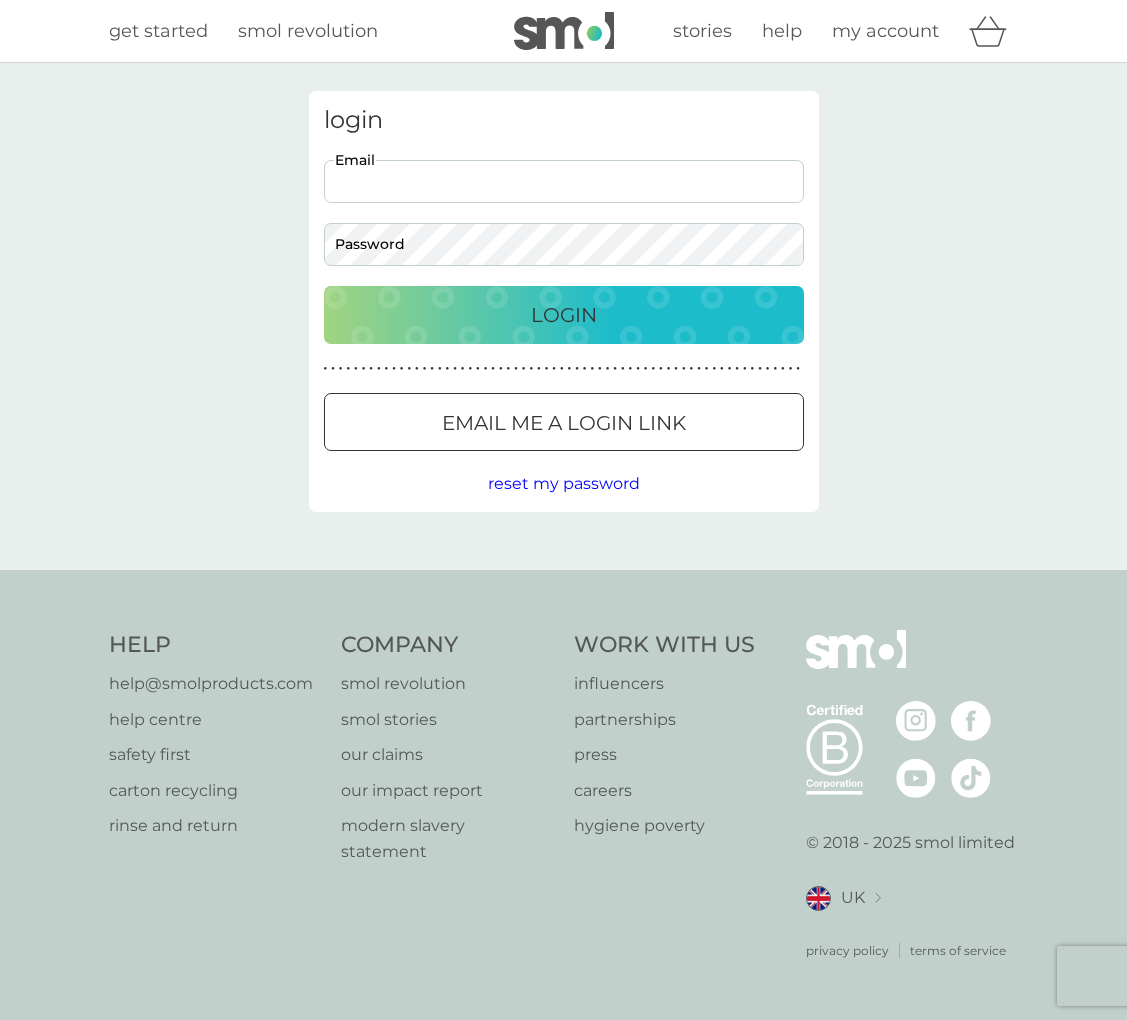 type on "natasha.woodhill@gmail.com" 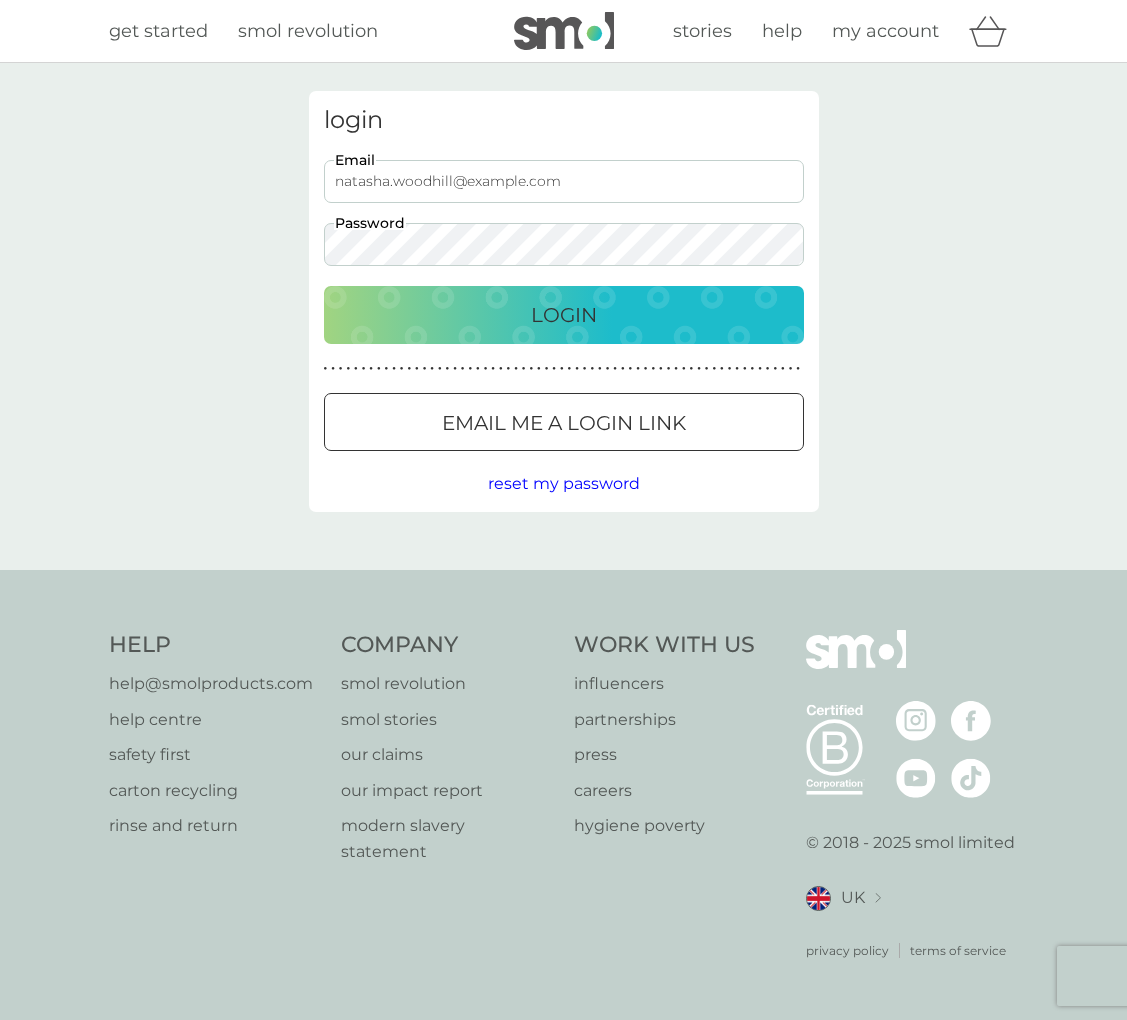 click on "login natasha.woodhill@gmail.com Email Password Login ● ● ● ● ● ● ● ● ● ● ● ● ● ● ● ● ● ● ● ● ● ● ● ● ● ● ● ● ● ● ● ● ● ● ● ● ● ● ● ● ● ● ● ● ● ● ● ● ● ● ● ● ● ● ● ● ● ● ● ● ● ● ● ● ● ● ● ● ● ● Email me a login link reset my password" at bounding box center [563, 316] 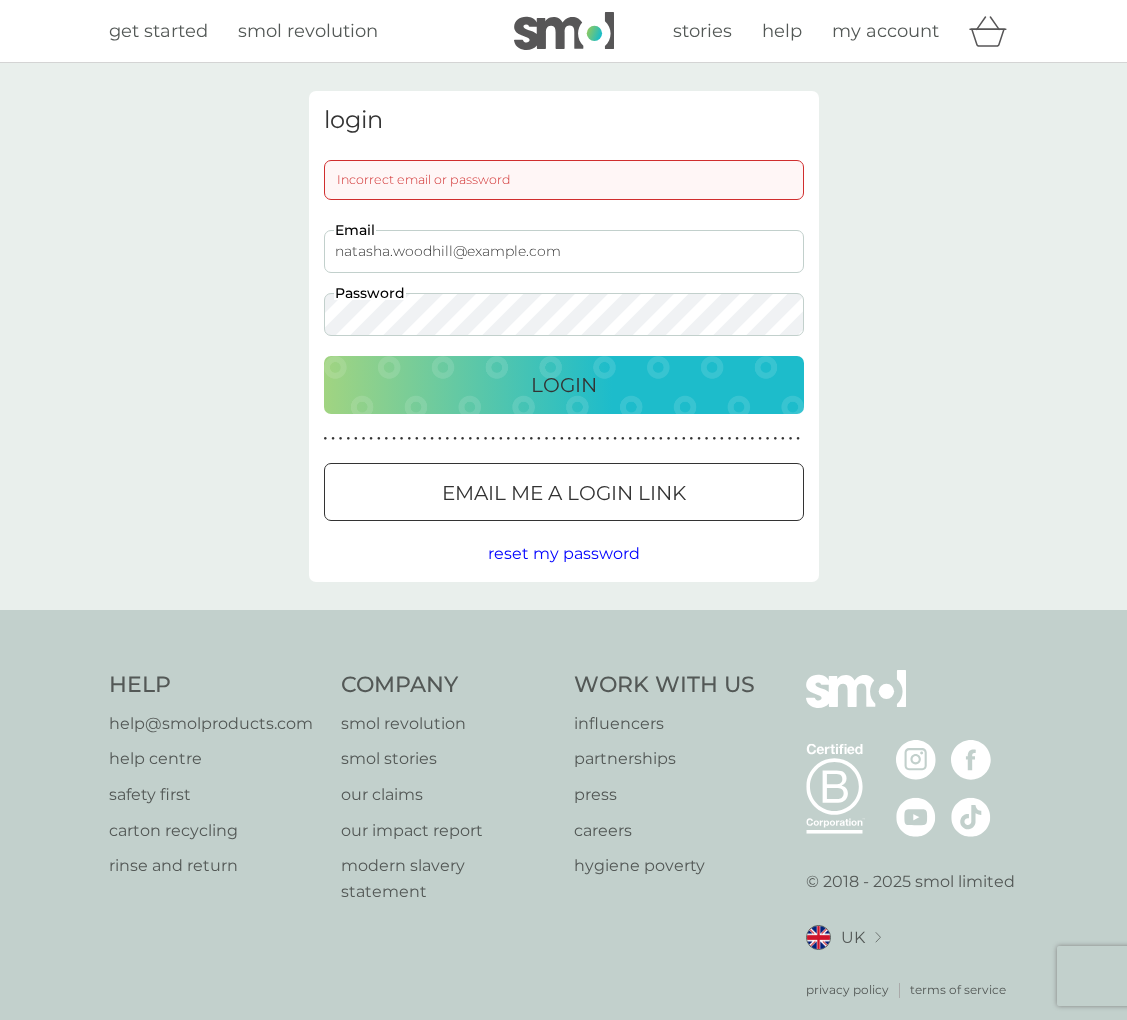 click on "reset my password" at bounding box center (564, 553) 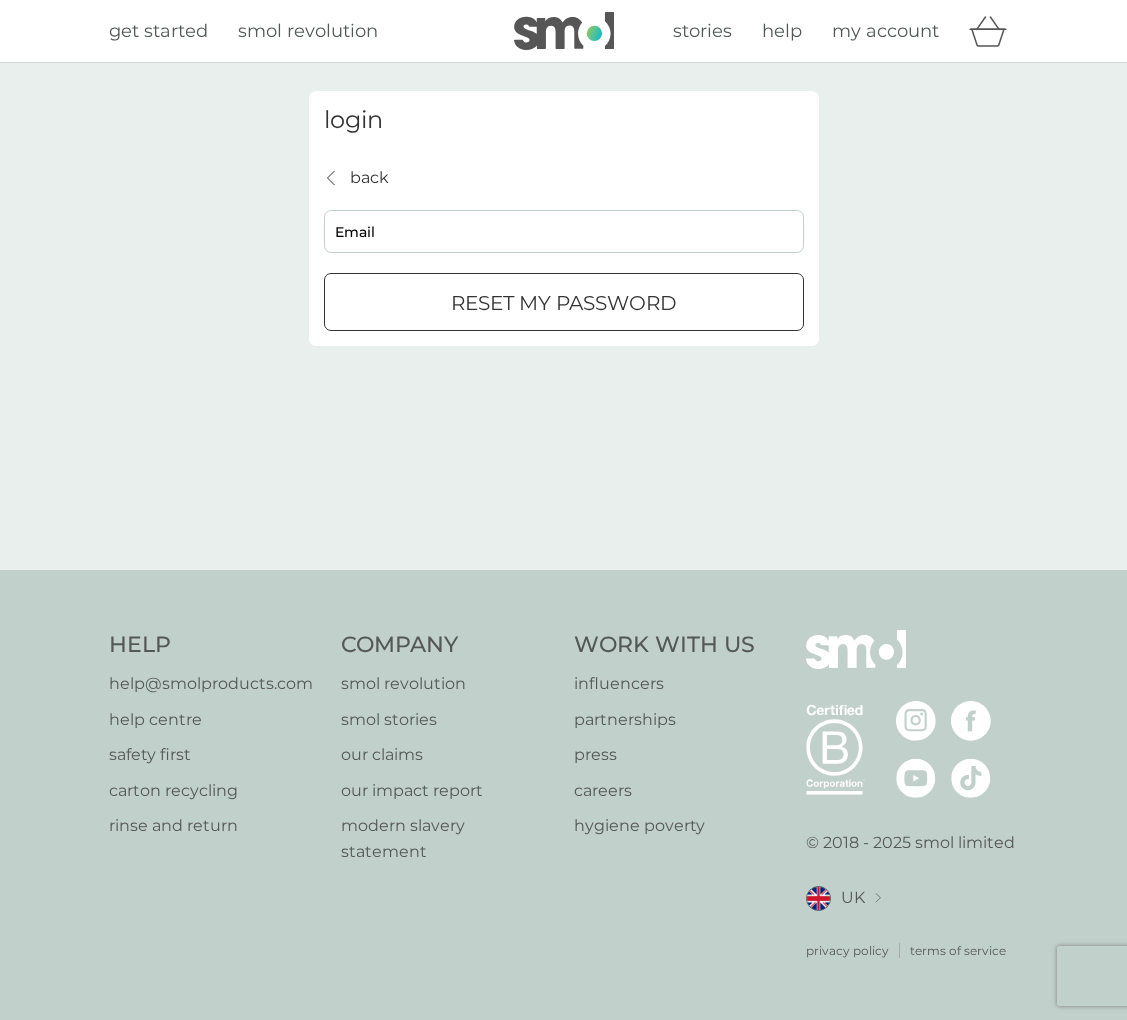 click on "back back Email reset my password" at bounding box center [564, 248] 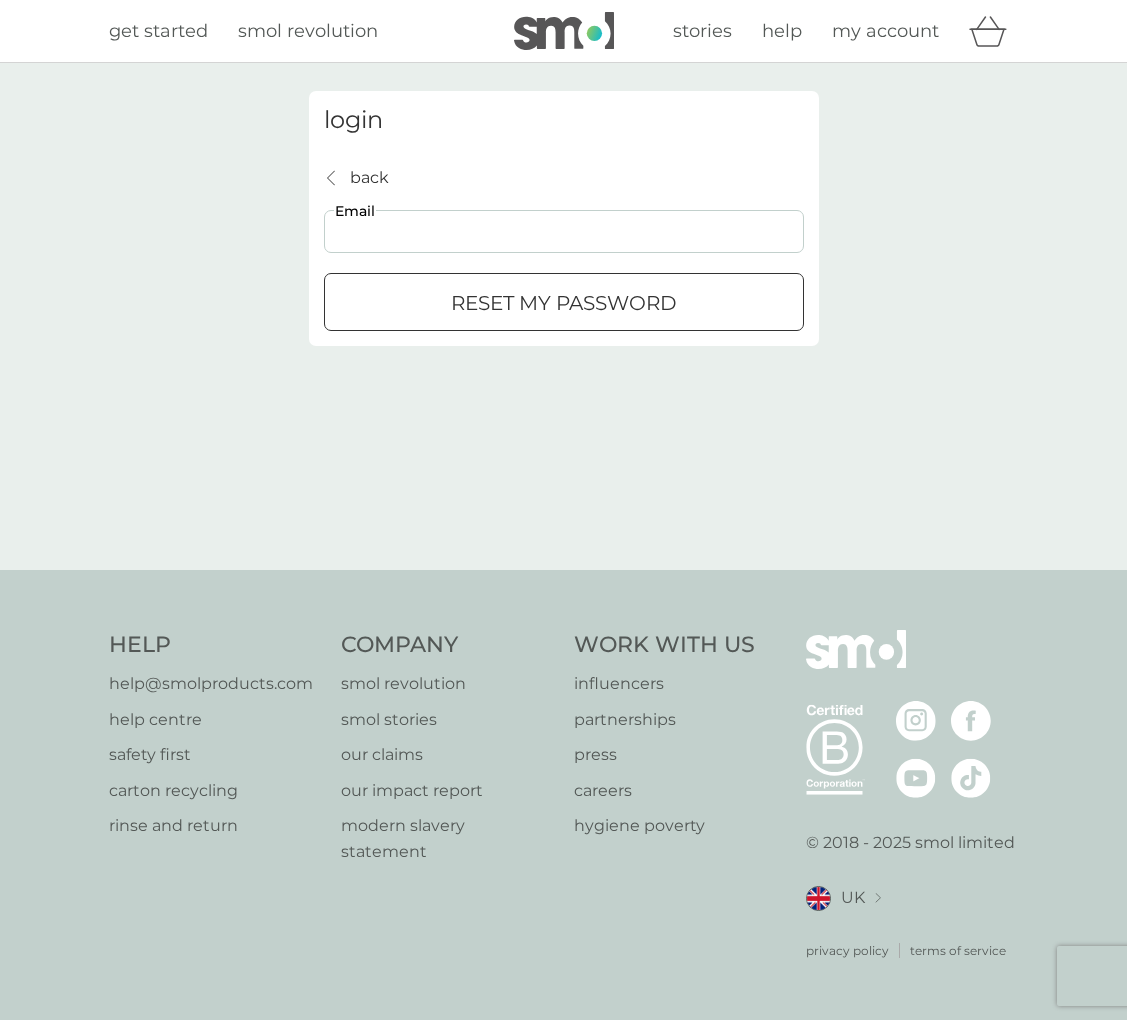 click on "Email" at bounding box center (564, 231) 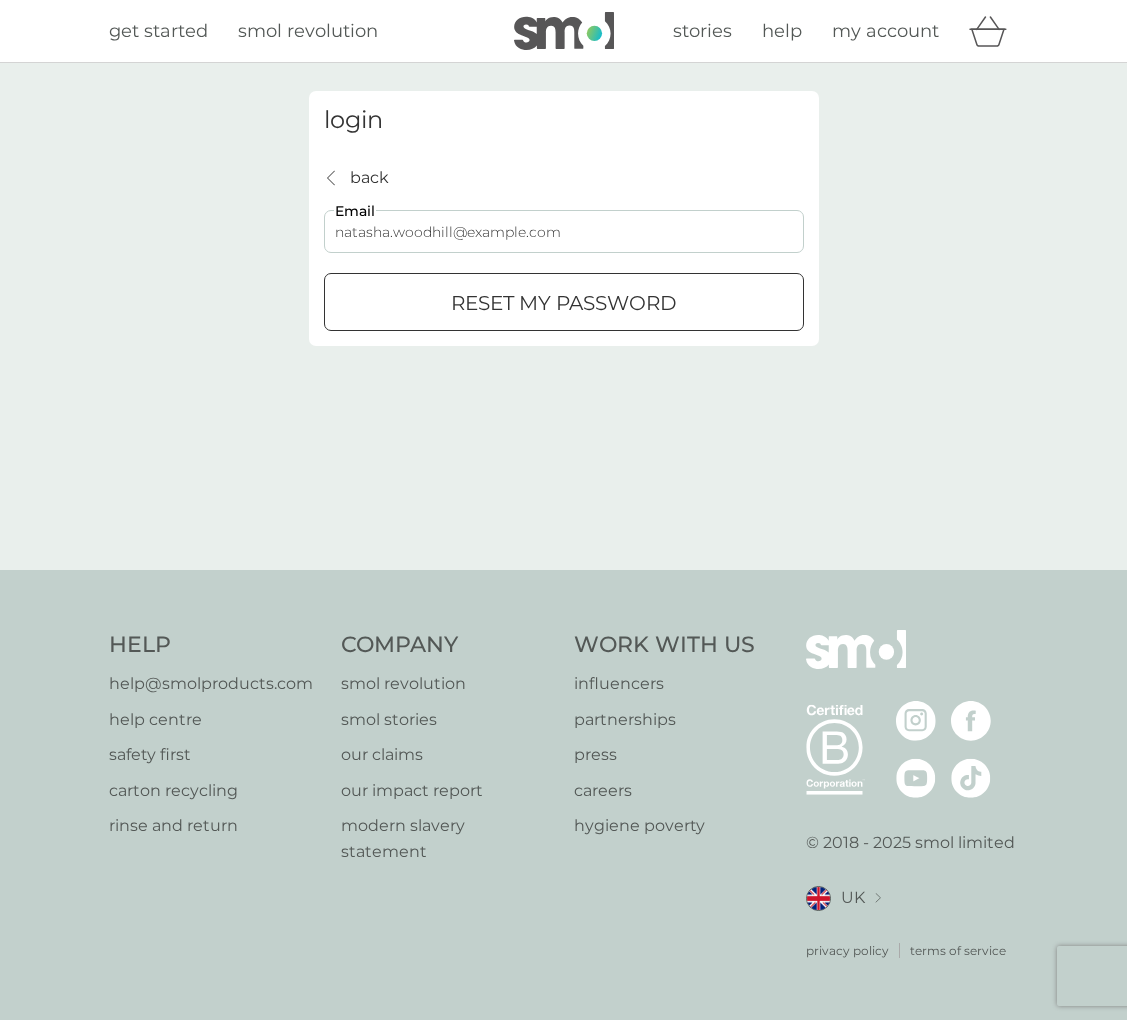 click on "reset my password" at bounding box center [564, 303] 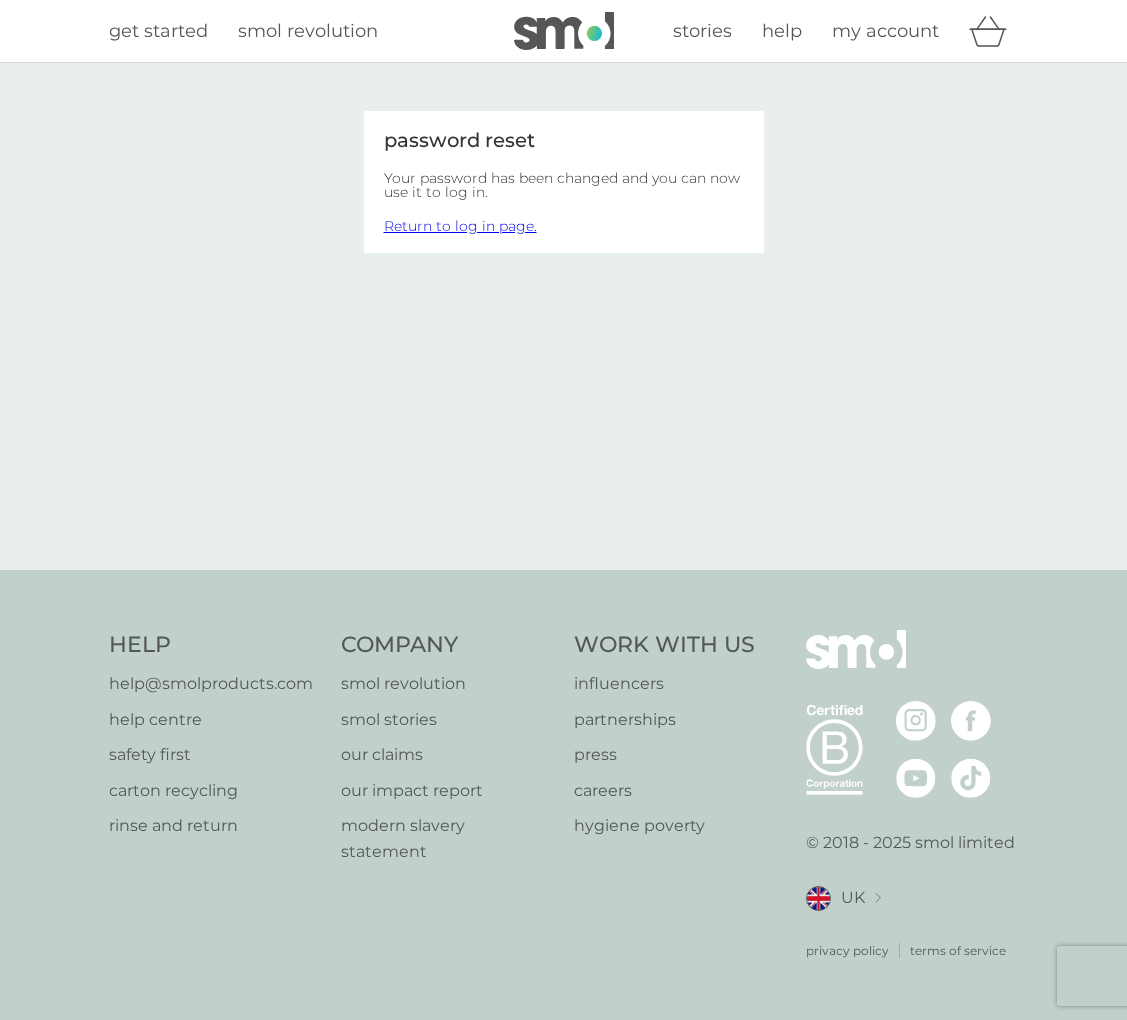 scroll, scrollTop: 0, scrollLeft: 0, axis: both 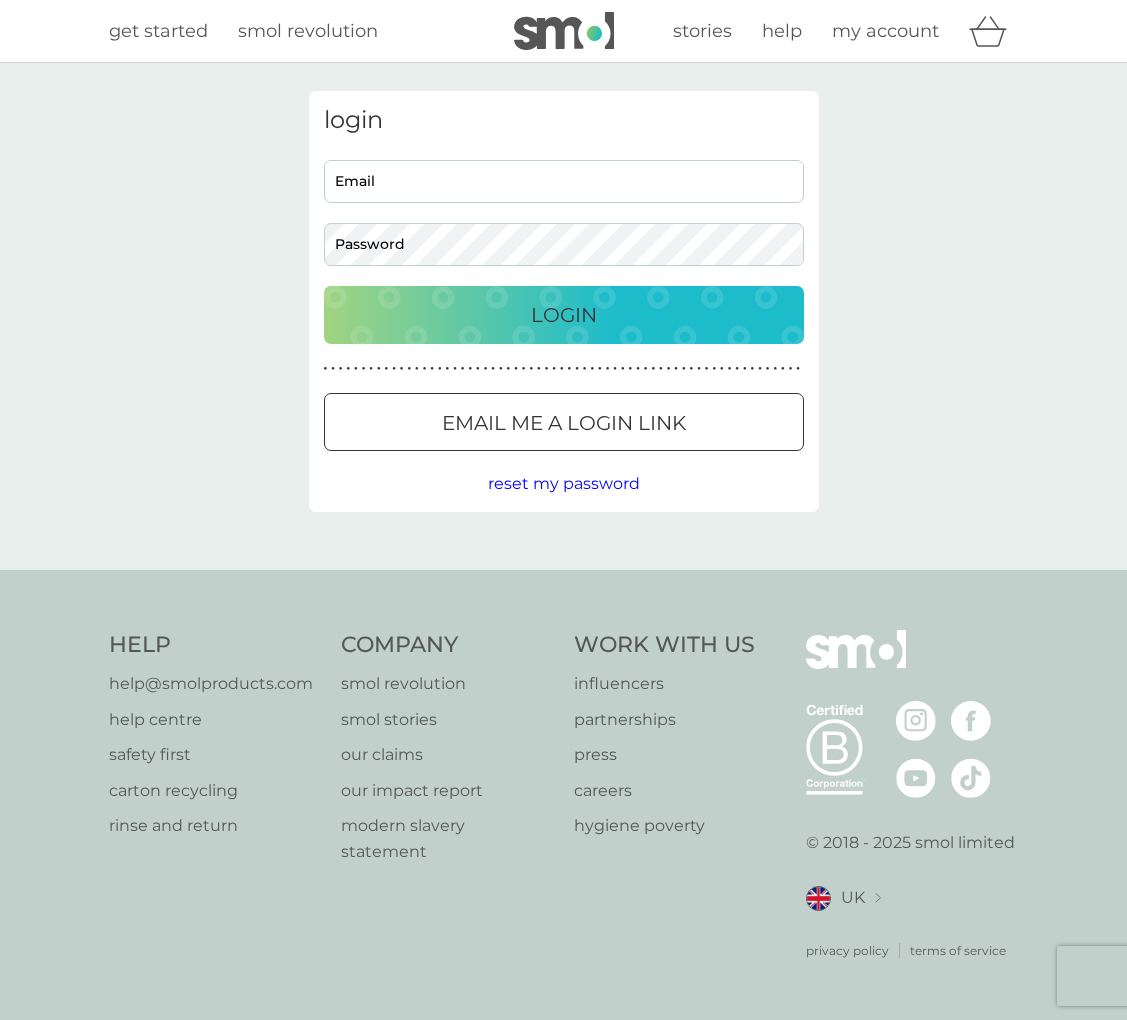 click on "my account" at bounding box center [885, 31] 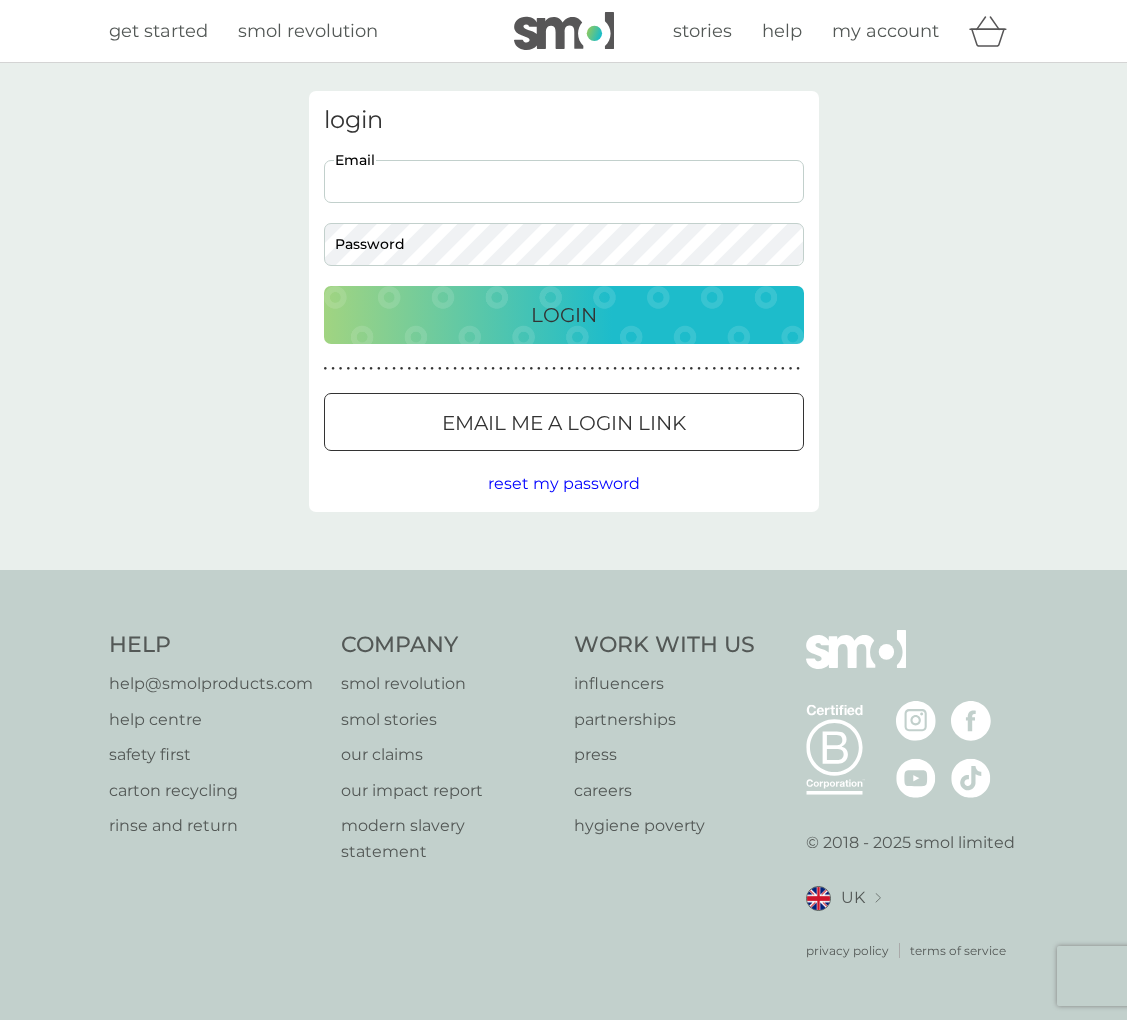 type on "natasha.woodhill@gmail.com" 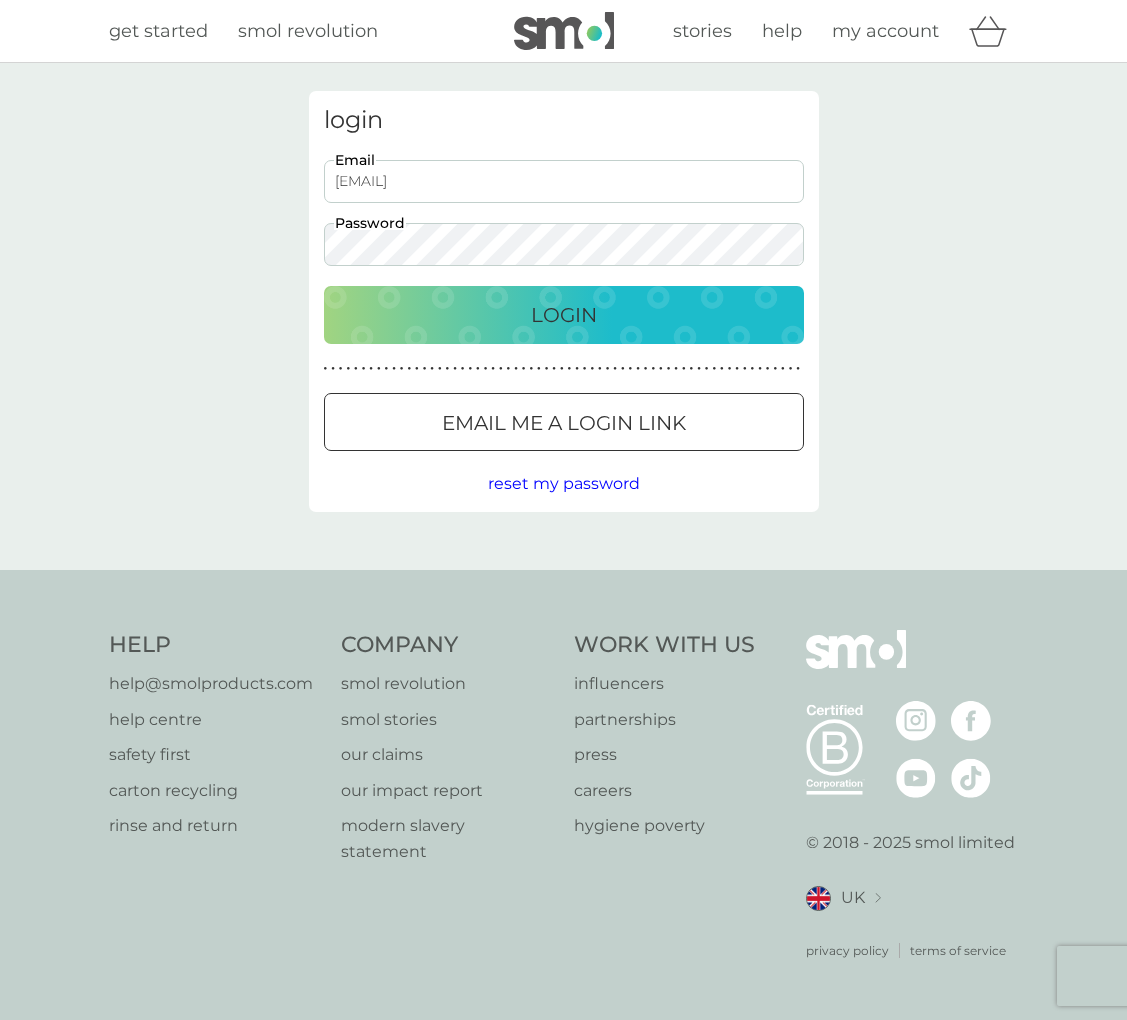 click on "Login" at bounding box center [564, 315] 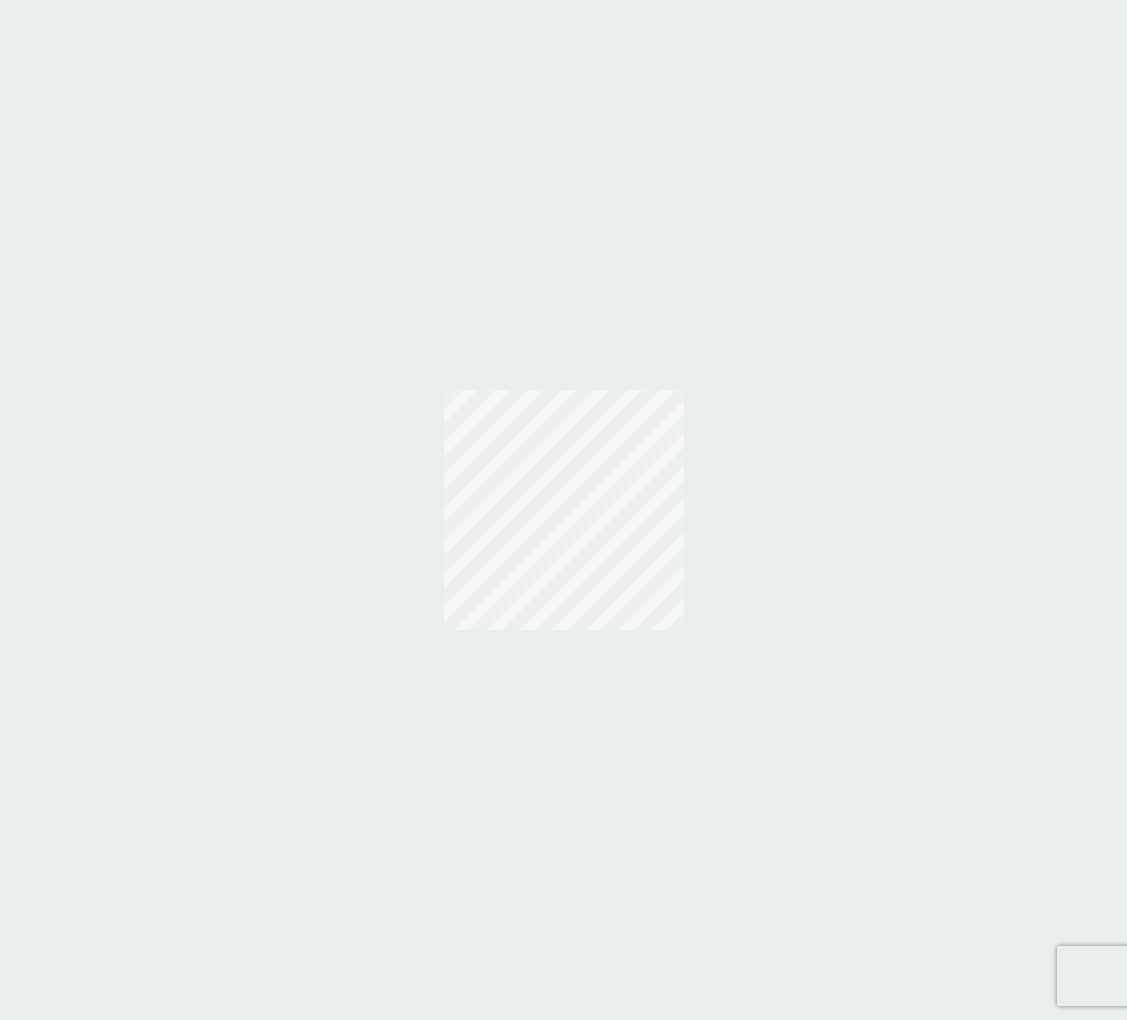 scroll, scrollTop: 0, scrollLeft: 0, axis: both 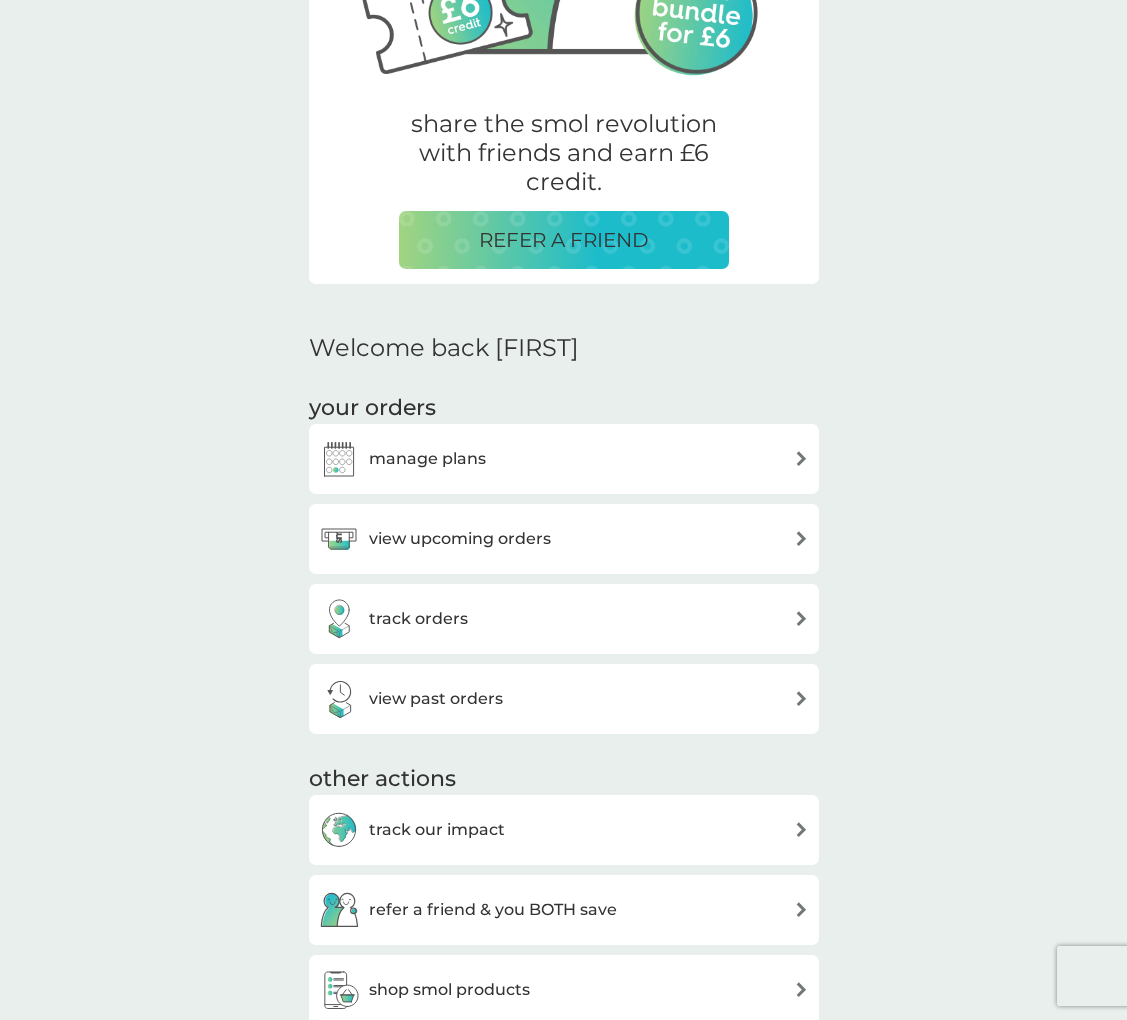 click on "view upcoming orders" at bounding box center (564, 539) 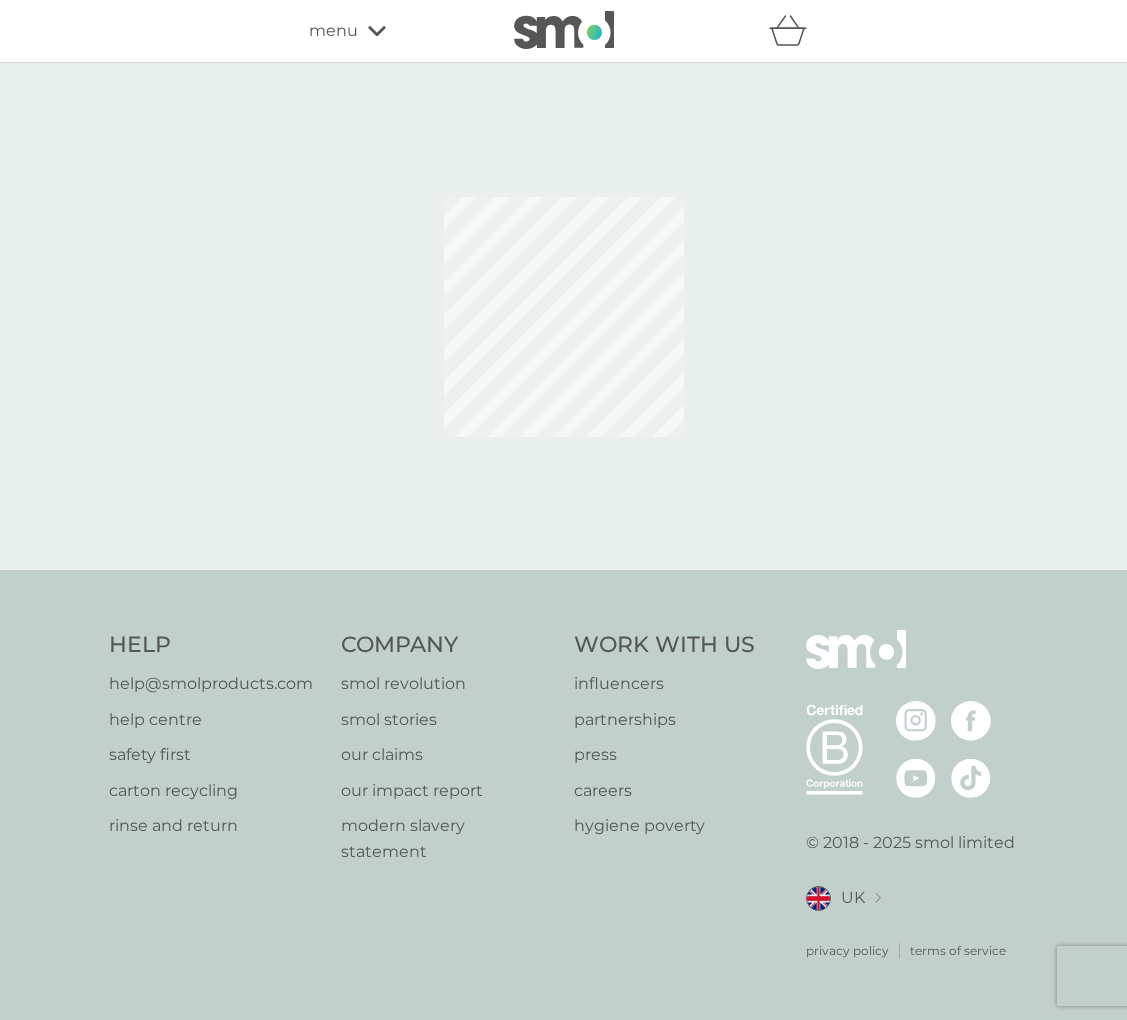 scroll, scrollTop: 0, scrollLeft: 0, axis: both 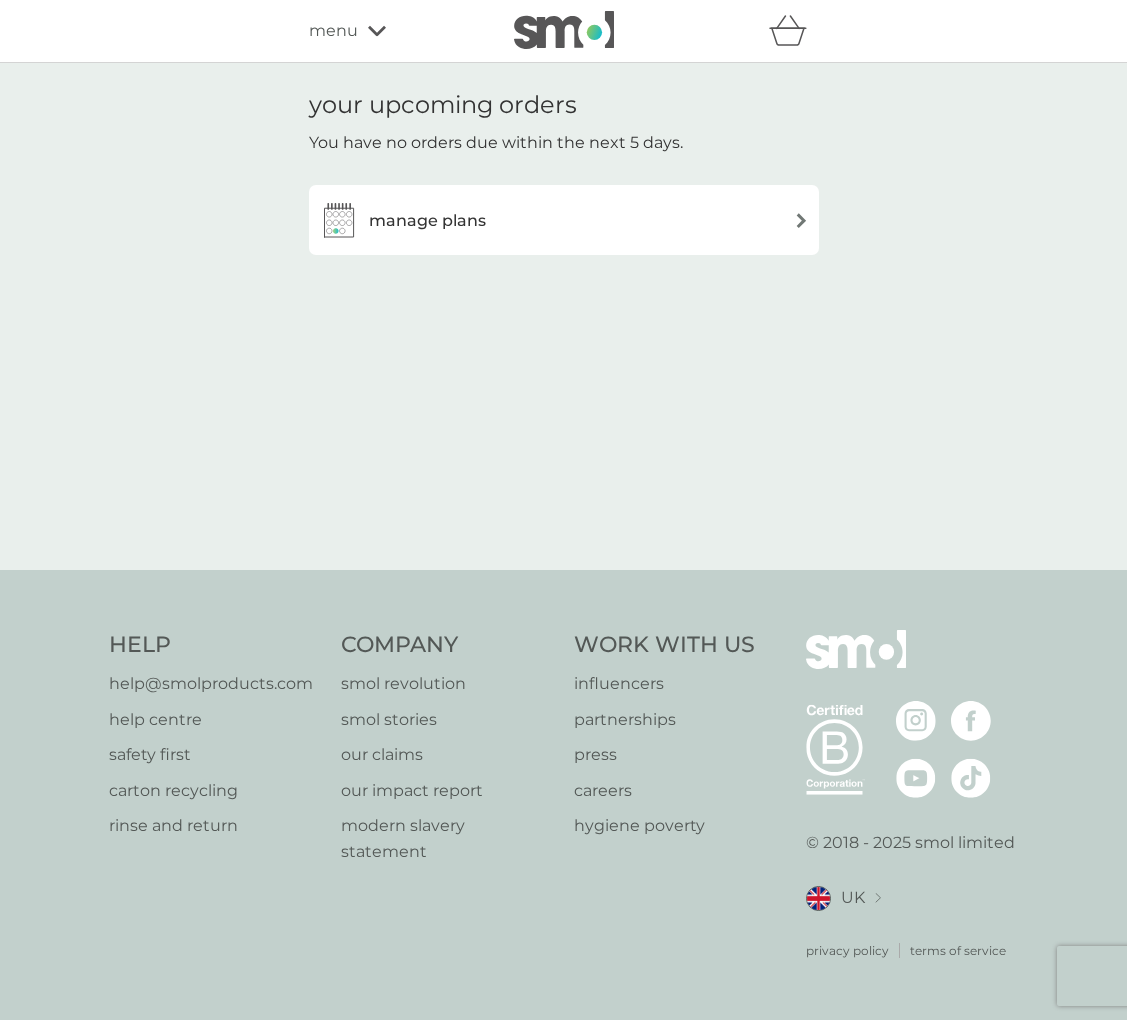 click on "menu" at bounding box center [394, 31] 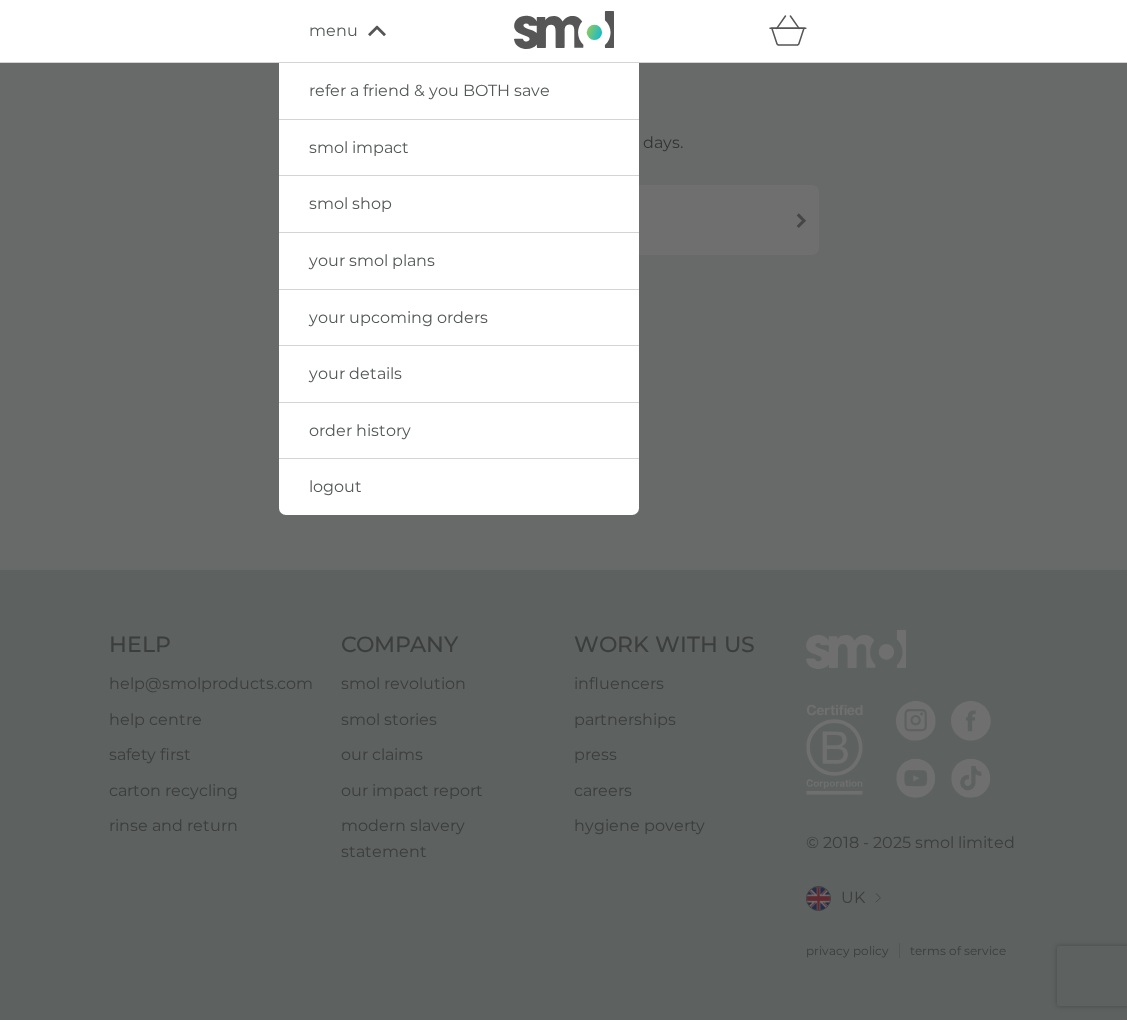 click at bounding box center [563, 573] 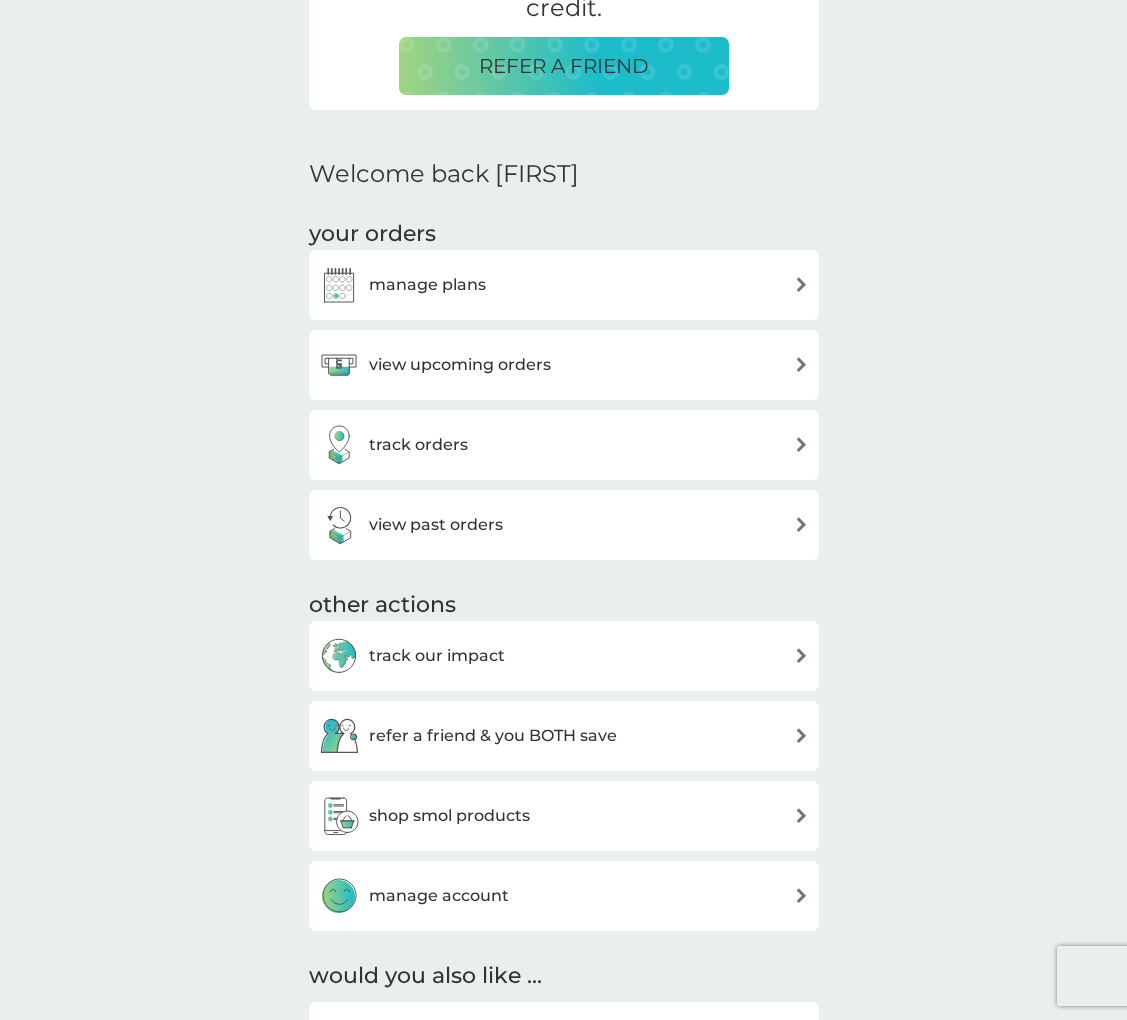 scroll, scrollTop: 566, scrollLeft: 0, axis: vertical 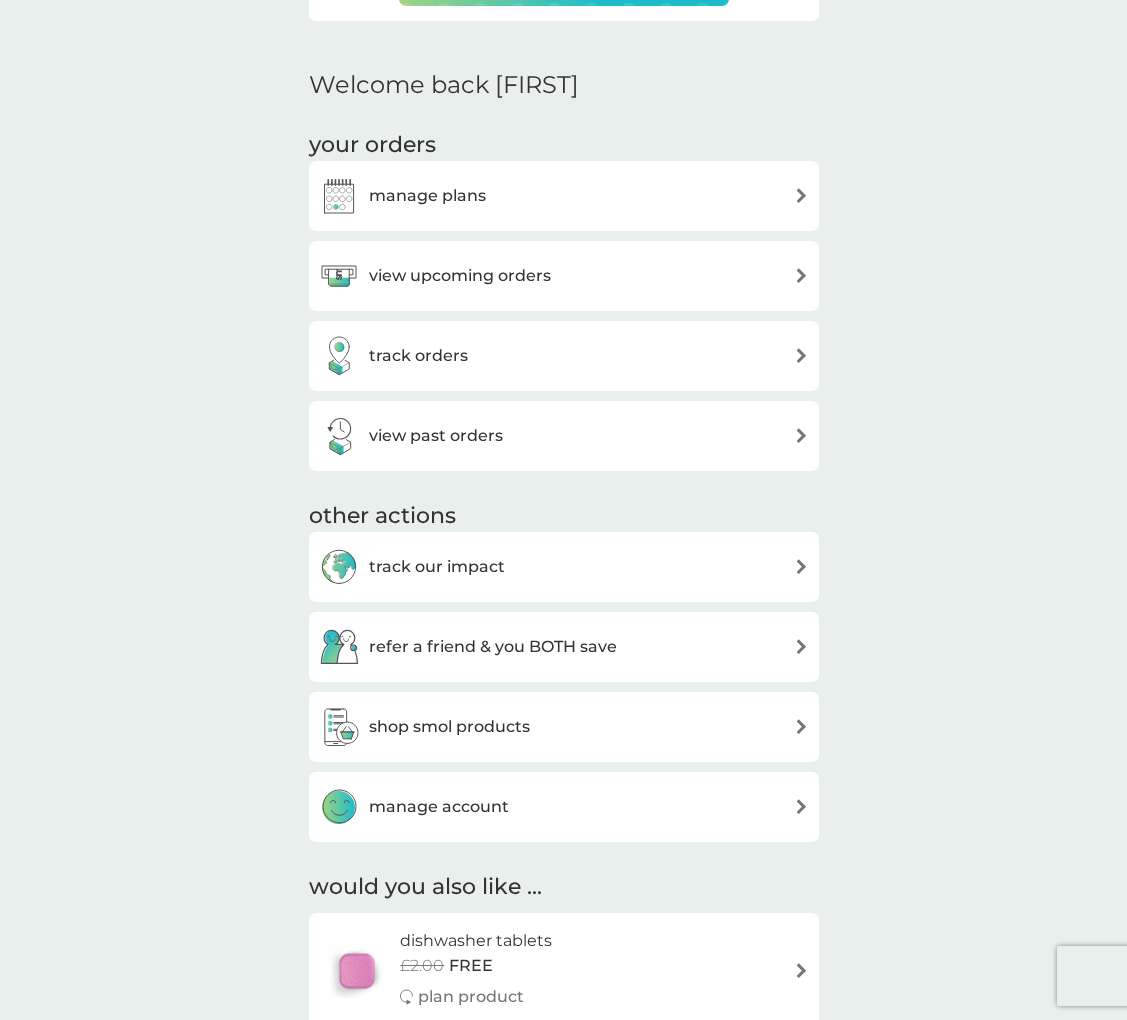click on "view past orders" at bounding box center [436, 436] 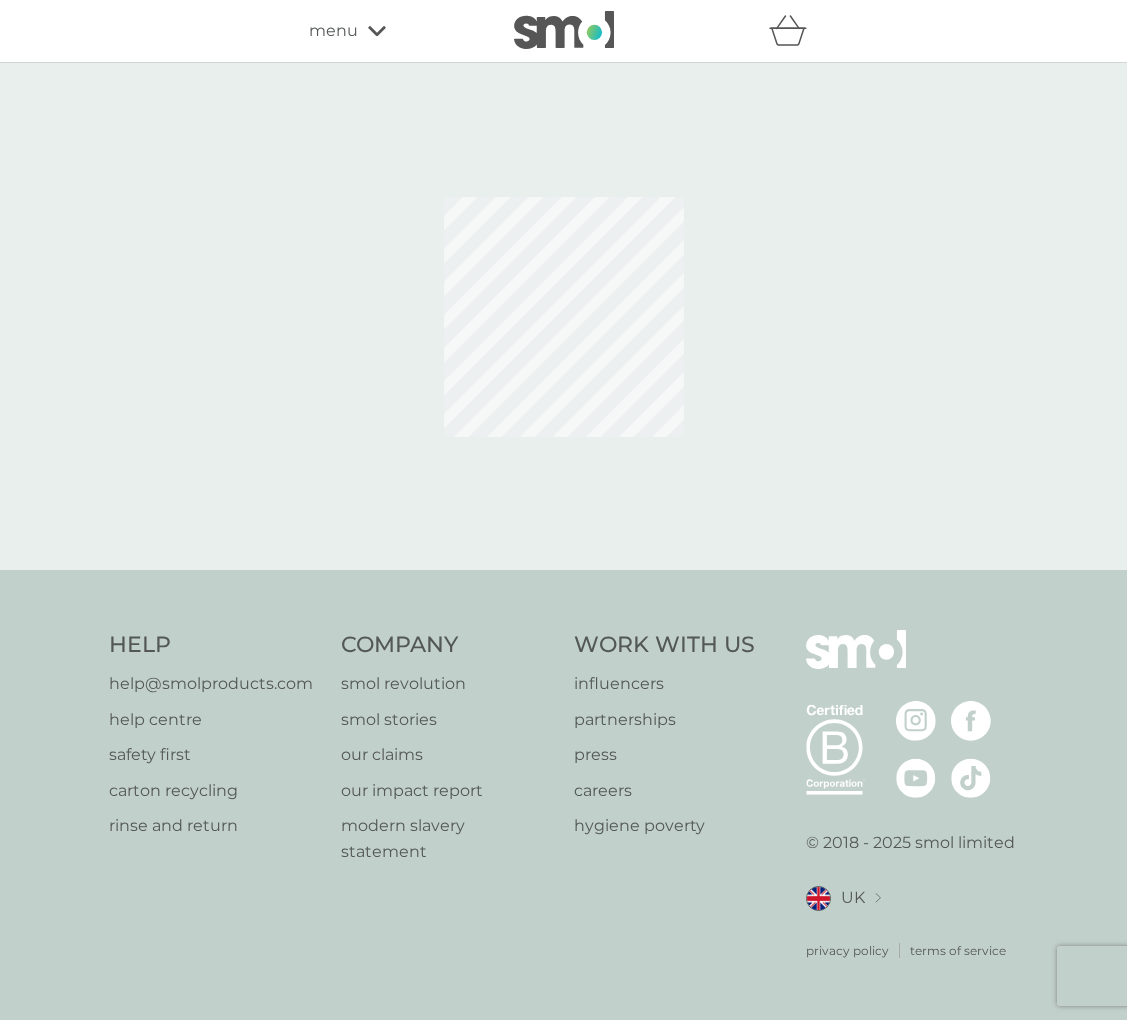 scroll, scrollTop: 0, scrollLeft: 0, axis: both 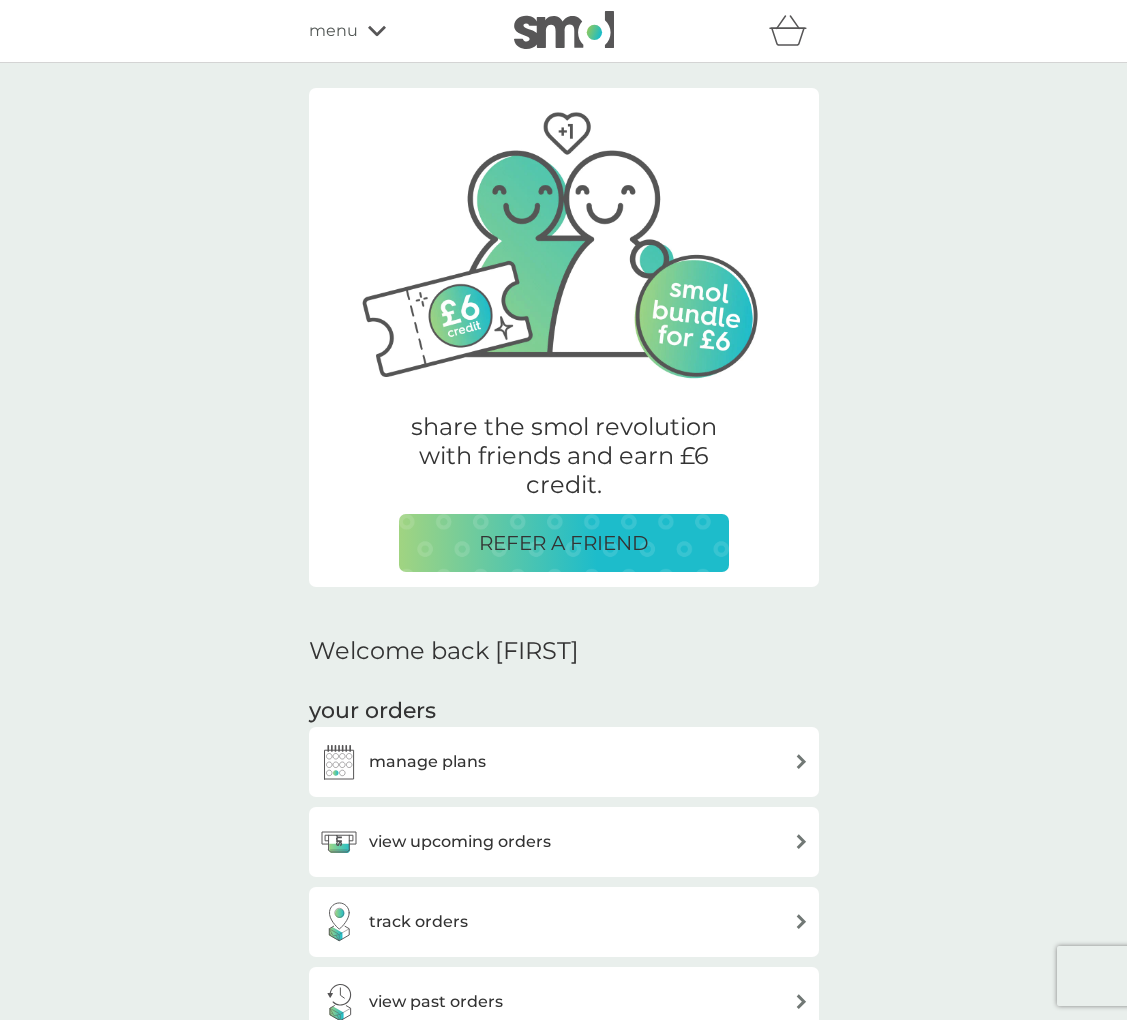 click on "refer a friend & you BOTH save smol impact smol shop your smol plans your upcoming orders your details order history logout menu" at bounding box center [564, 31] 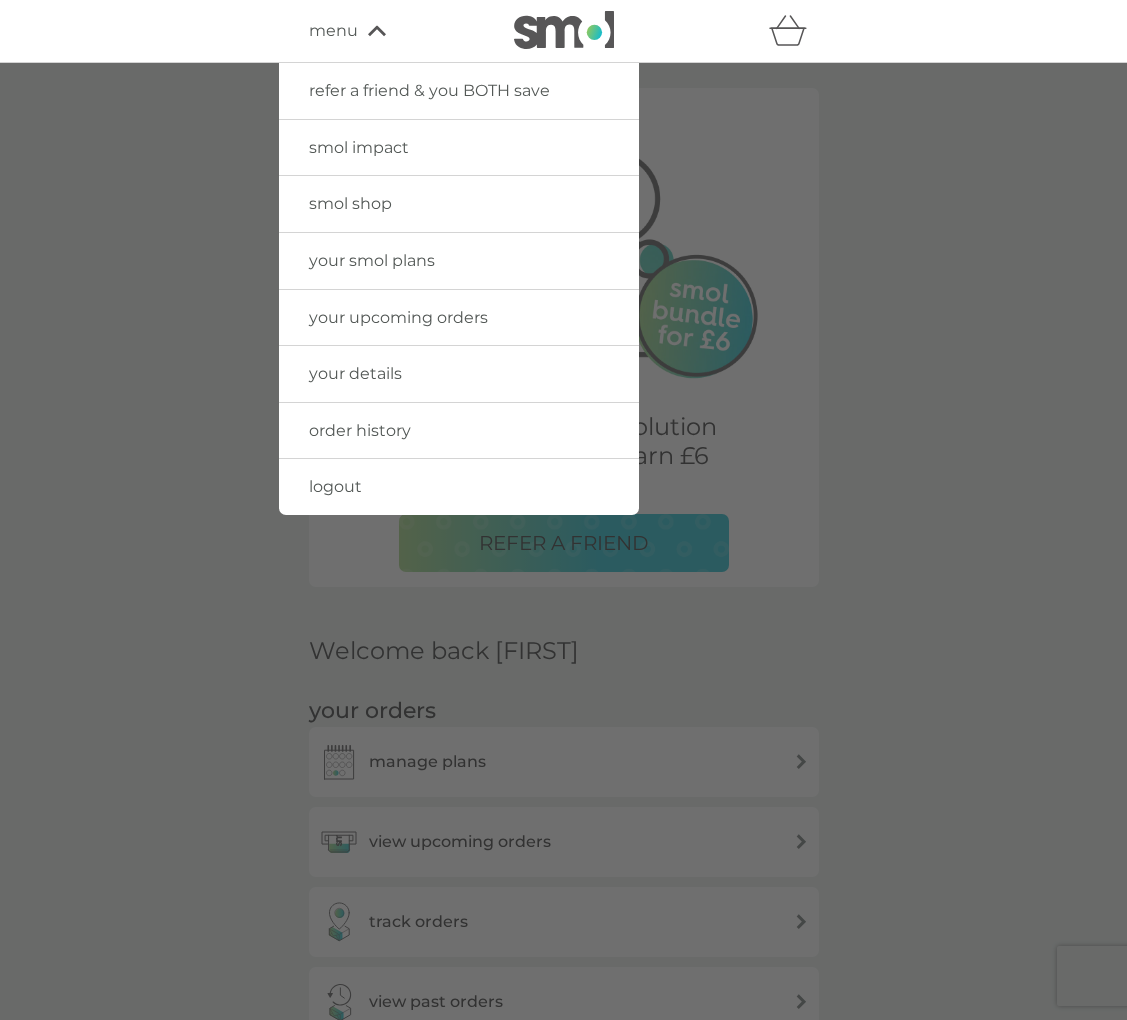 click on "smol shop" at bounding box center (350, 203) 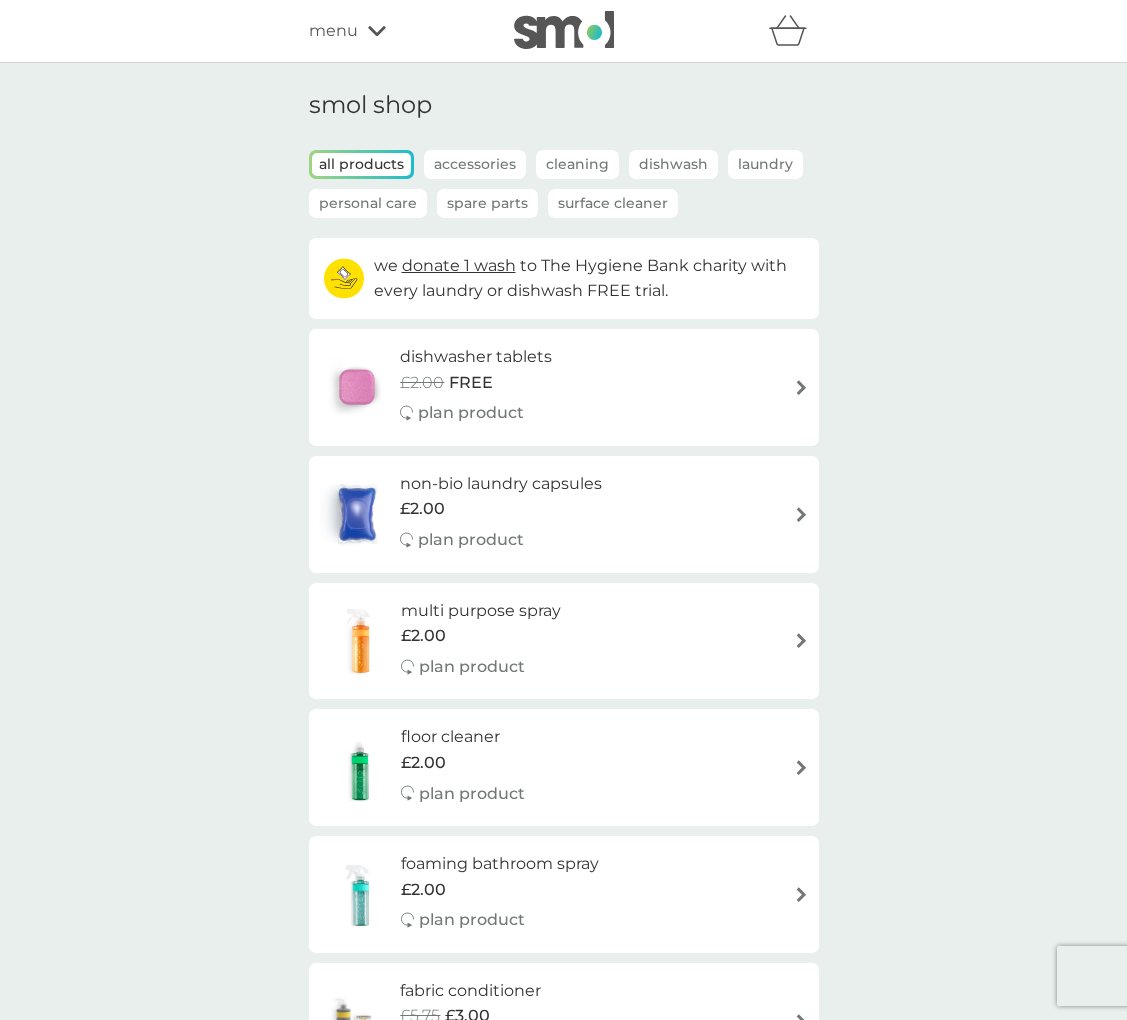 click on "menu" at bounding box center (394, 31) 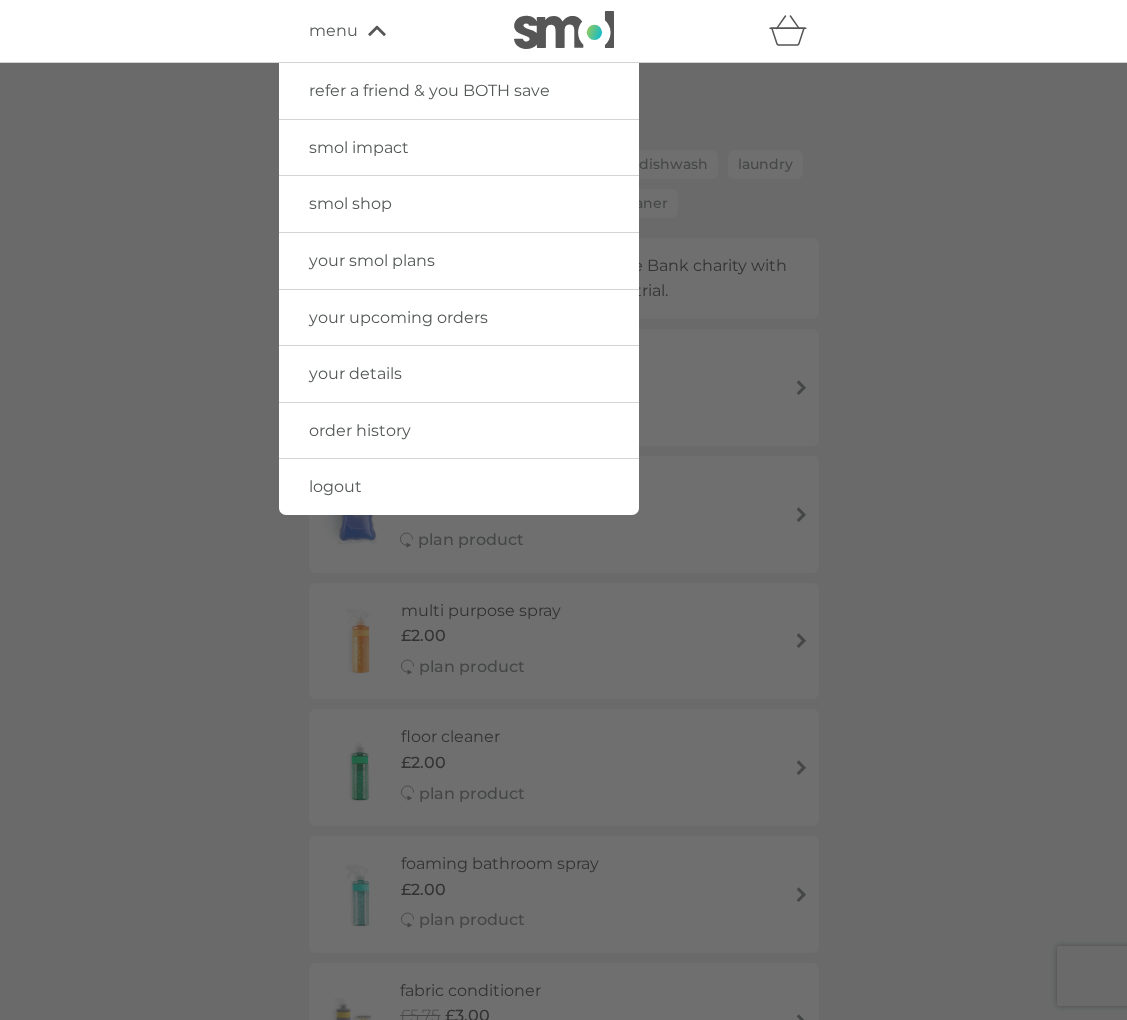 click on "your smol plans" at bounding box center (372, 260) 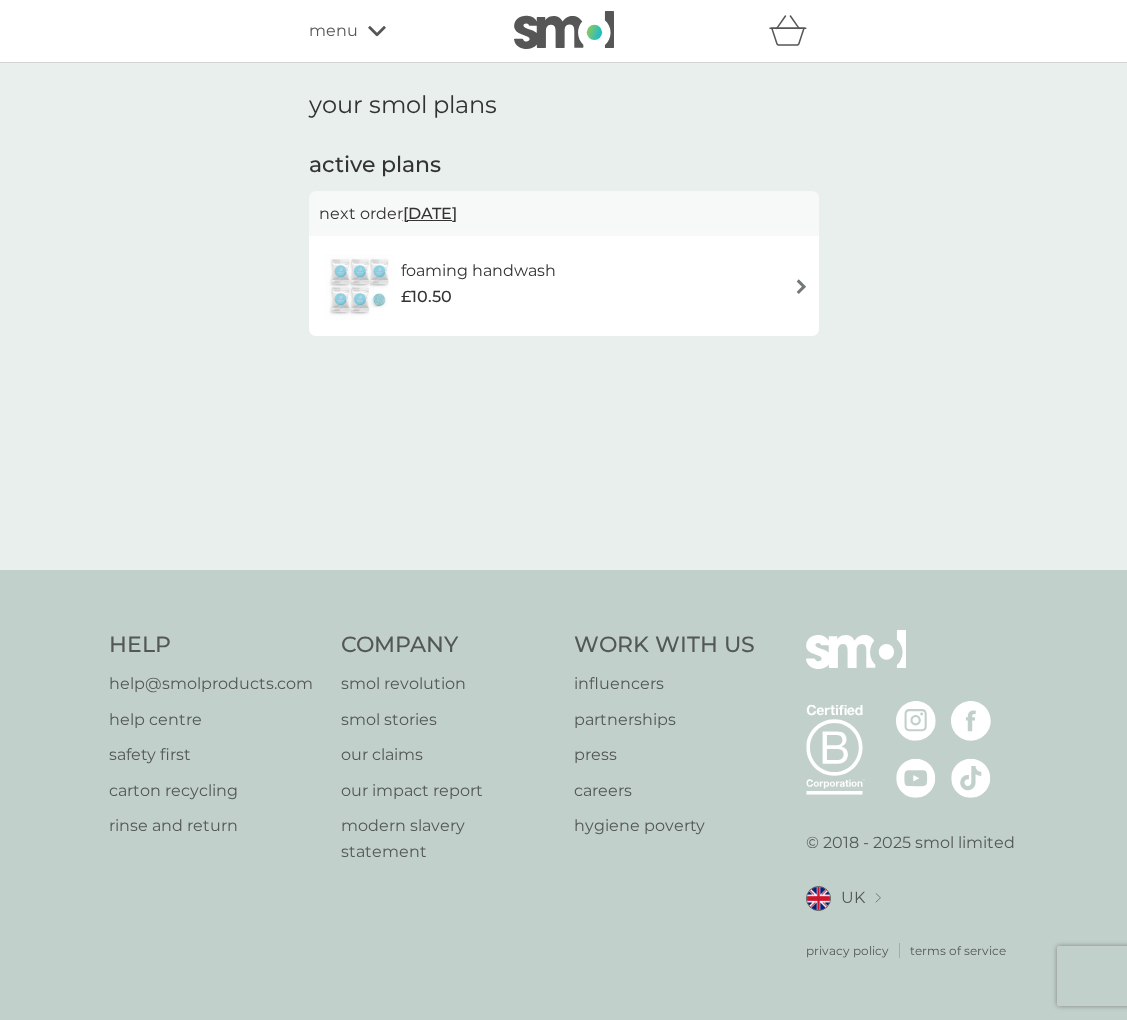 click on "foaming handwash £10.50" at bounding box center [564, 286] 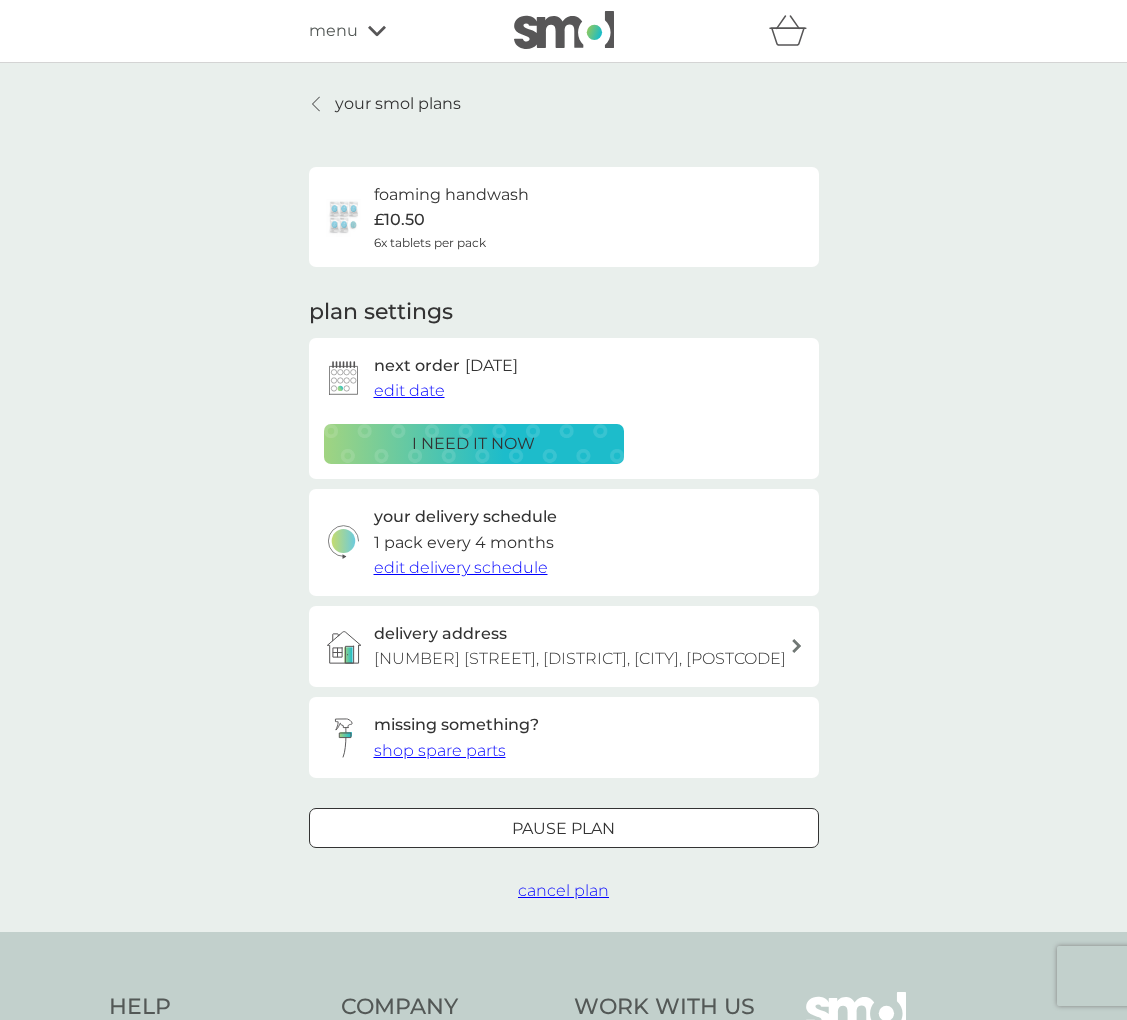 click on "edit delivery schedule" at bounding box center (461, 567) 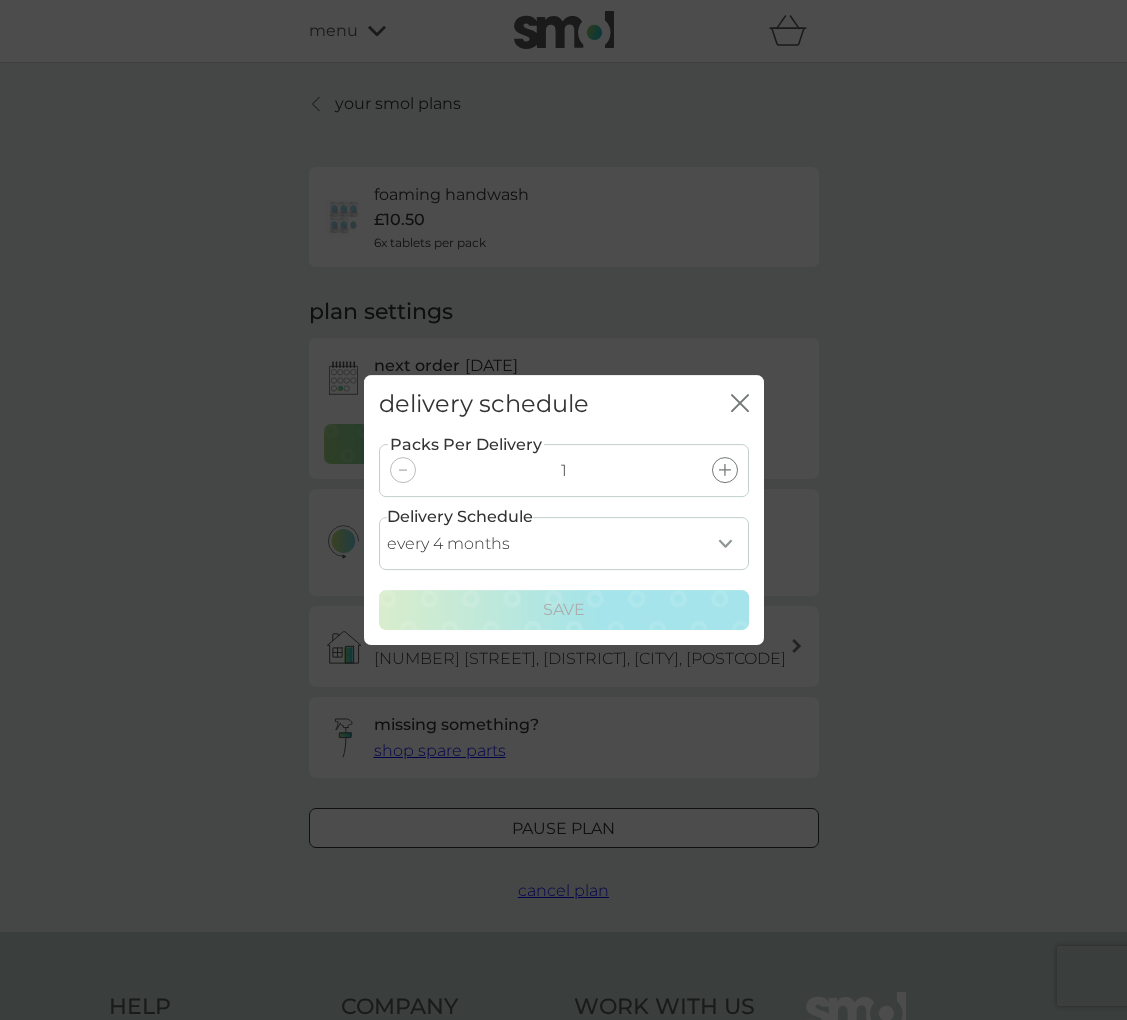 select on "2" 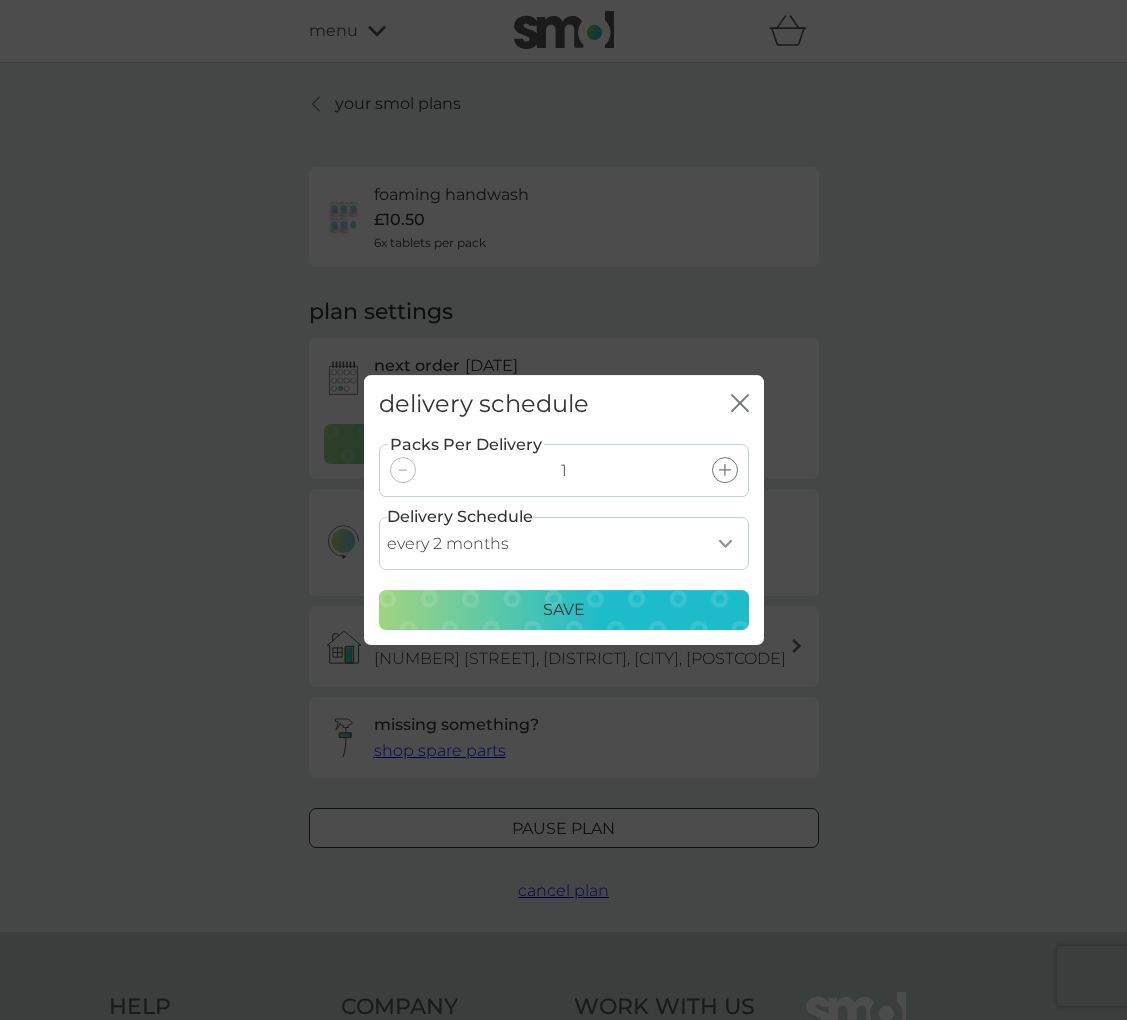 click on "Save" at bounding box center (564, 610) 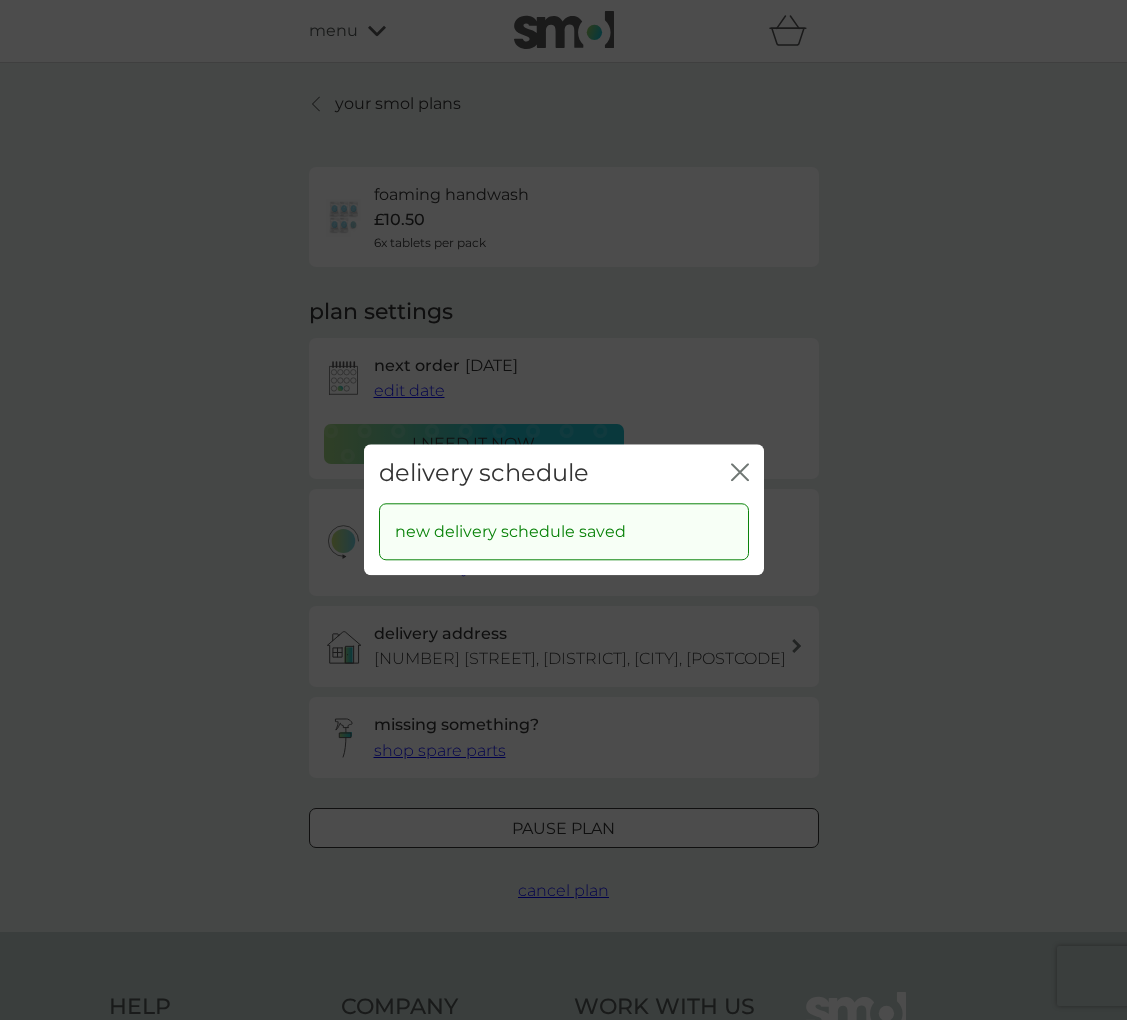 click on "delivery schedule close new delivery schedule saved" at bounding box center [563, 510] 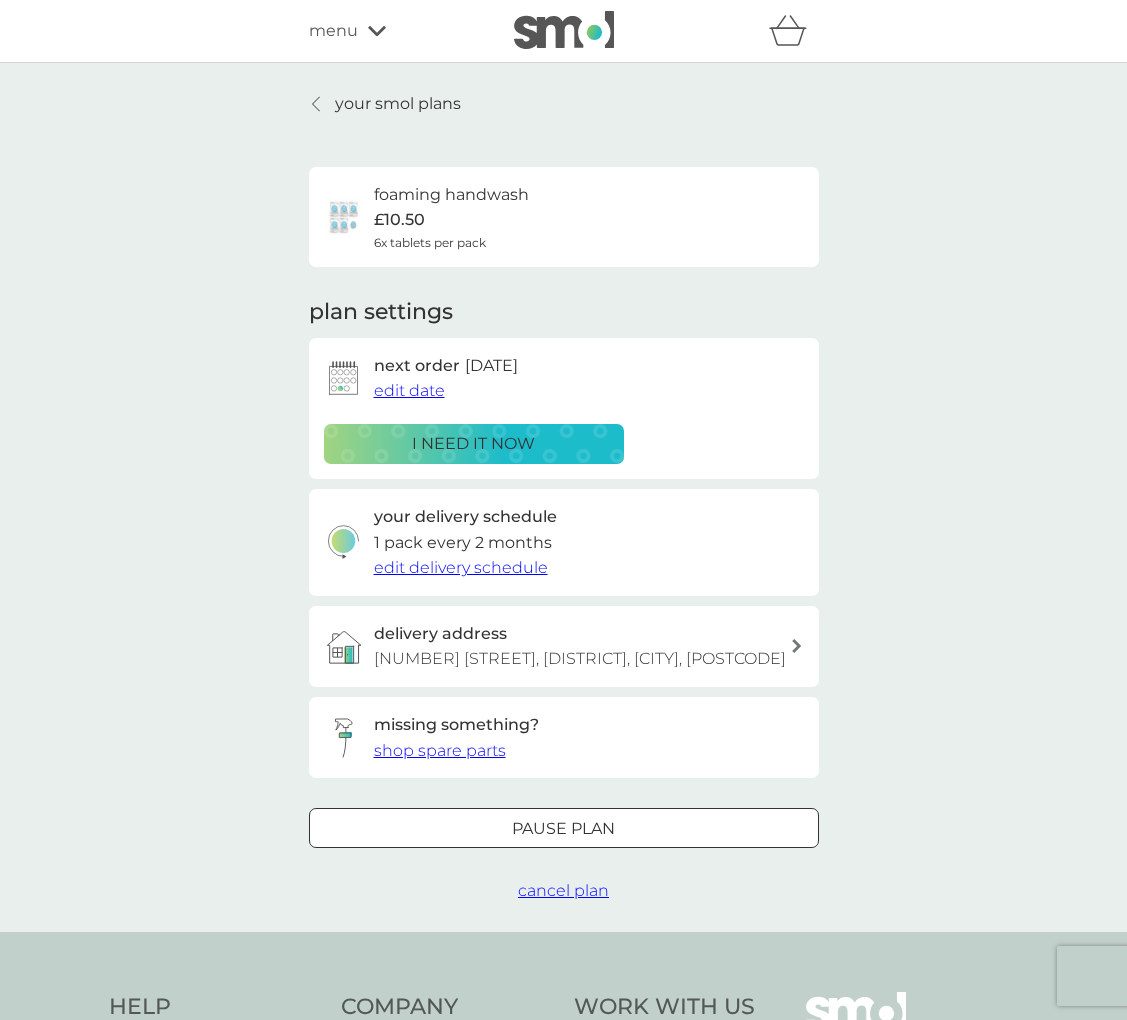 click on "i need it now" at bounding box center (473, 444) 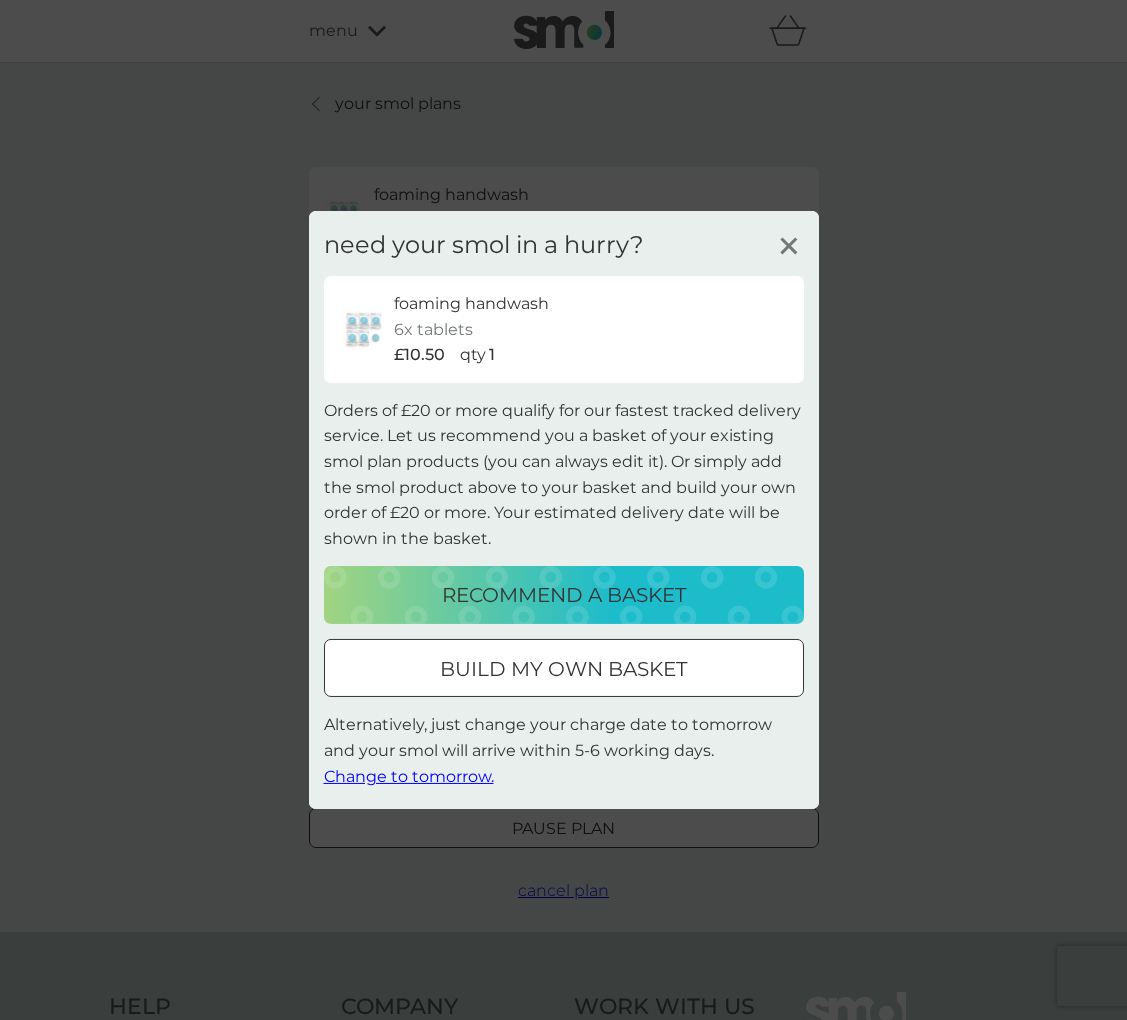 click on "recommend a basket" at bounding box center (564, 595) 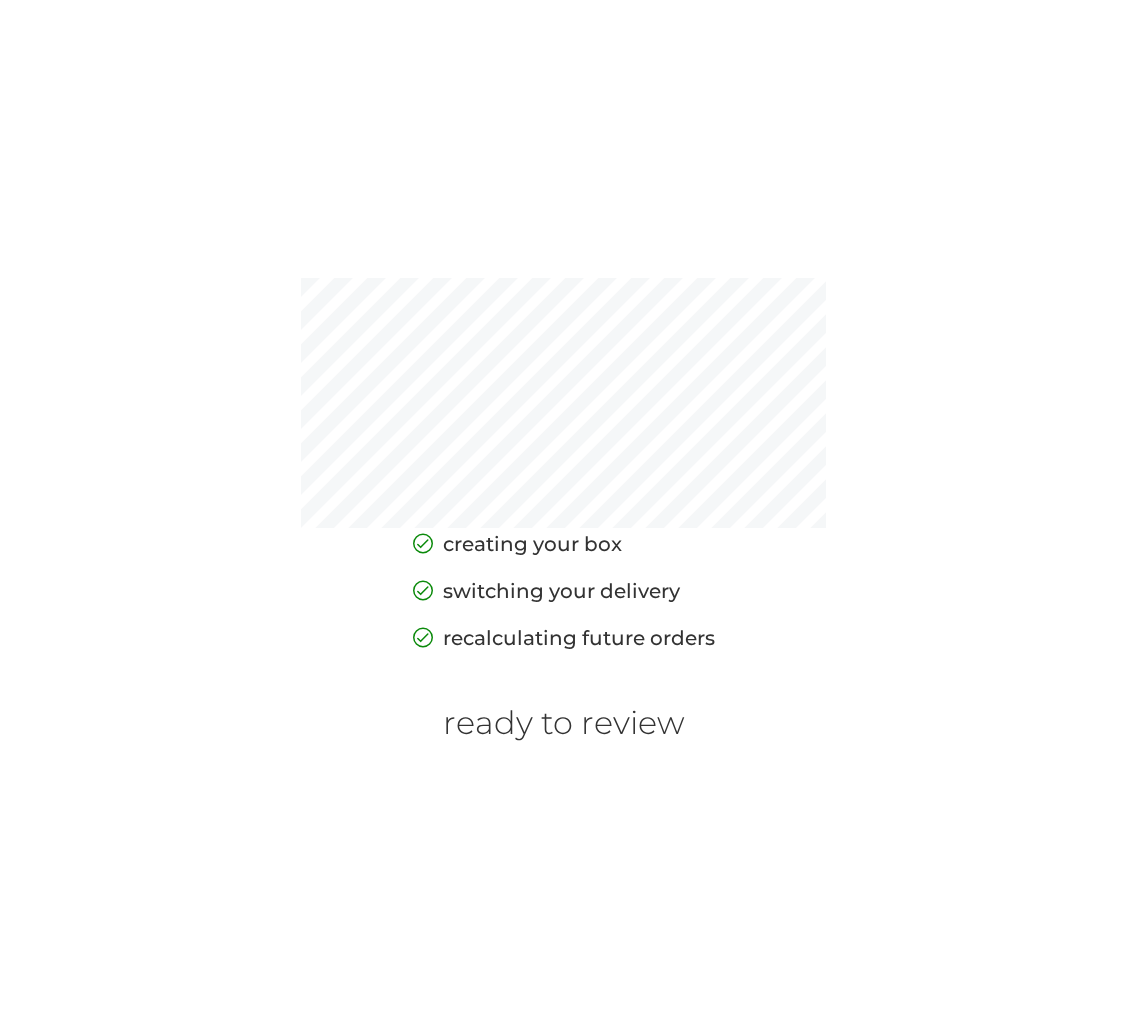 click on "ready to review" at bounding box center [564, 723] 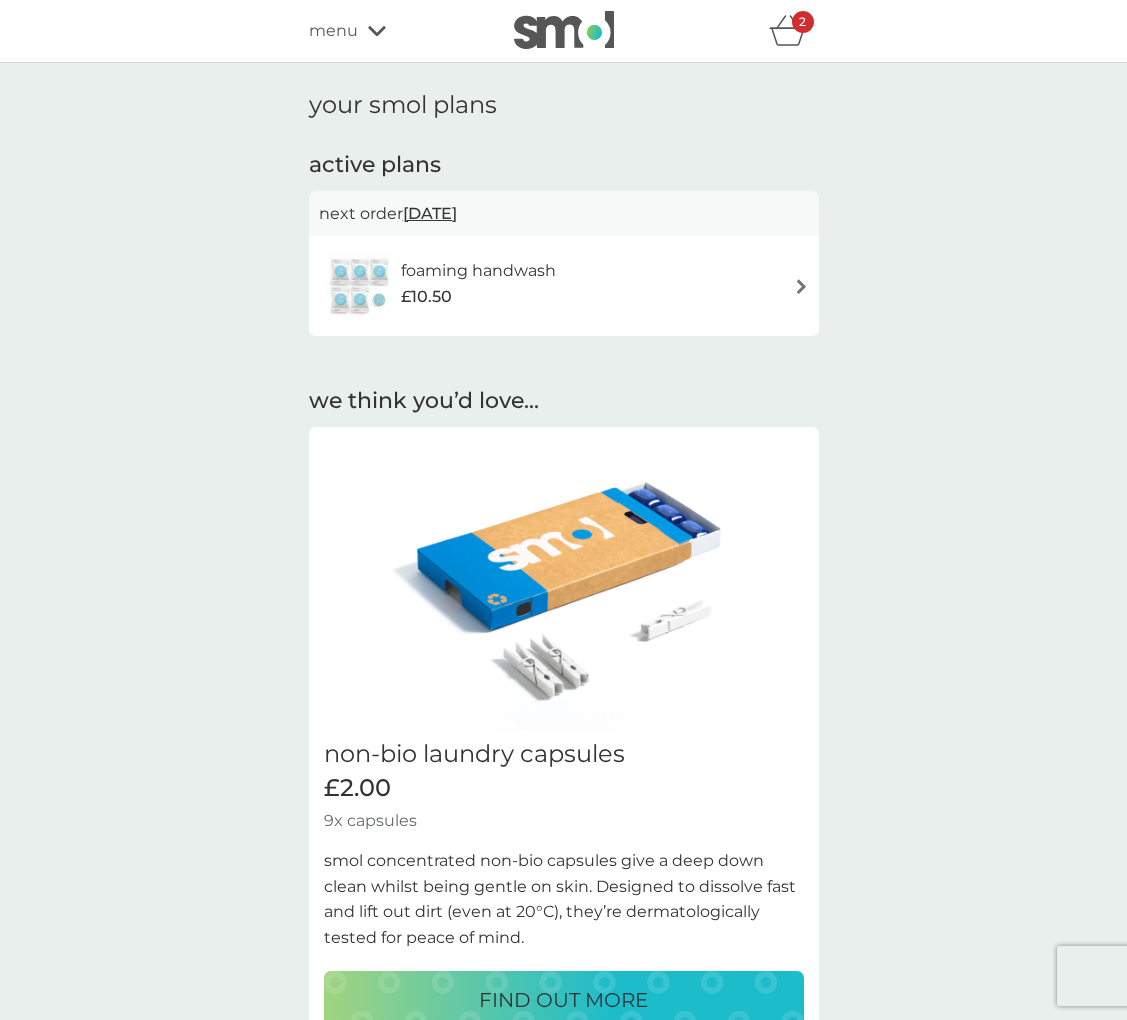 scroll, scrollTop: 0, scrollLeft: 0, axis: both 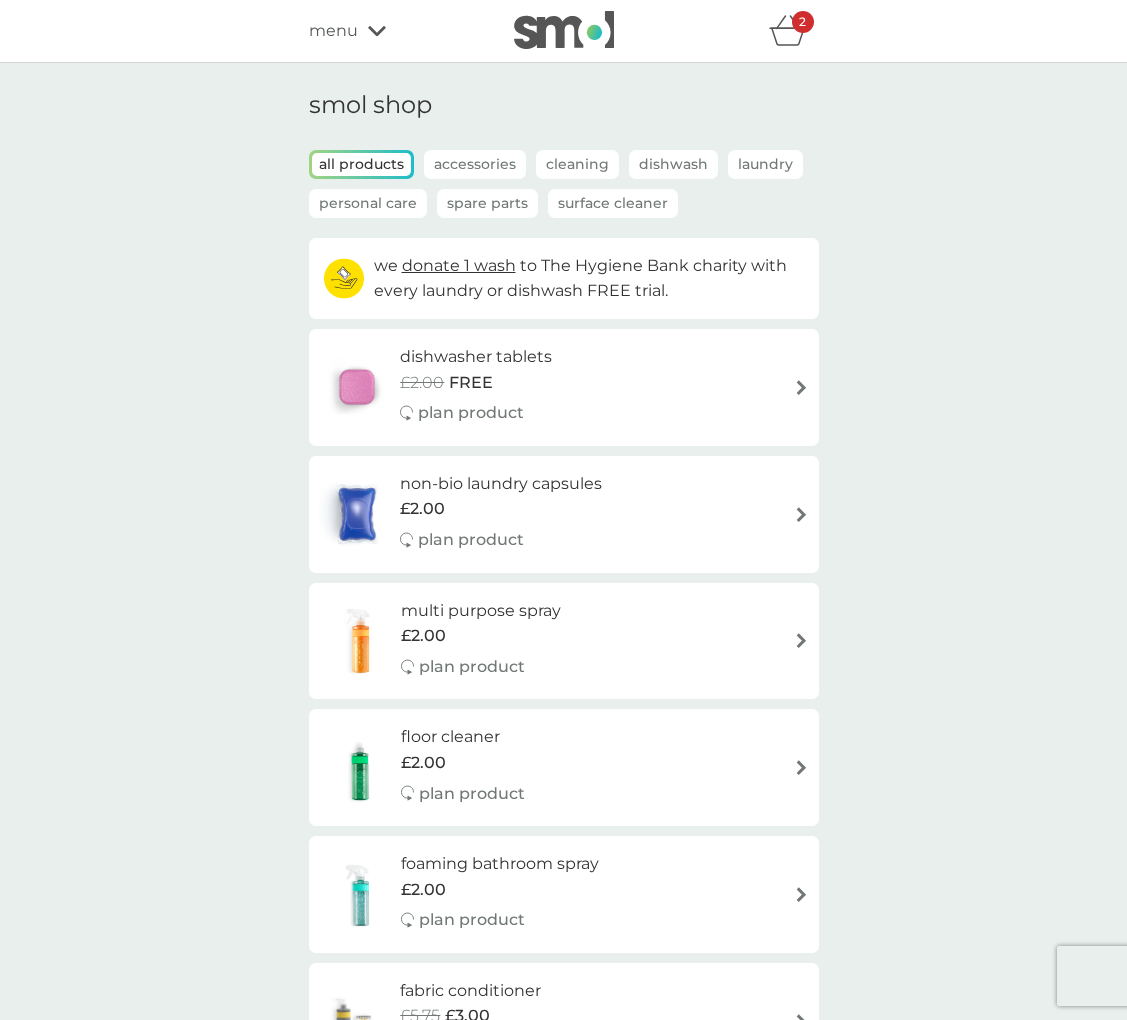 click on "menu" at bounding box center [333, 31] 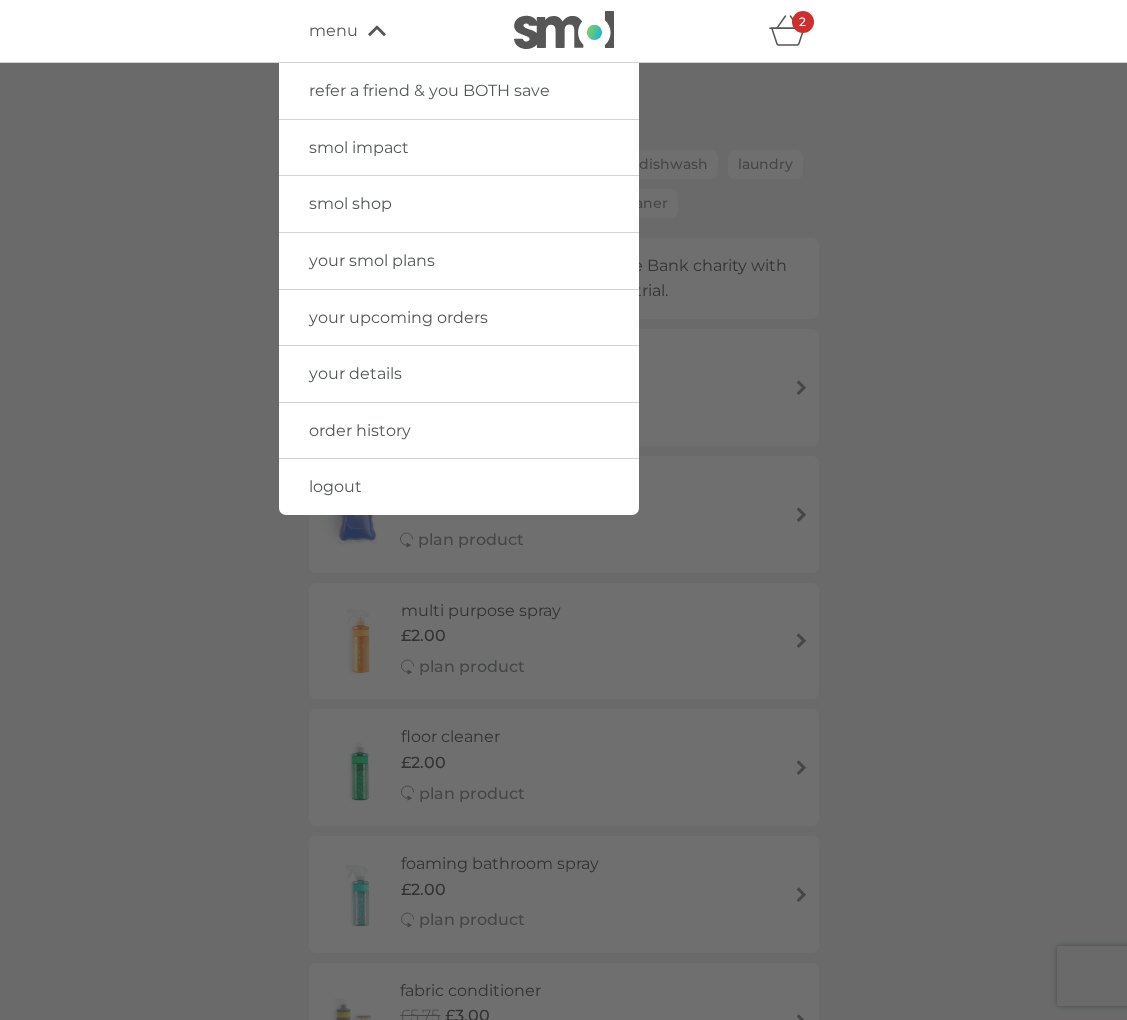 click 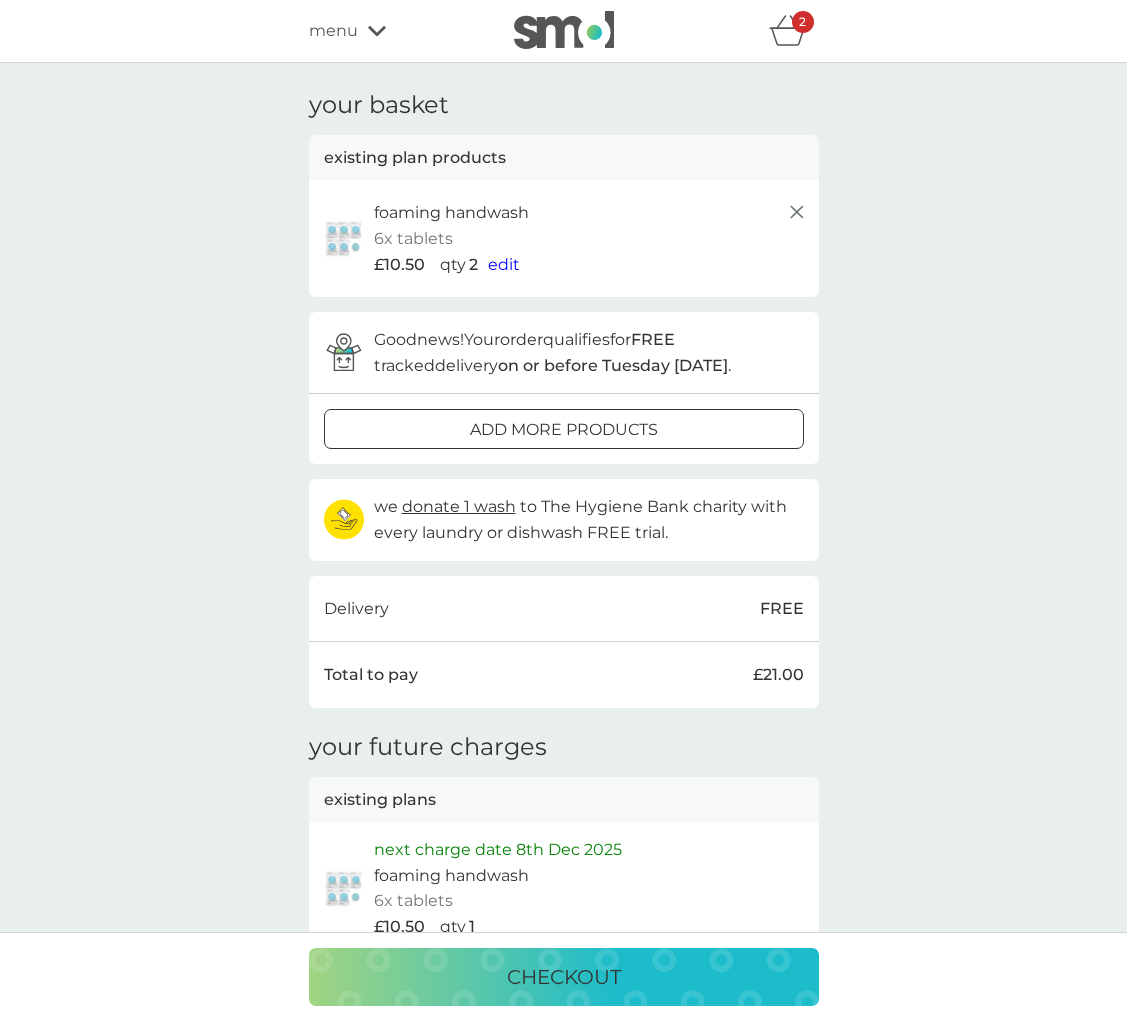click on "edit" at bounding box center (504, 264) 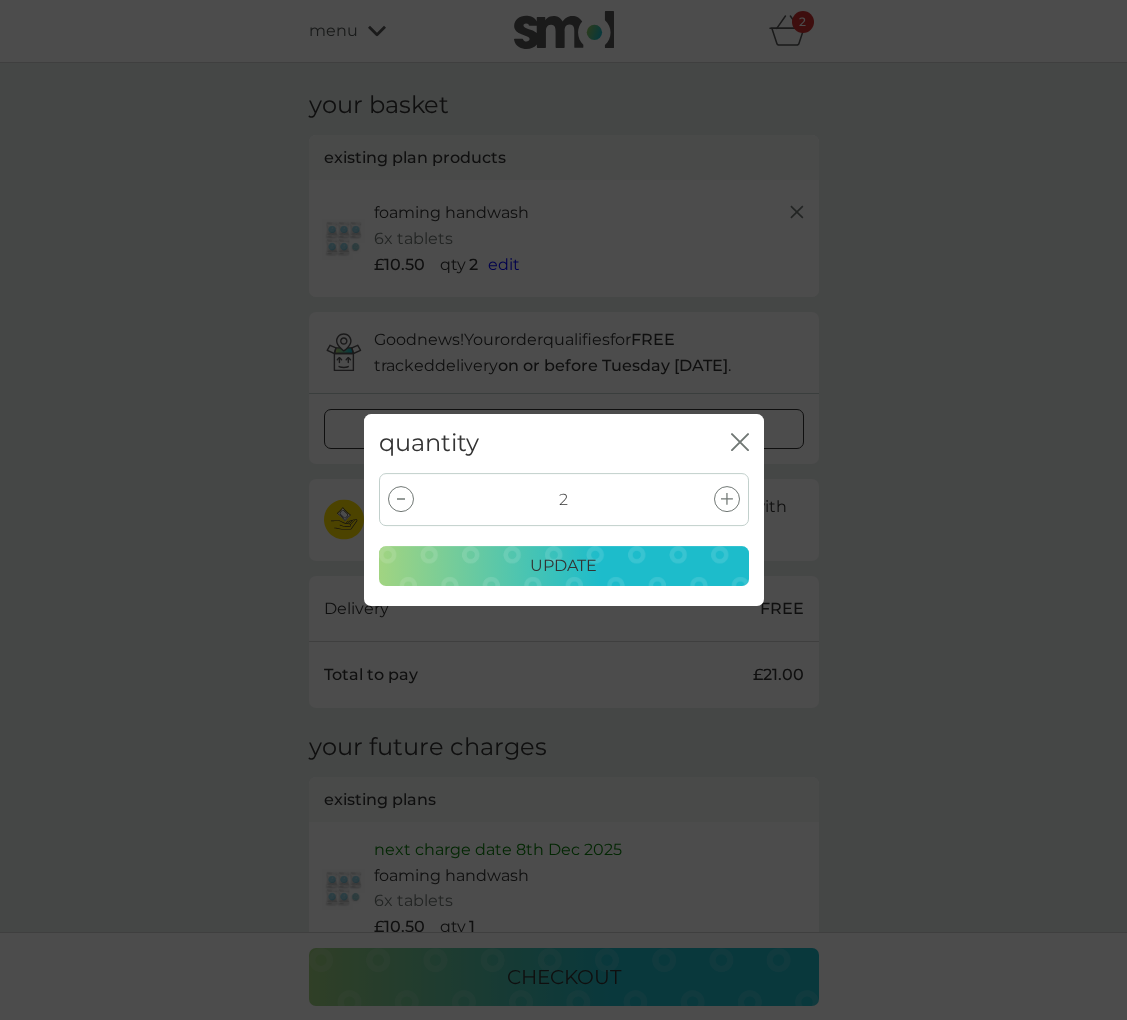 click at bounding box center [401, 499] 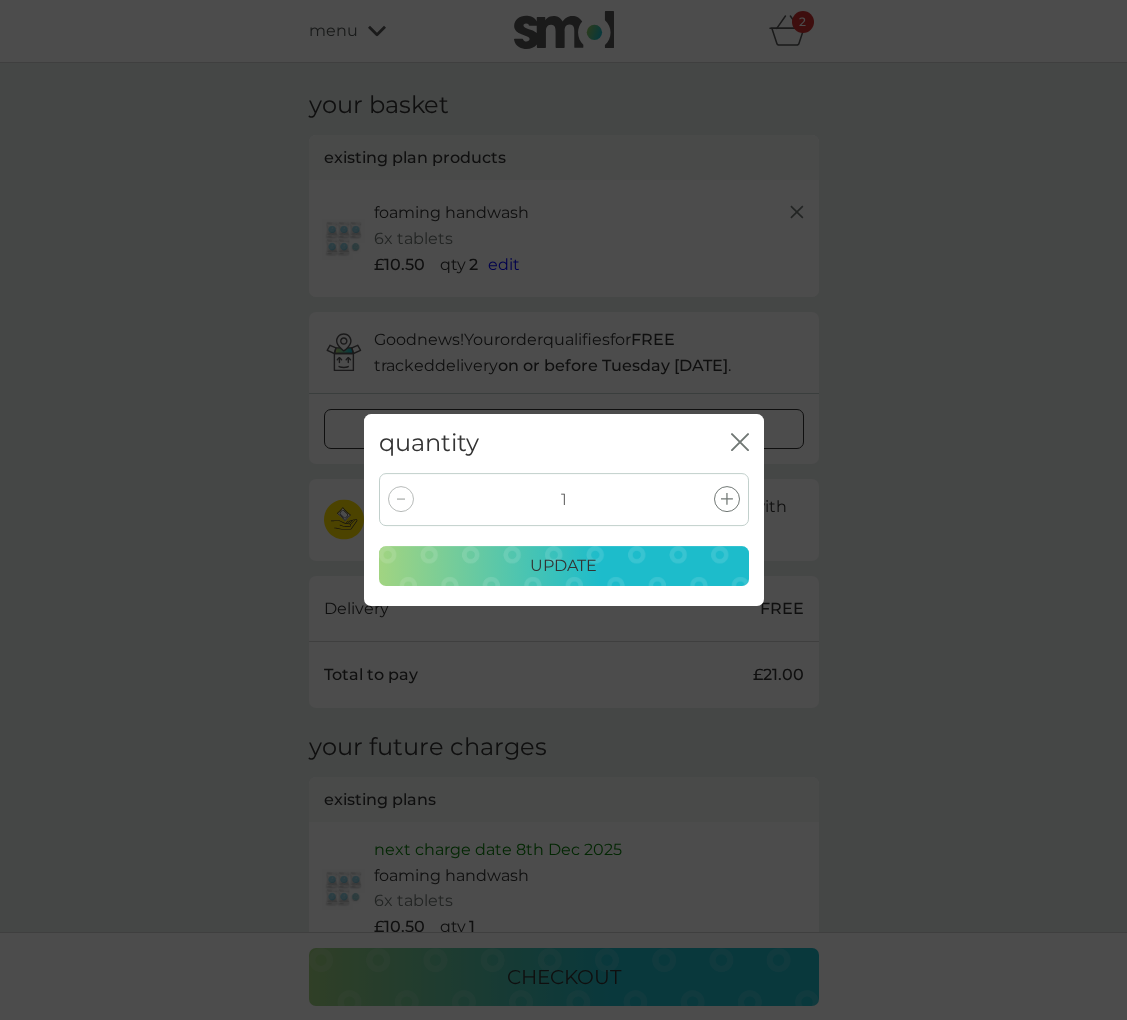 click on "update" at bounding box center [563, 566] 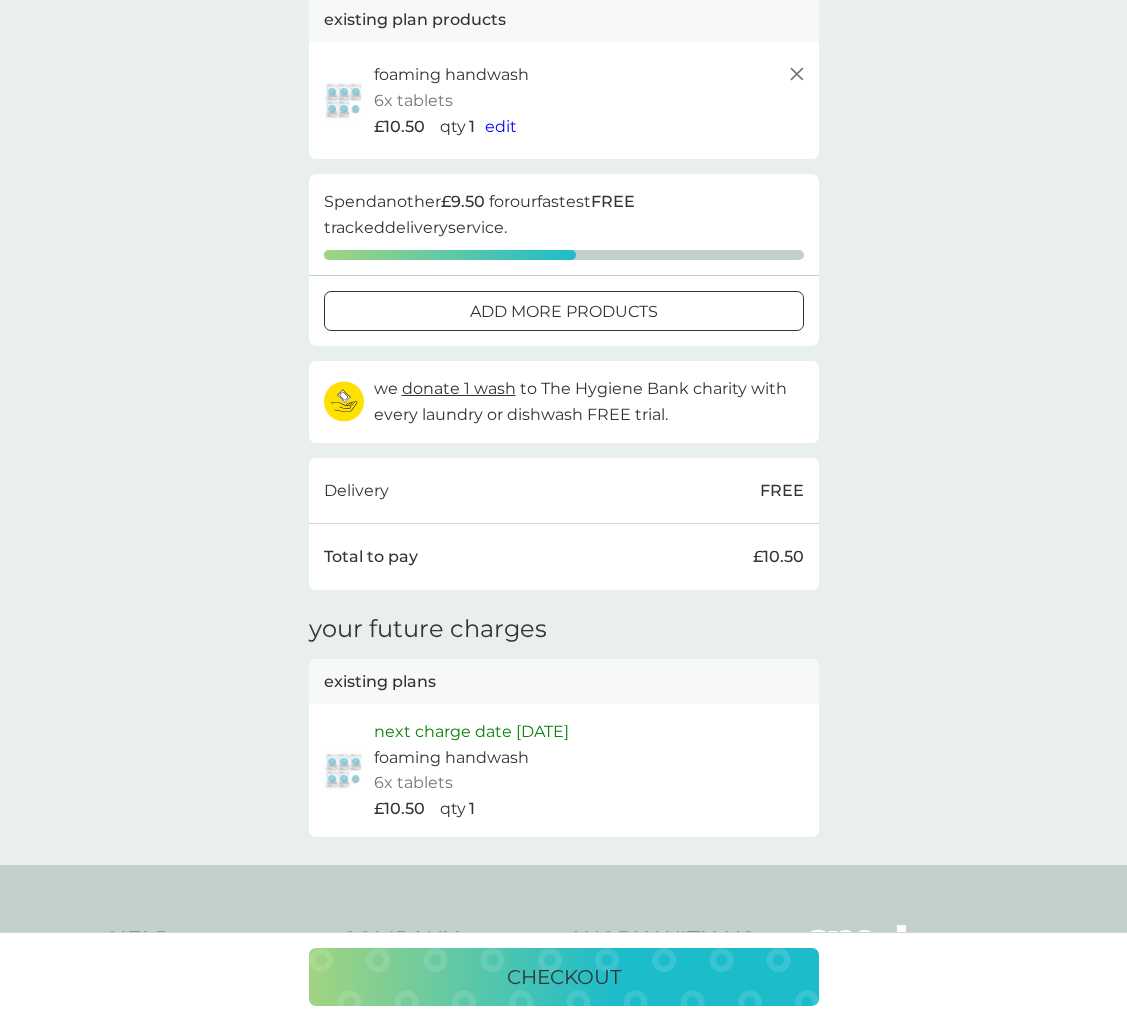 scroll, scrollTop: 144, scrollLeft: 0, axis: vertical 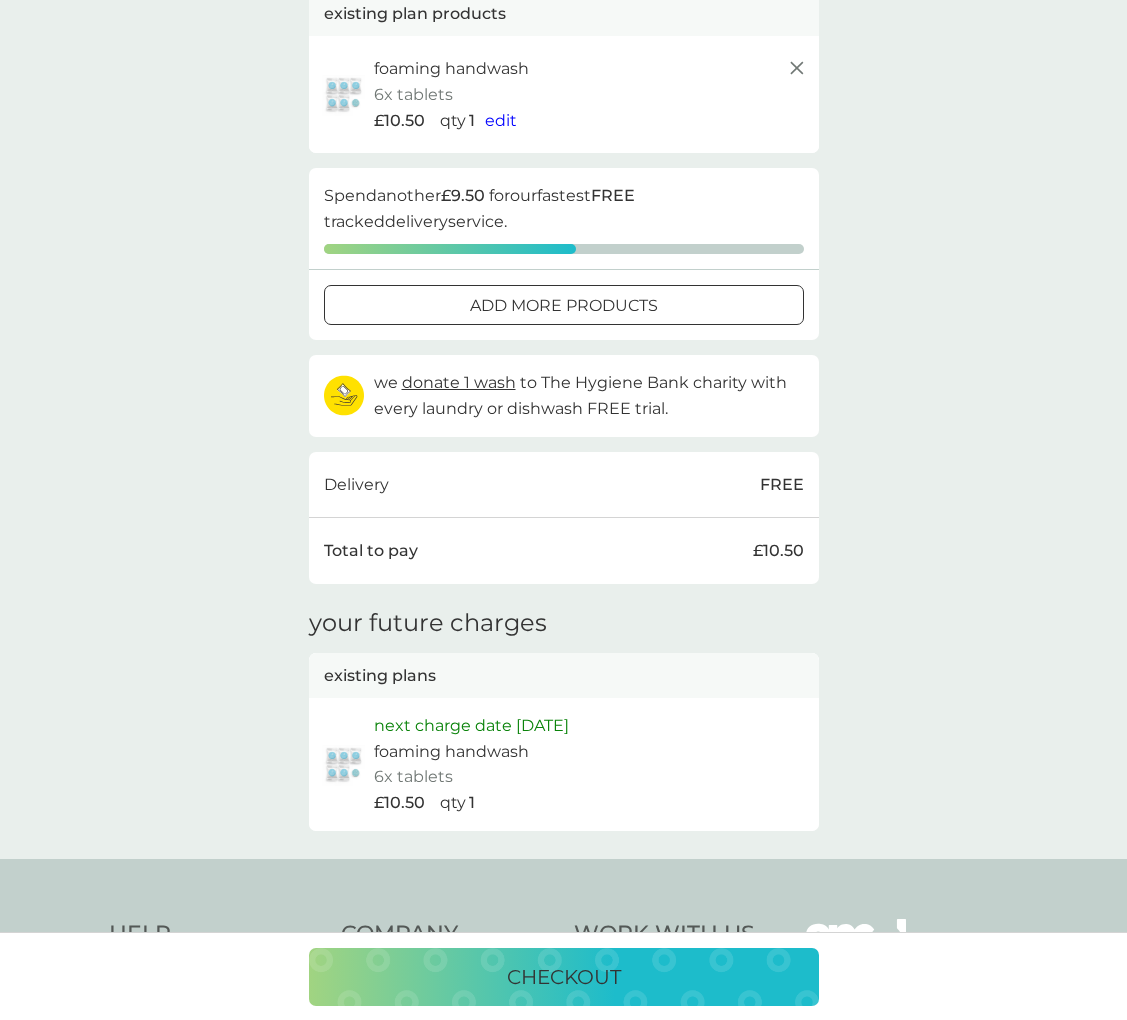 click on "foaming handwash" at bounding box center (451, 752) 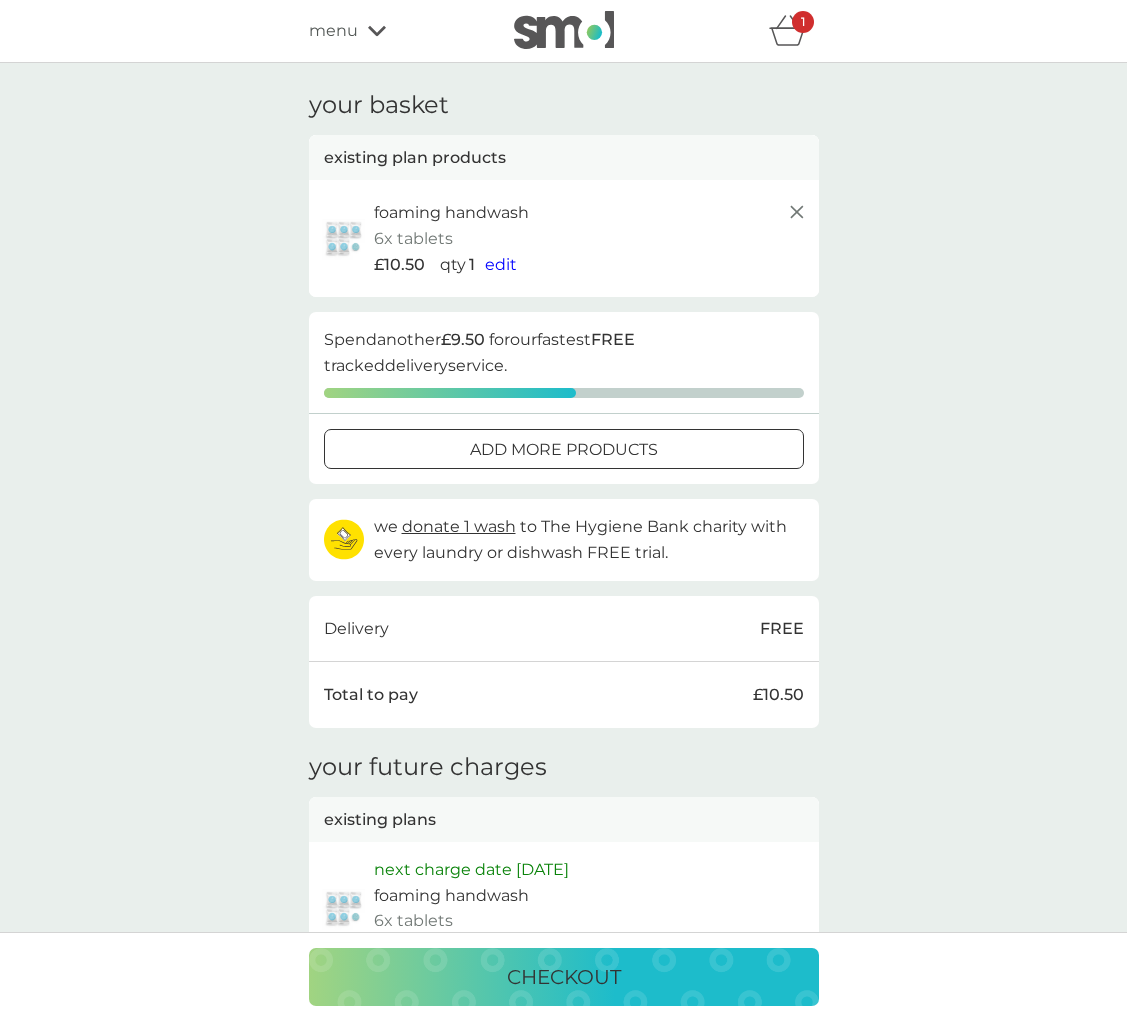 scroll, scrollTop: 0, scrollLeft: 0, axis: both 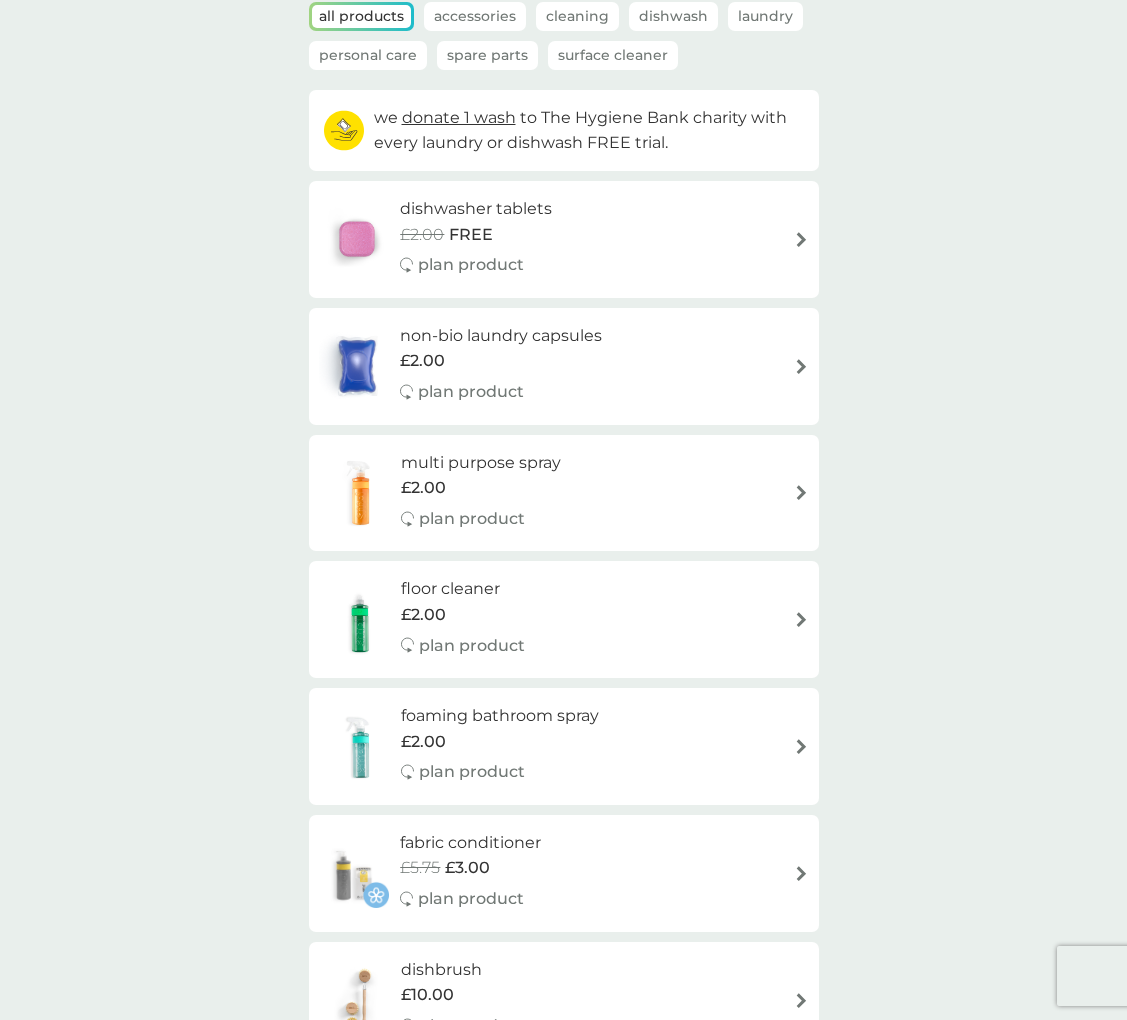 click on "multi purpose spray" at bounding box center [481, 463] 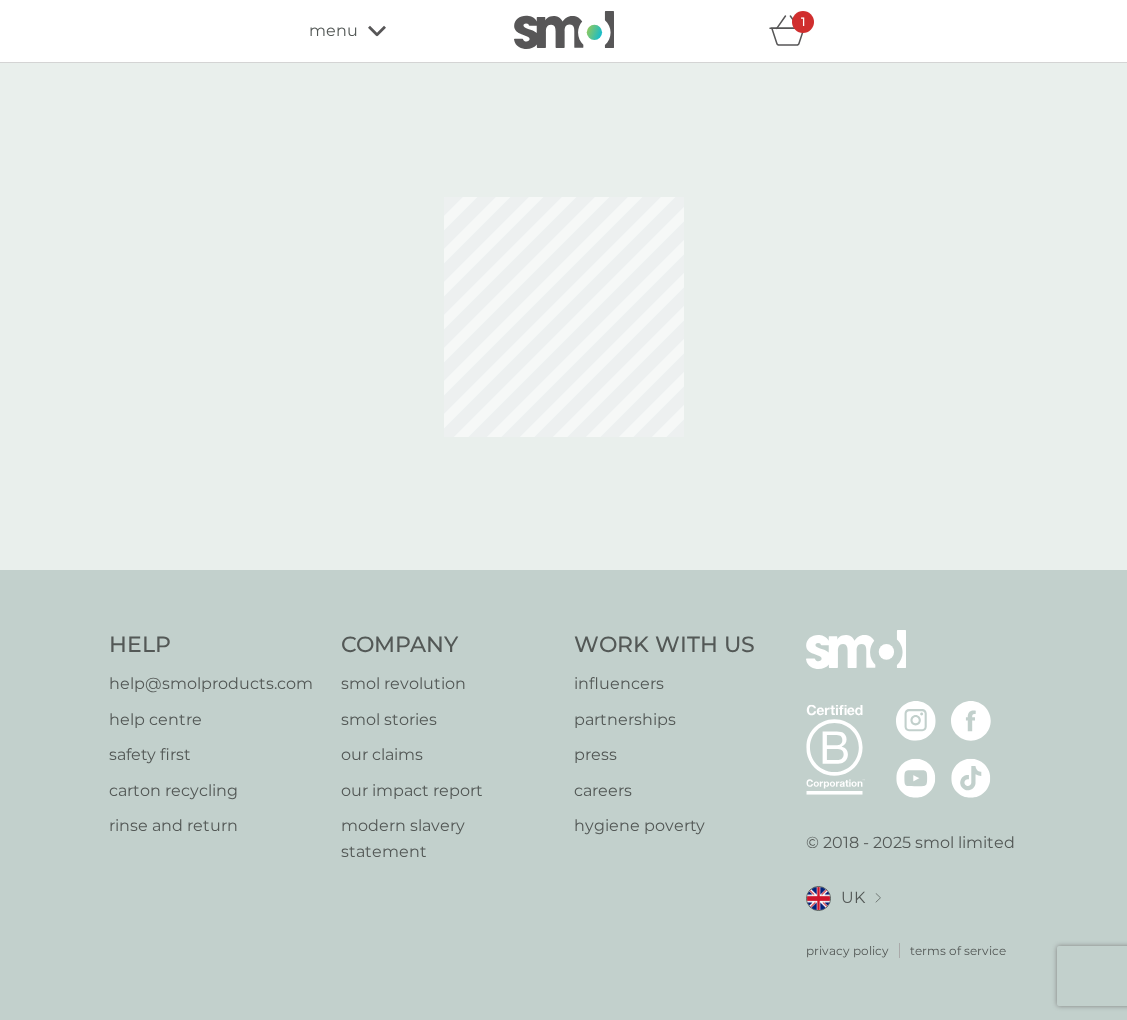 scroll, scrollTop: 0, scrollLeft: 0, axis: both 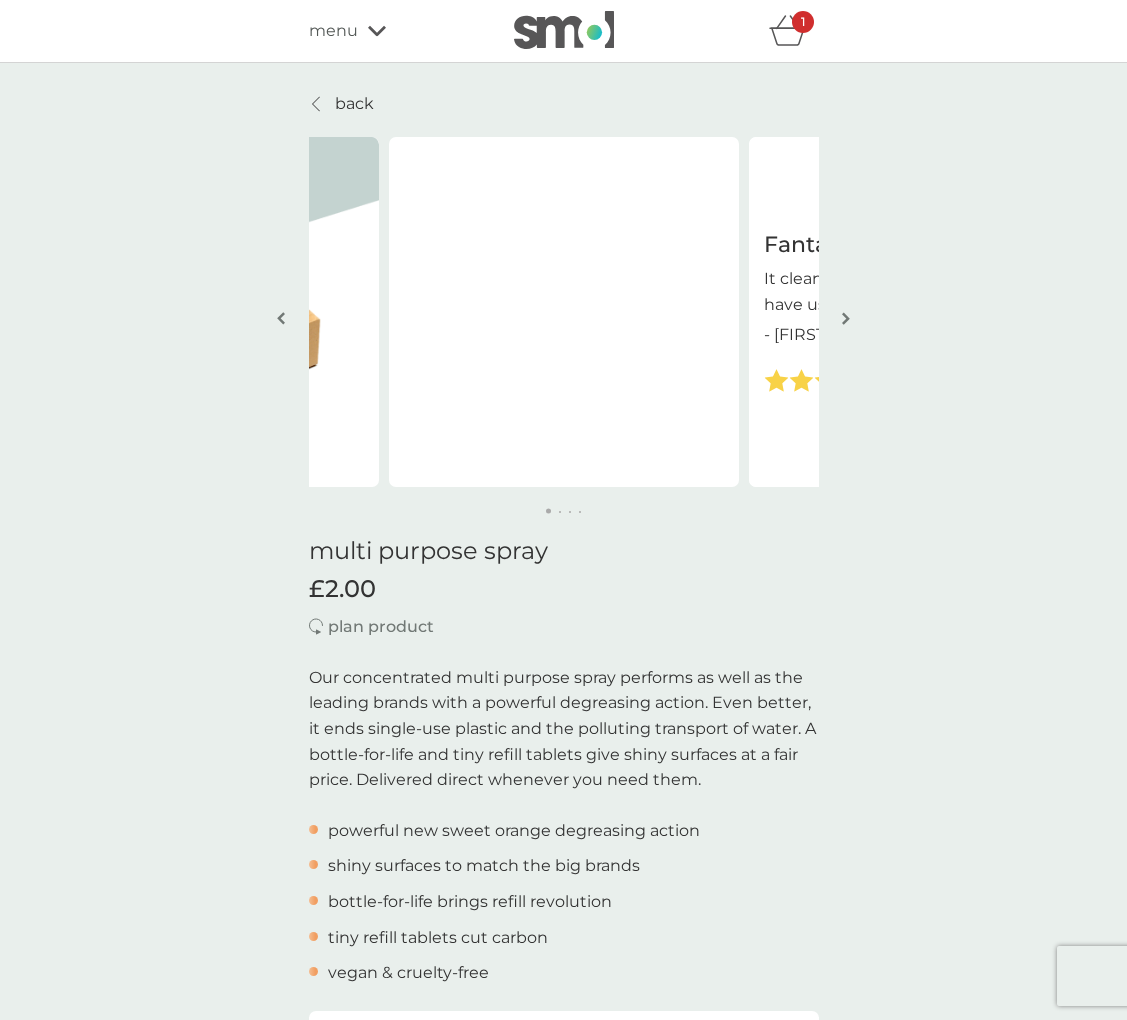 click at bounding box center (846, 320) 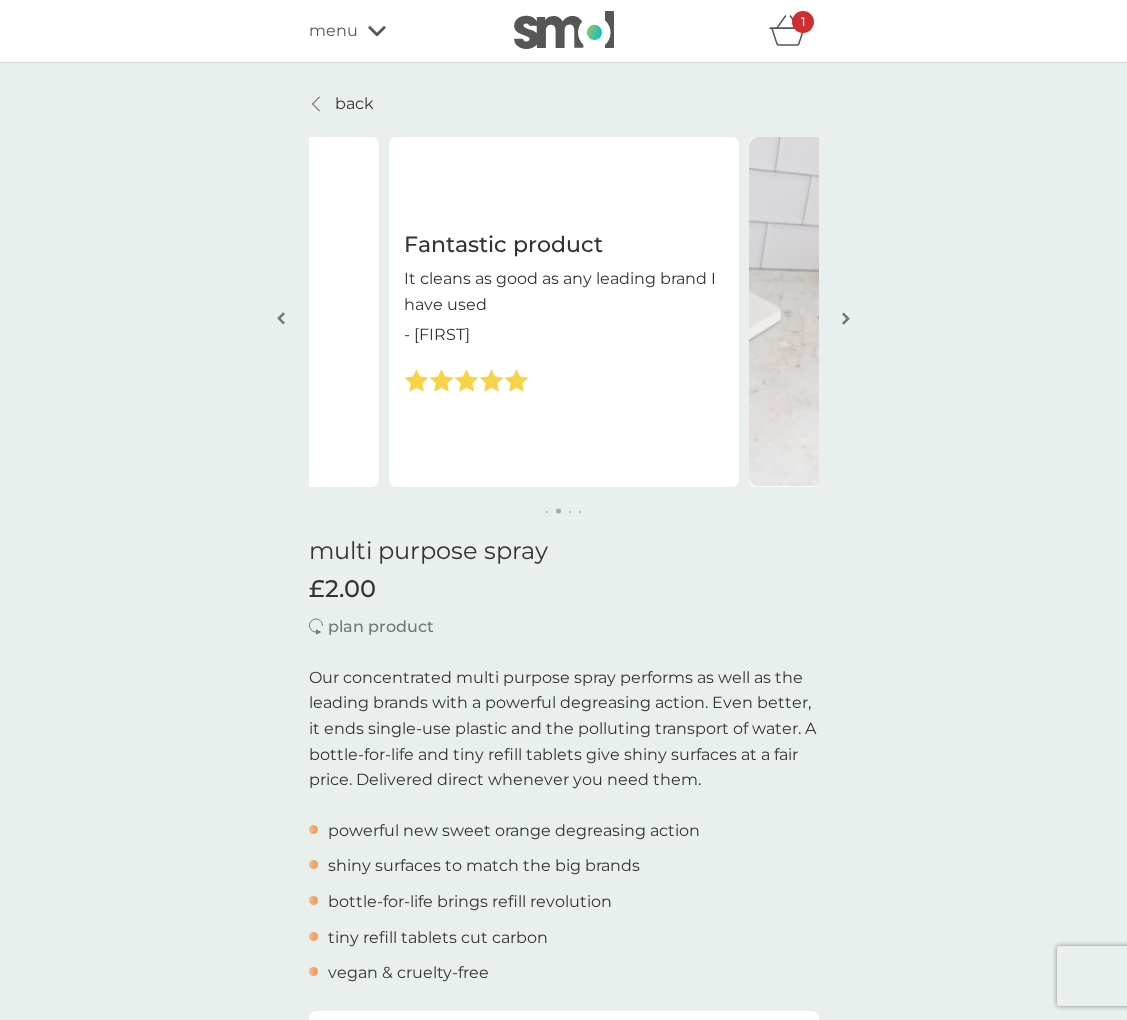 click at bounding box center [846, 320] 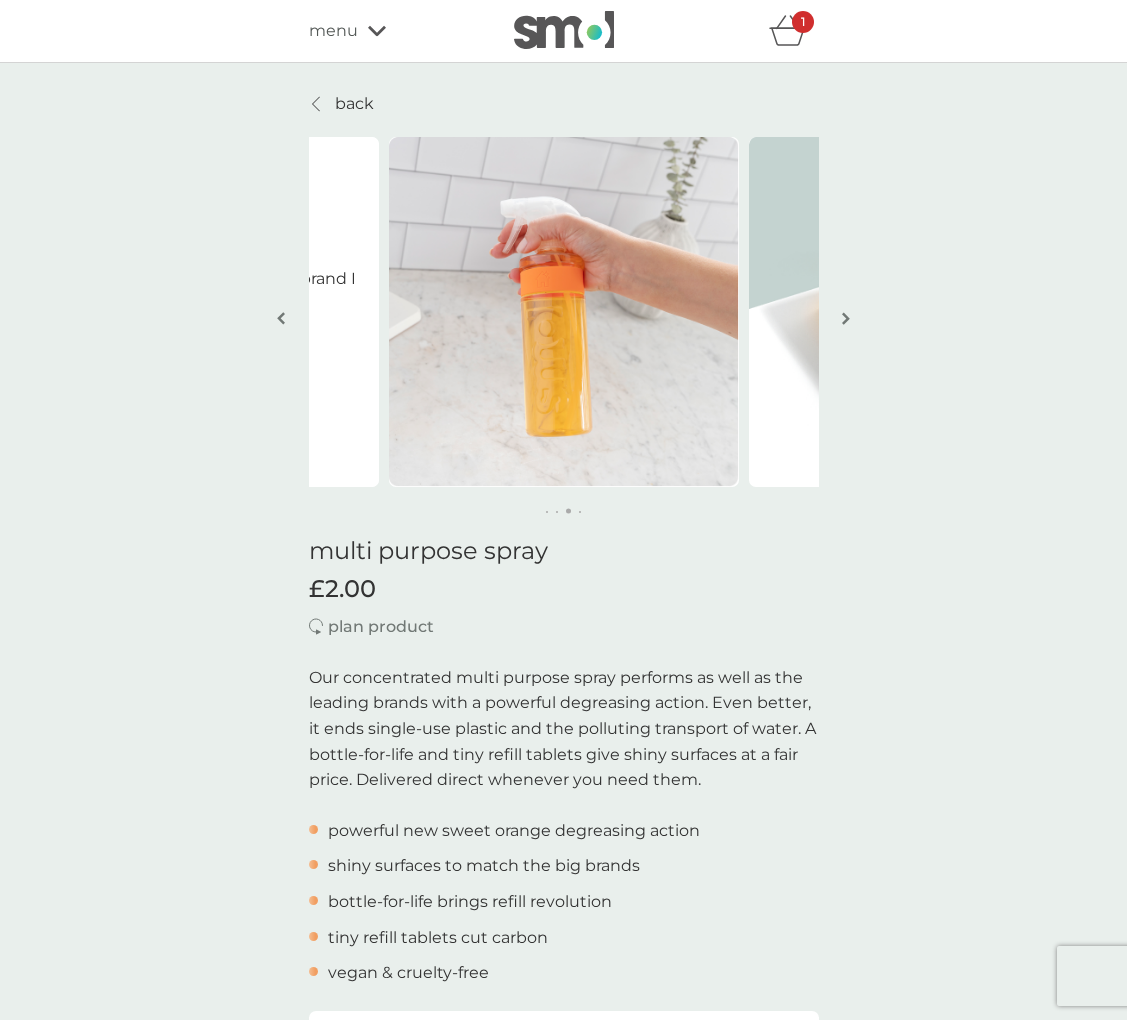 click at bounding box center [846, 318] 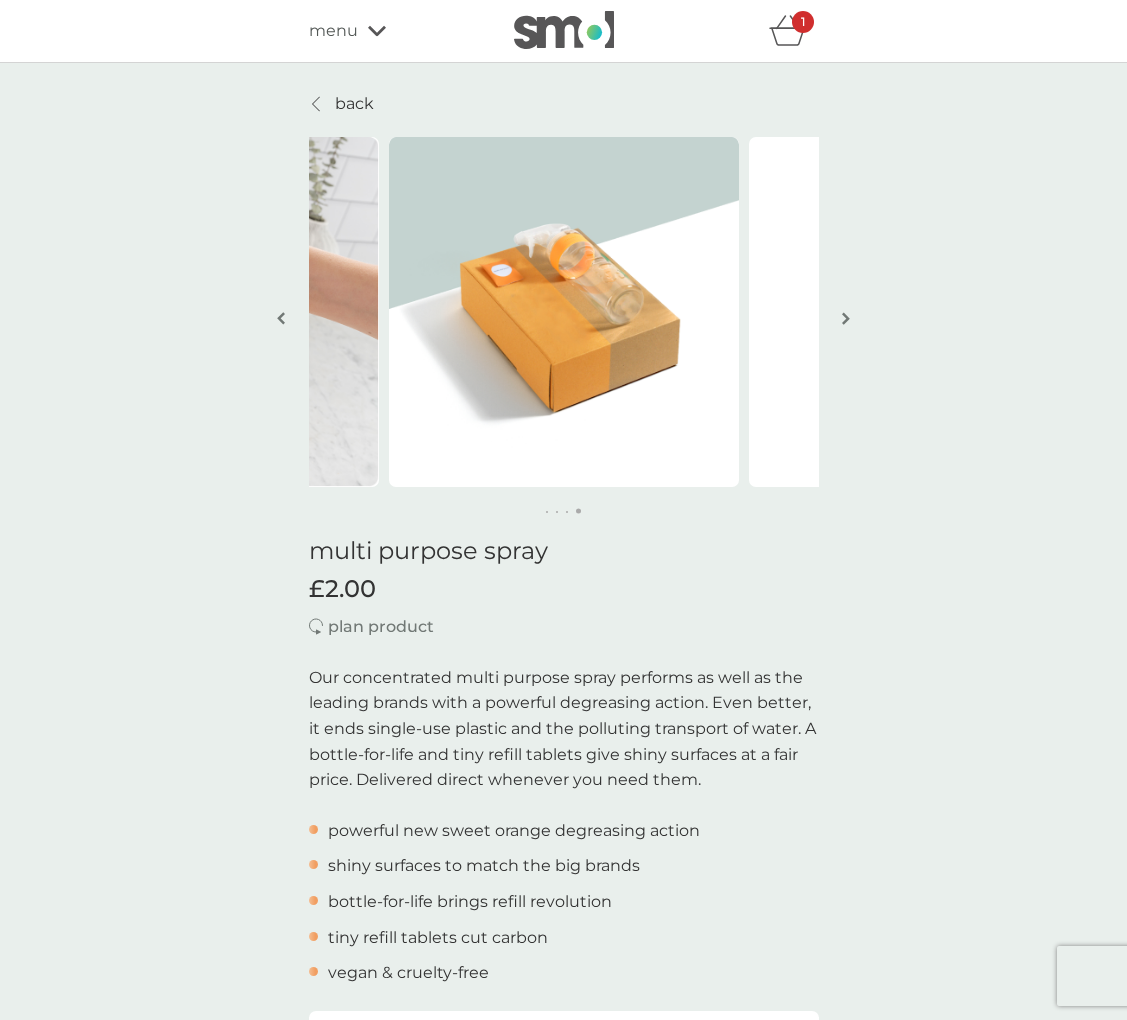 click at bounding box center [846, 318] 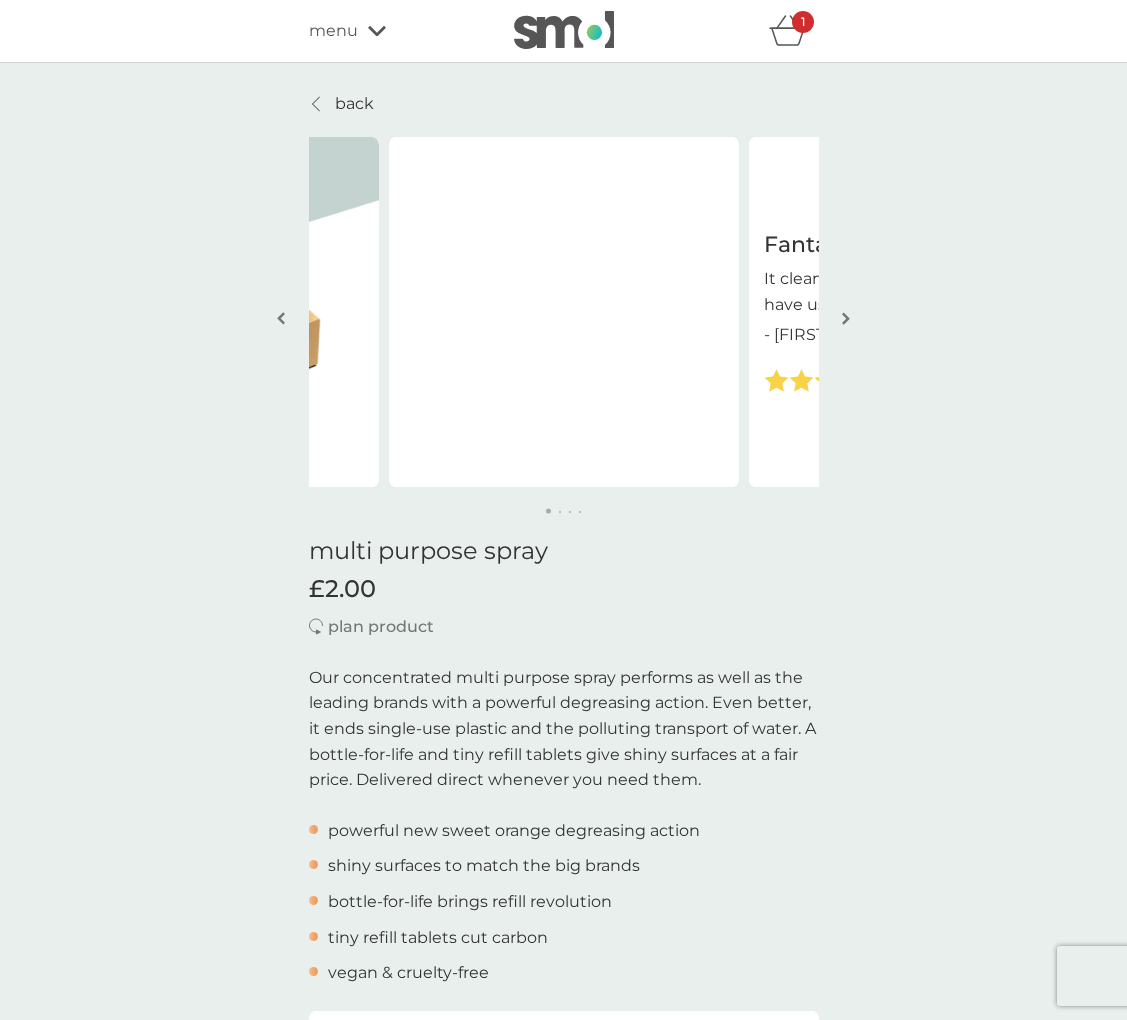 click at bounding box center [846, 318] 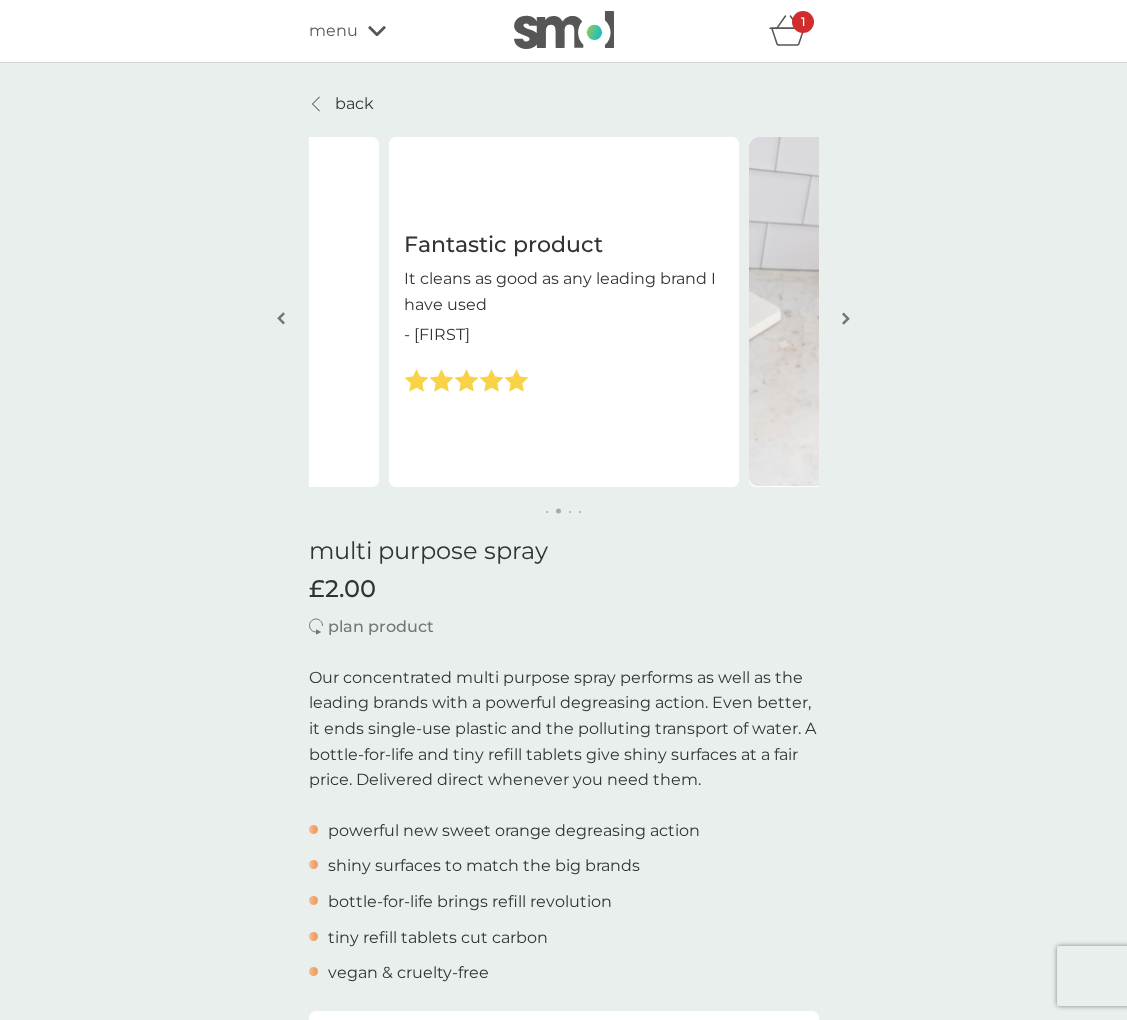 click at bounding box center (846, 318) 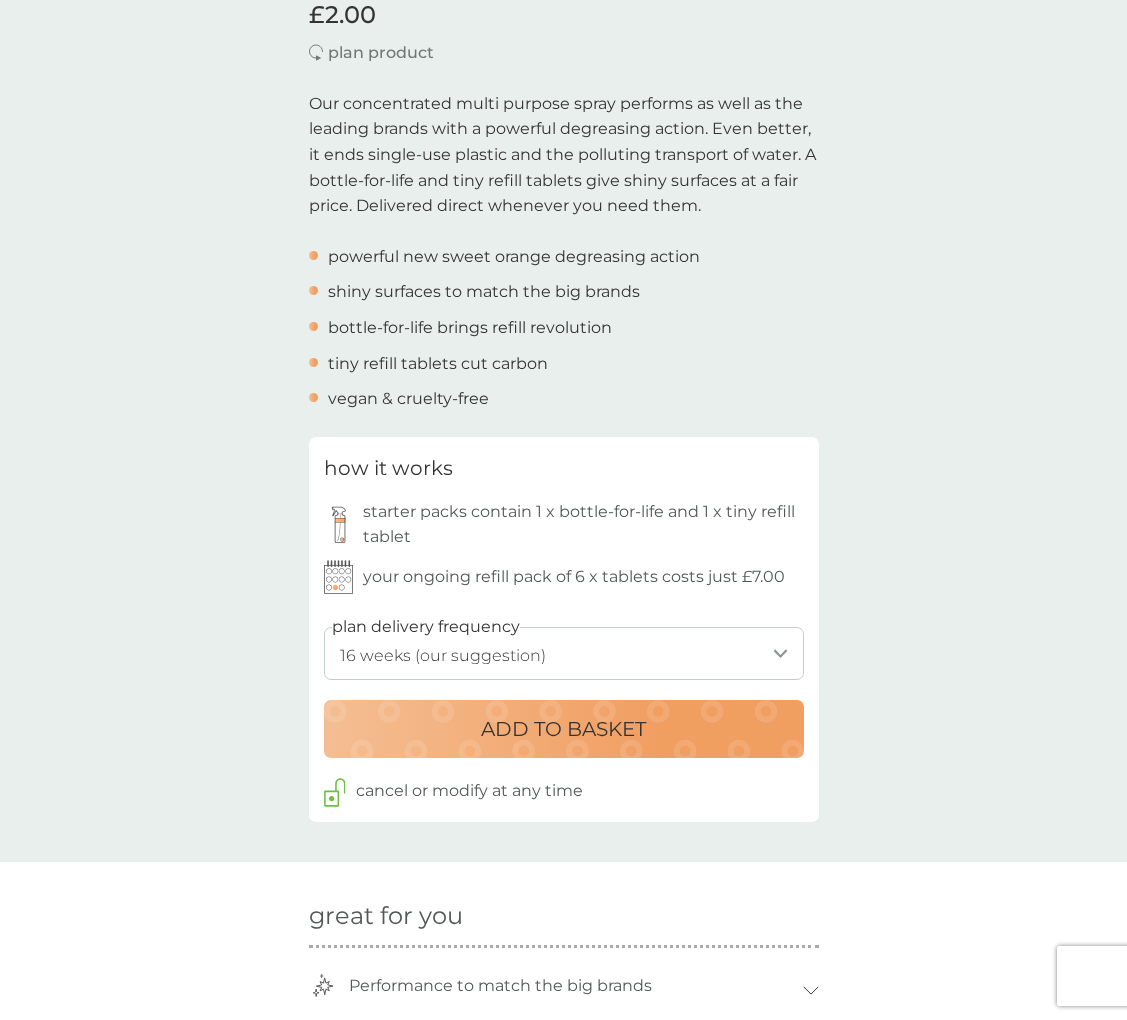 scroll, scrollTop: 580, scrollLeft: 0, axis: vertical 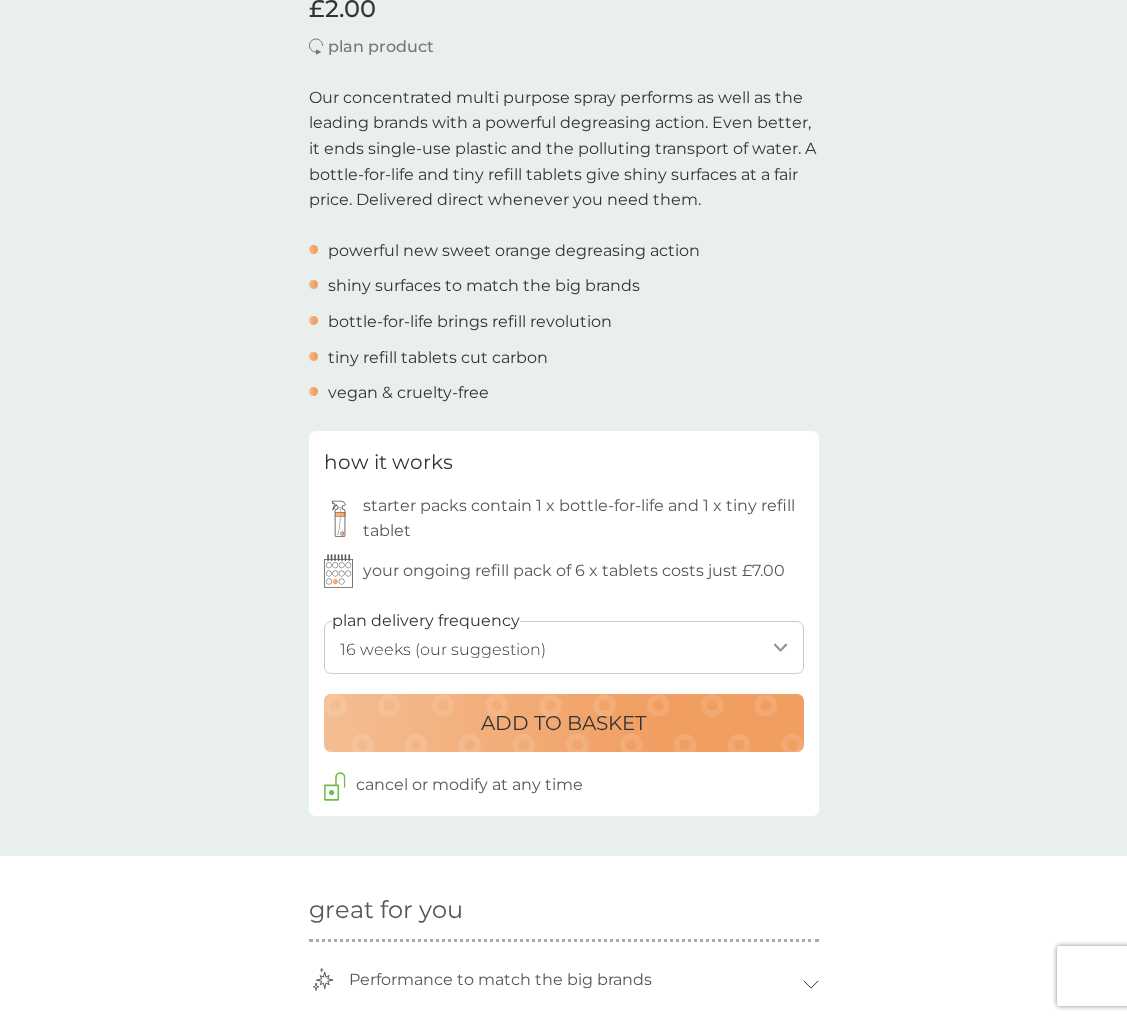 click on "how it works starter packs contain 1 x bottle-for-life and 1 x tiny refill tablet your ongoing refill pack of 6 x tablets costs just £7.00 plan delivery frequency 1 week  2 weeks  3 weeks  4 weeks  5 weeks  6 weeks  7 weeks  8 weeks  9 weeks  10 weeks  11 weeks  12 weeks  13 weeks  14 weeks  15 weeks  16 weeks (our suggestion) 17 weeks  18 weeks  19 weeks  20 weeks  21 weeks  22 weeks  23 weeks  24 weeks  25 weeks  26 weeks  27 weeks  28 weeks  29 weeks  30 weeks  31 weeks  32 weeks  33 weeks  34 weeks  35 weeks  ADD TO BASKET cancel or modify at any time" at bounding box center (564, 623) 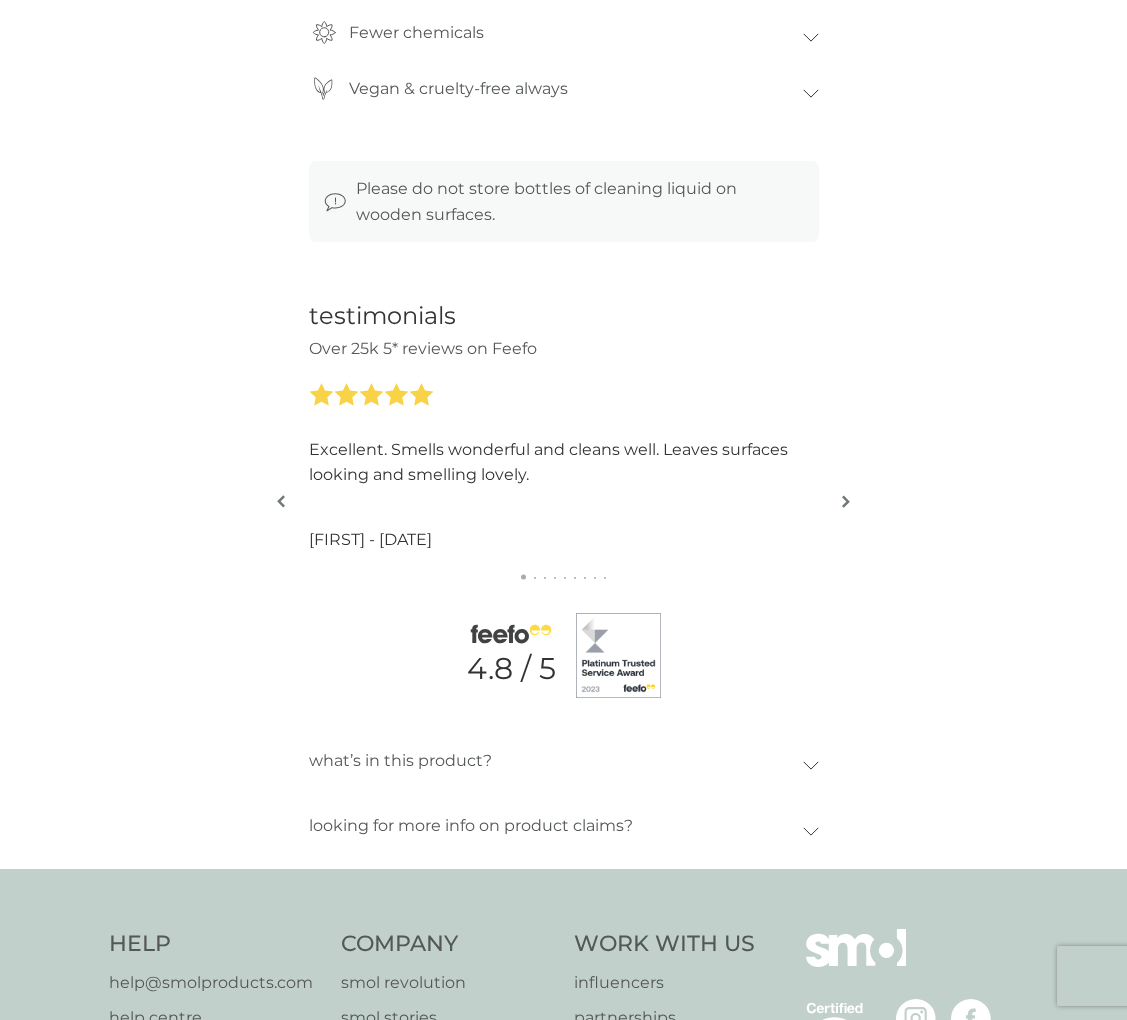 scroll, scrollTop: 1988, scrollLeft: 0, axis: vertical 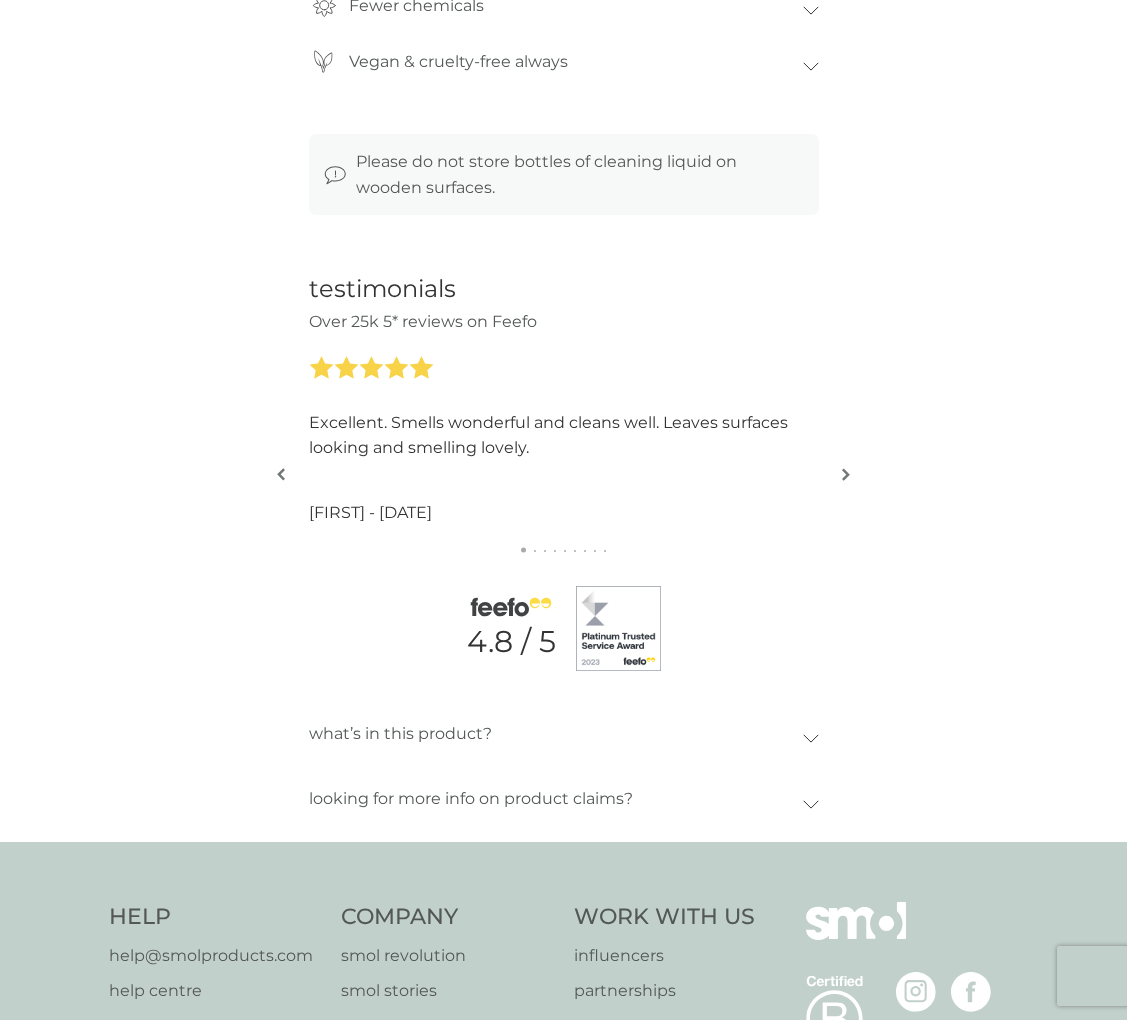 click at bounding box center [846, 474] 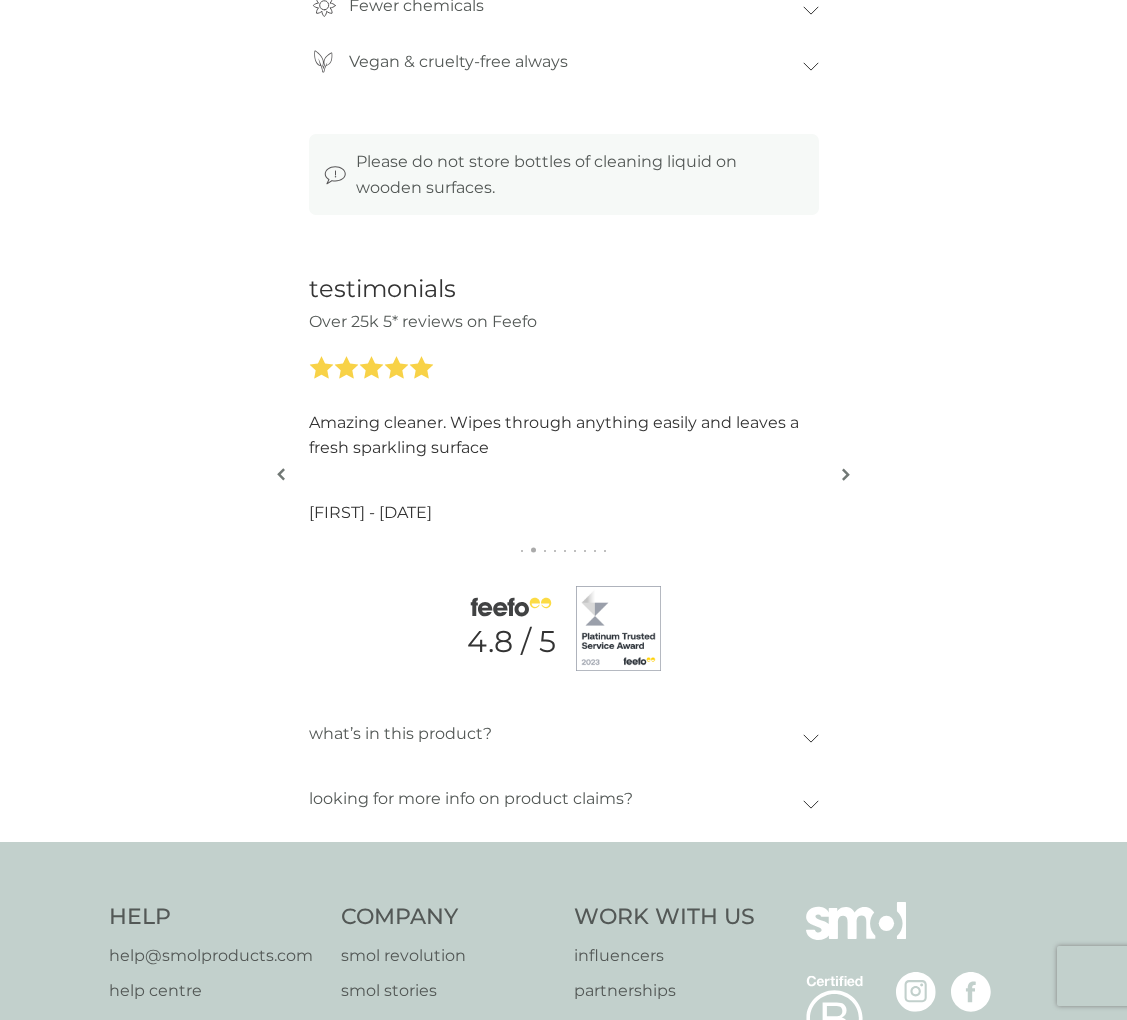 click at bounding box center (846, 474) 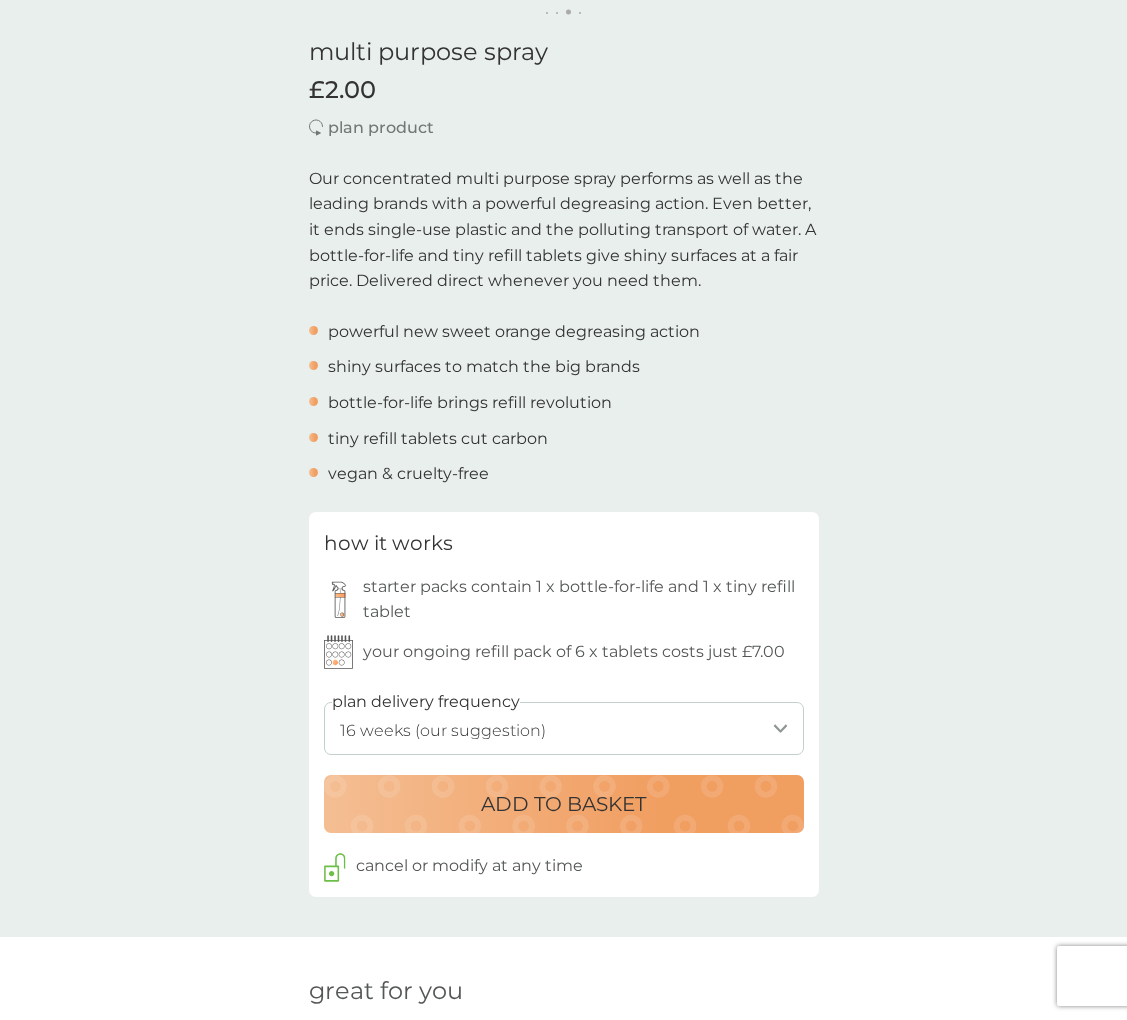 scroll, scrollTop: 500, scrollLeft: 0, axis: vertical 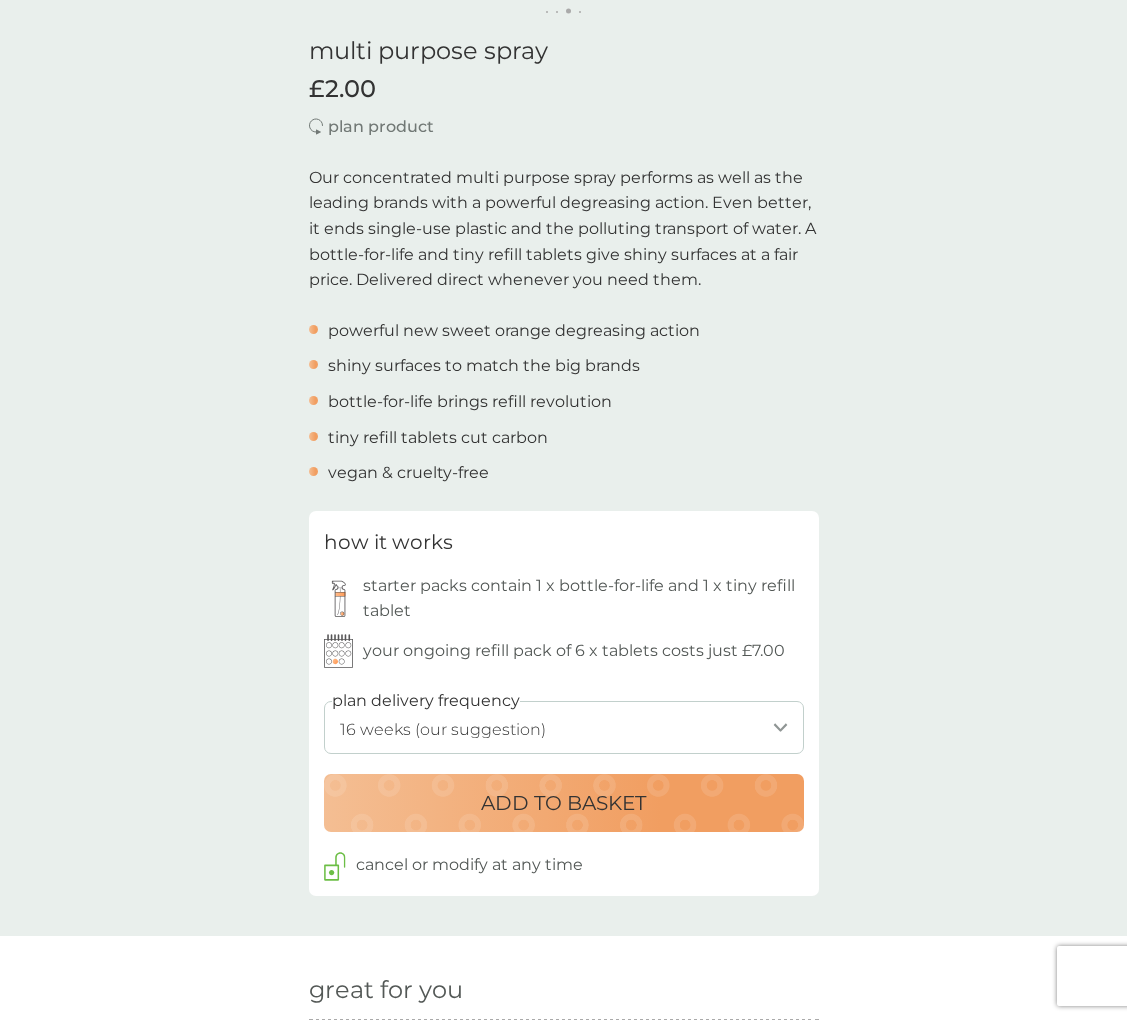 click on "1 week  2 weeks  3 weeks  4 weeks  5 weeks  6 weeks  7 weeks  8 weeks  9 weeks  10 weeks  11 weeks  12 weeks  13 weeks  14 weeks  15 weeks  16 weeks (our suggestion) 17 weeks  18 weeks  19 weeks  20 weeks  21 weeks  22 weeks  23 weeks  24 weeks  25 weeks  26 weeks  27 weeks  28 weeks  29 weeks  30 weeks  31 weeks  32 weeks  33 weeks  34 weeks  35 weeks" at bounding box center [564, 727] 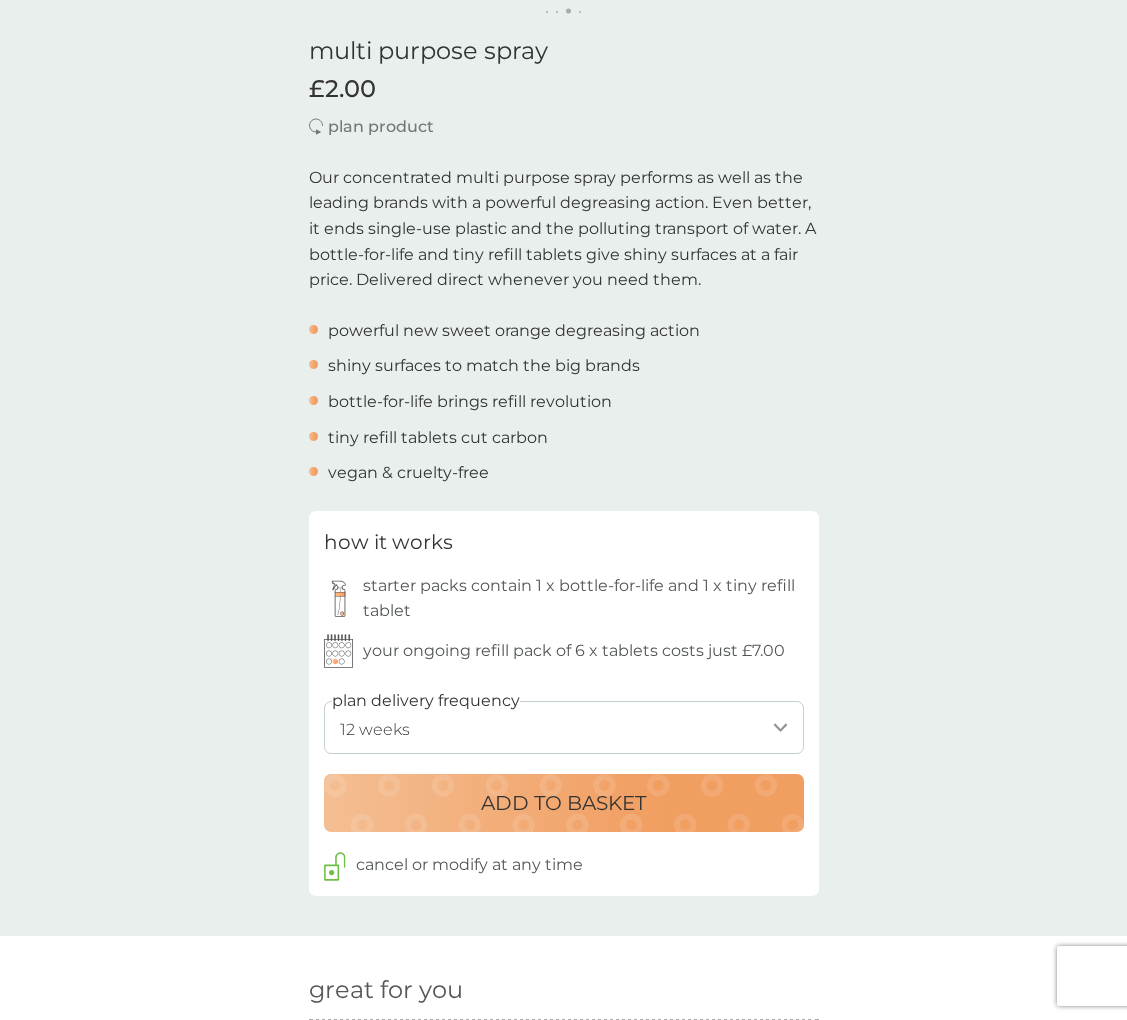 click on "ADD TO BASKET" at bounding box center [564, 803] 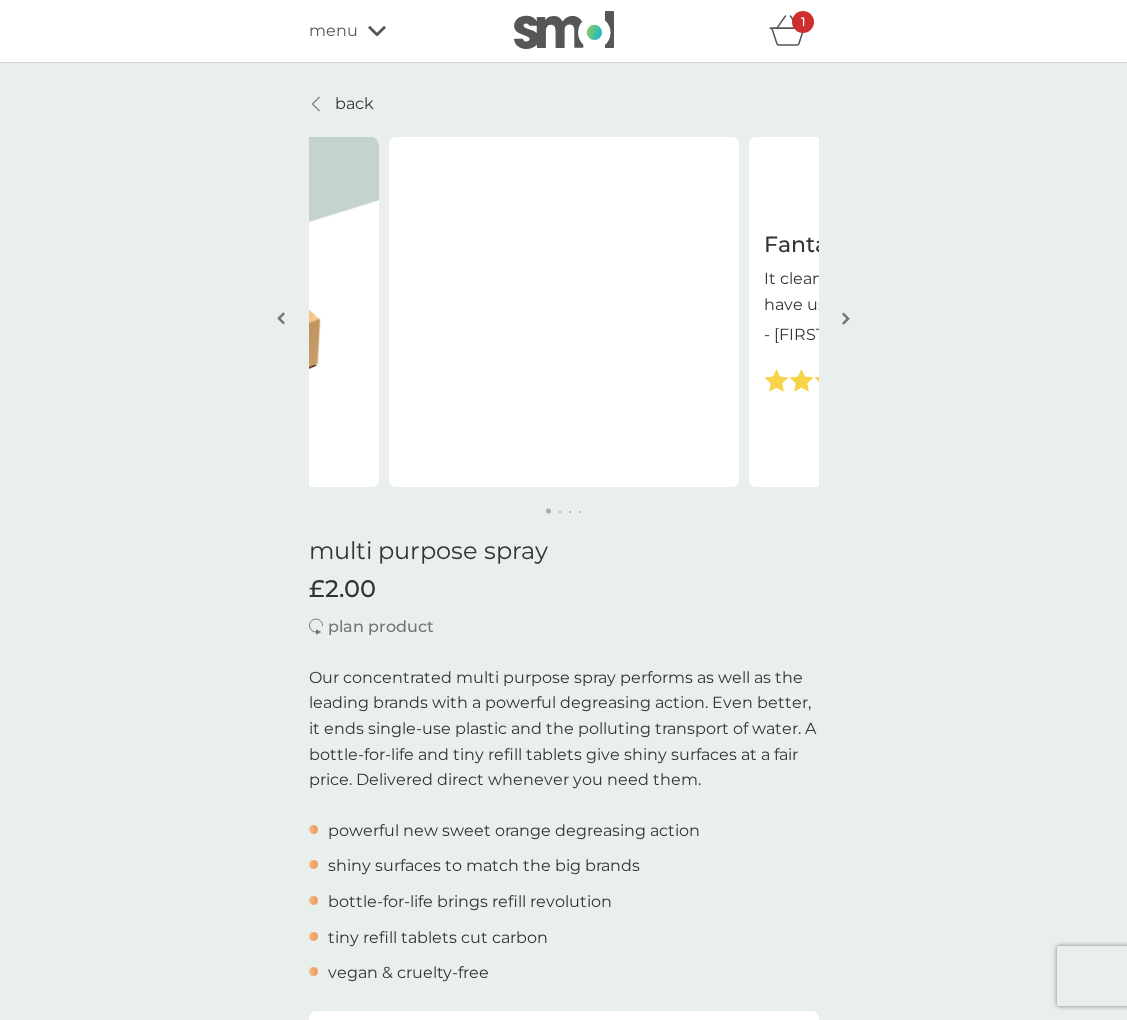 scroll, scrollTop: -6, scrollLeft: 0, axis: vertical 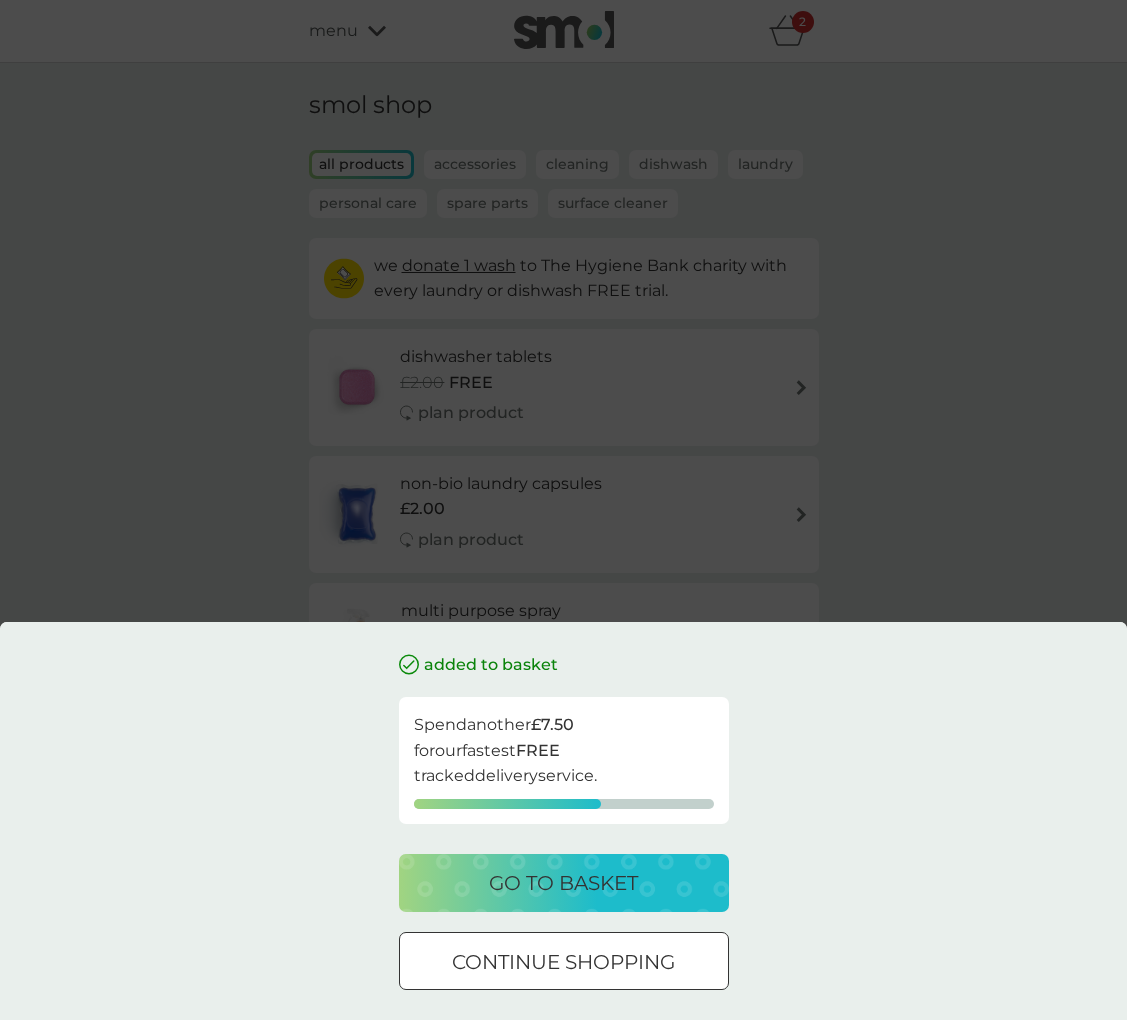 click on "continue shopping" at bounding box center (563, 962) 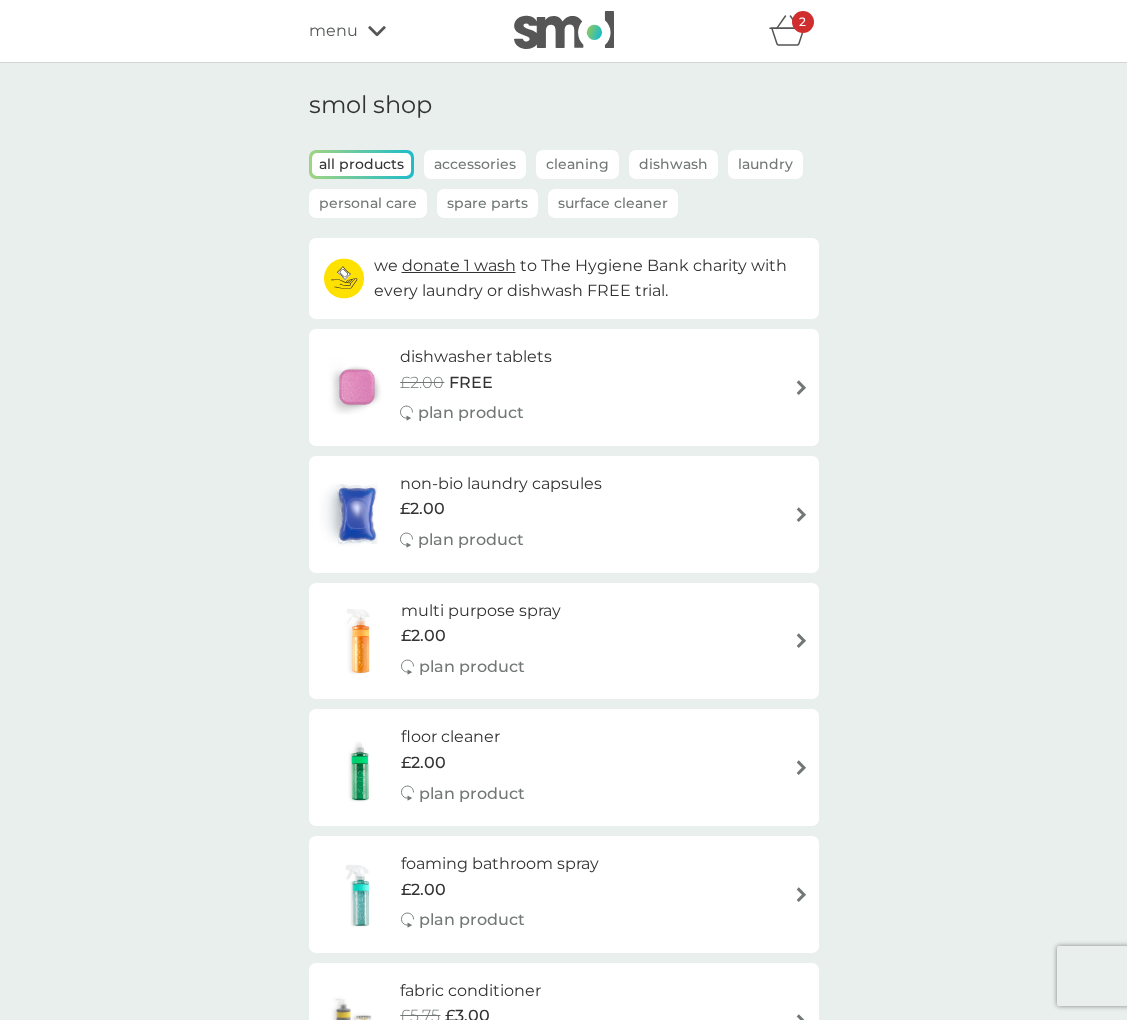 scroll, scrollTop: 0, scrollLeft: 0, axis: both 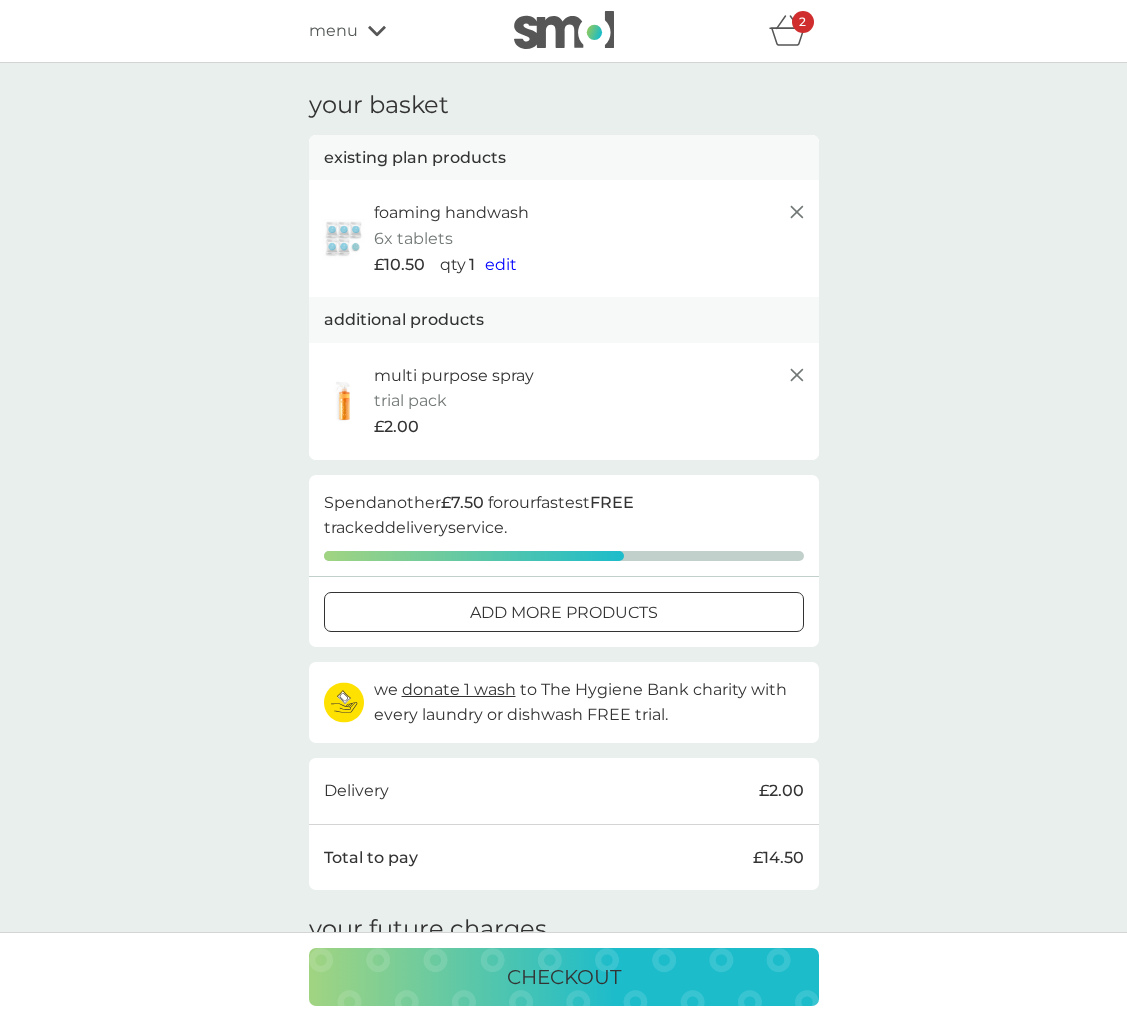 click on "multi purpose spray" at bounding box center [454, 376] 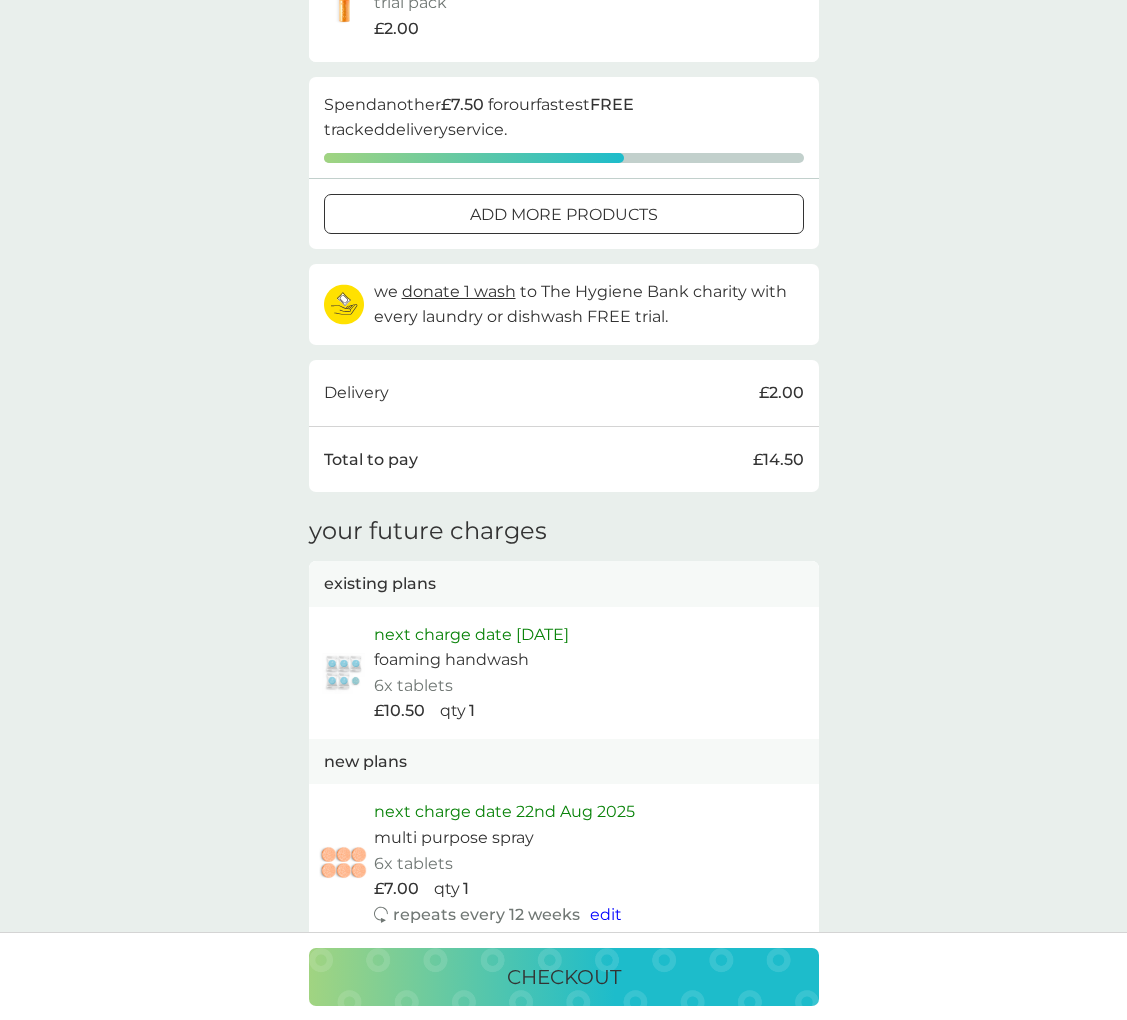 scroll, scrollTop: 398, scrollLeft: 0, axis: vertical 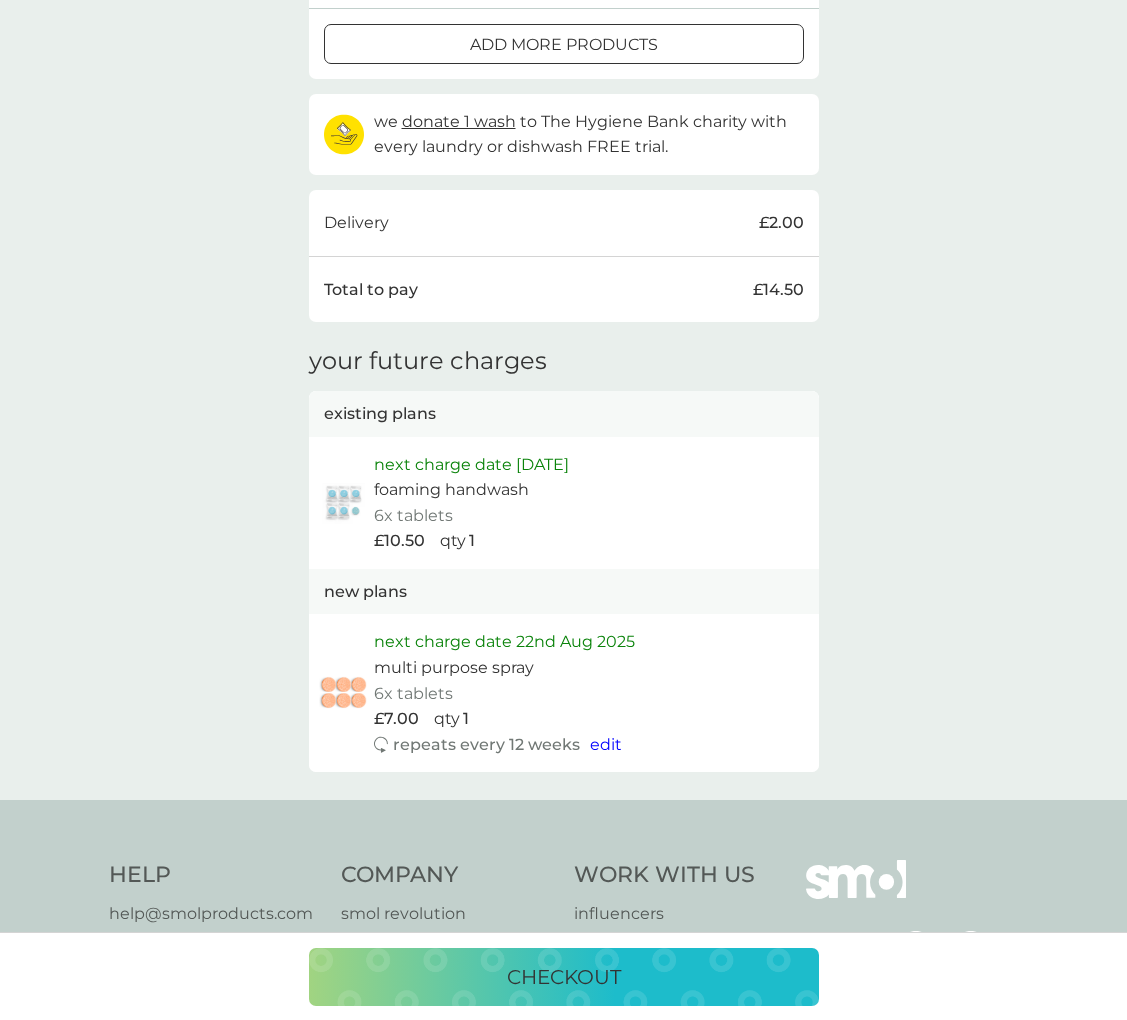 click on "next charge date [DATE] foaming handwash 6x tablets   £10.50 qty 1" at bounding box center [564, 503] 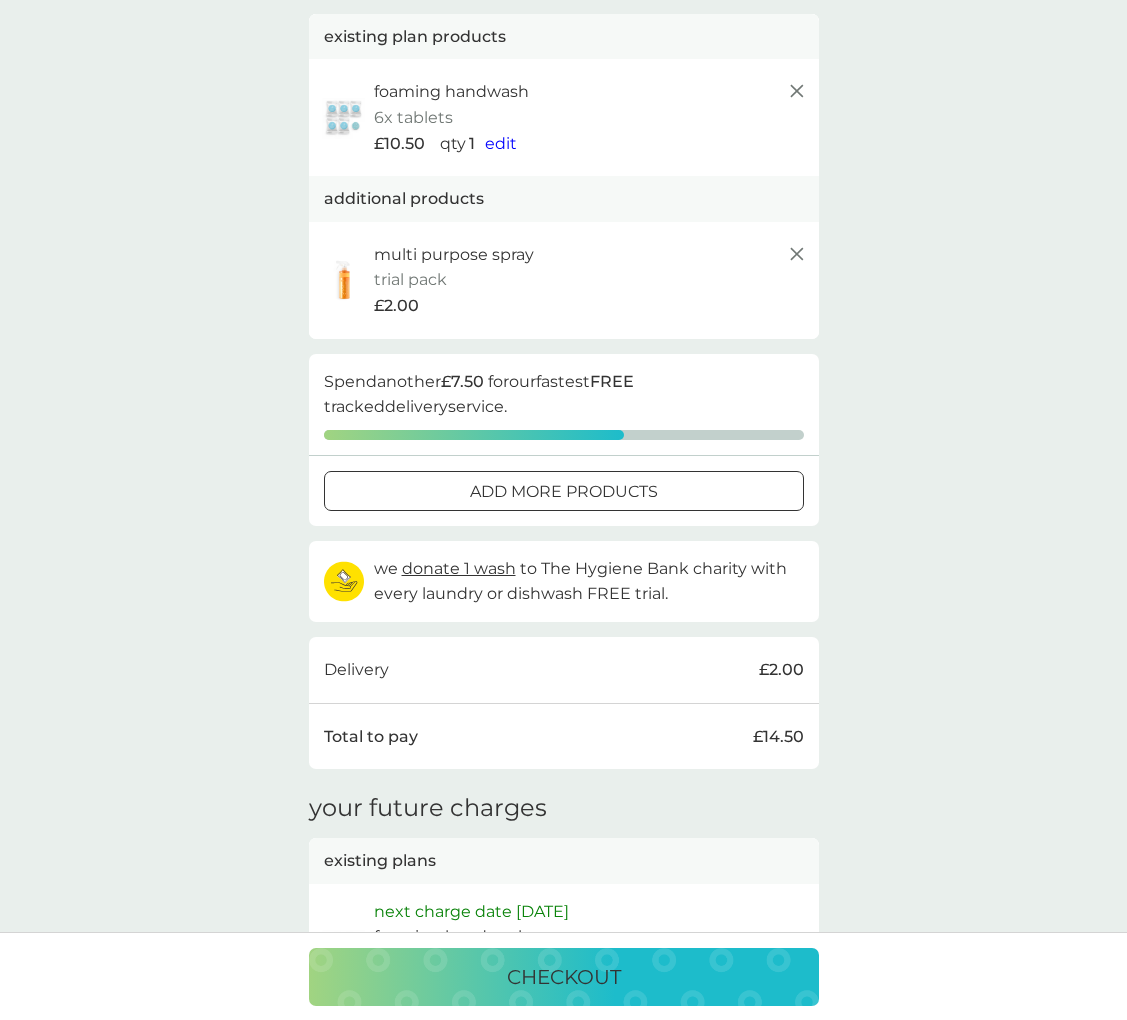 scroll, scrollTop: 751, scrollLeft: 0, axis: vertical 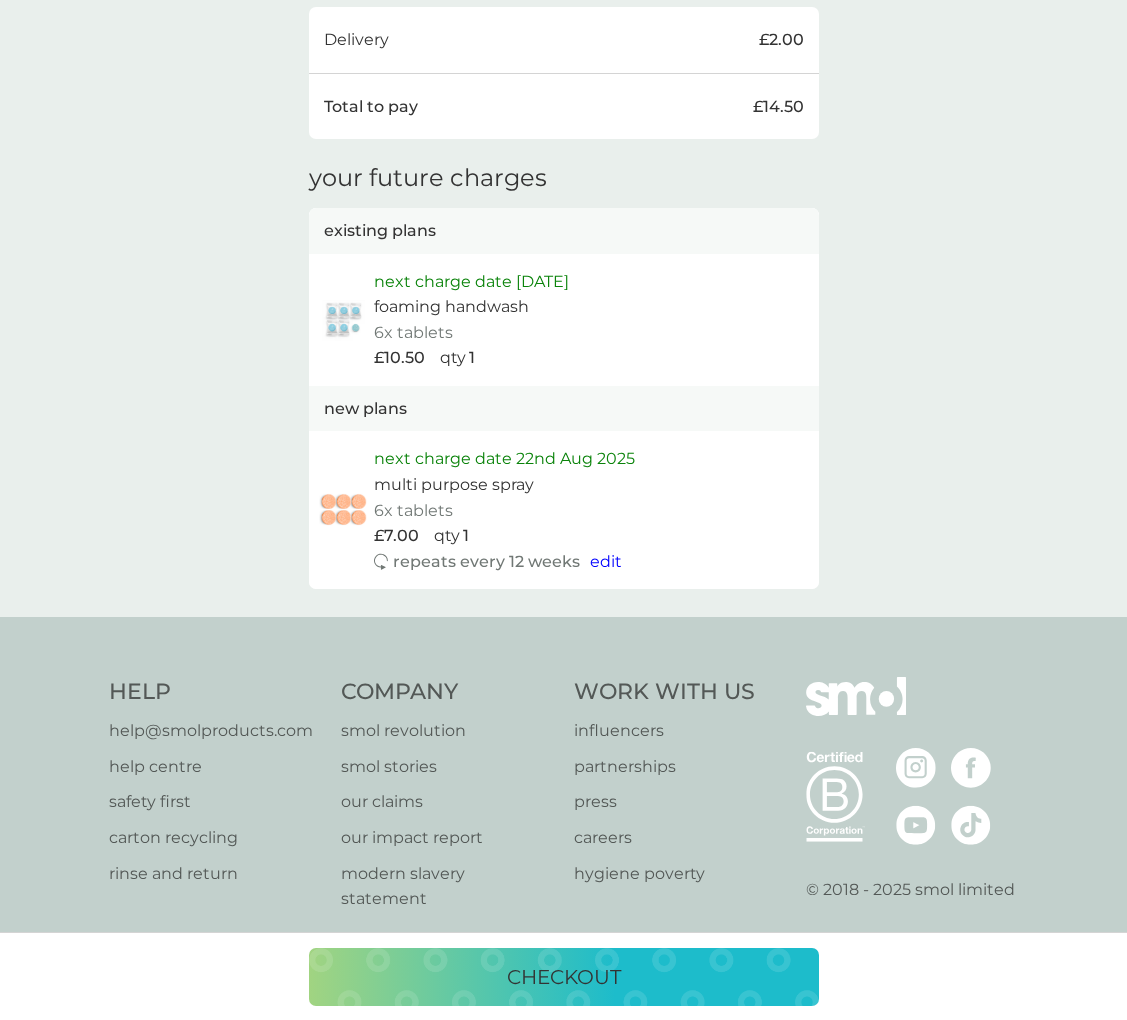 click on "checkout" at bounding box center (564, 977) 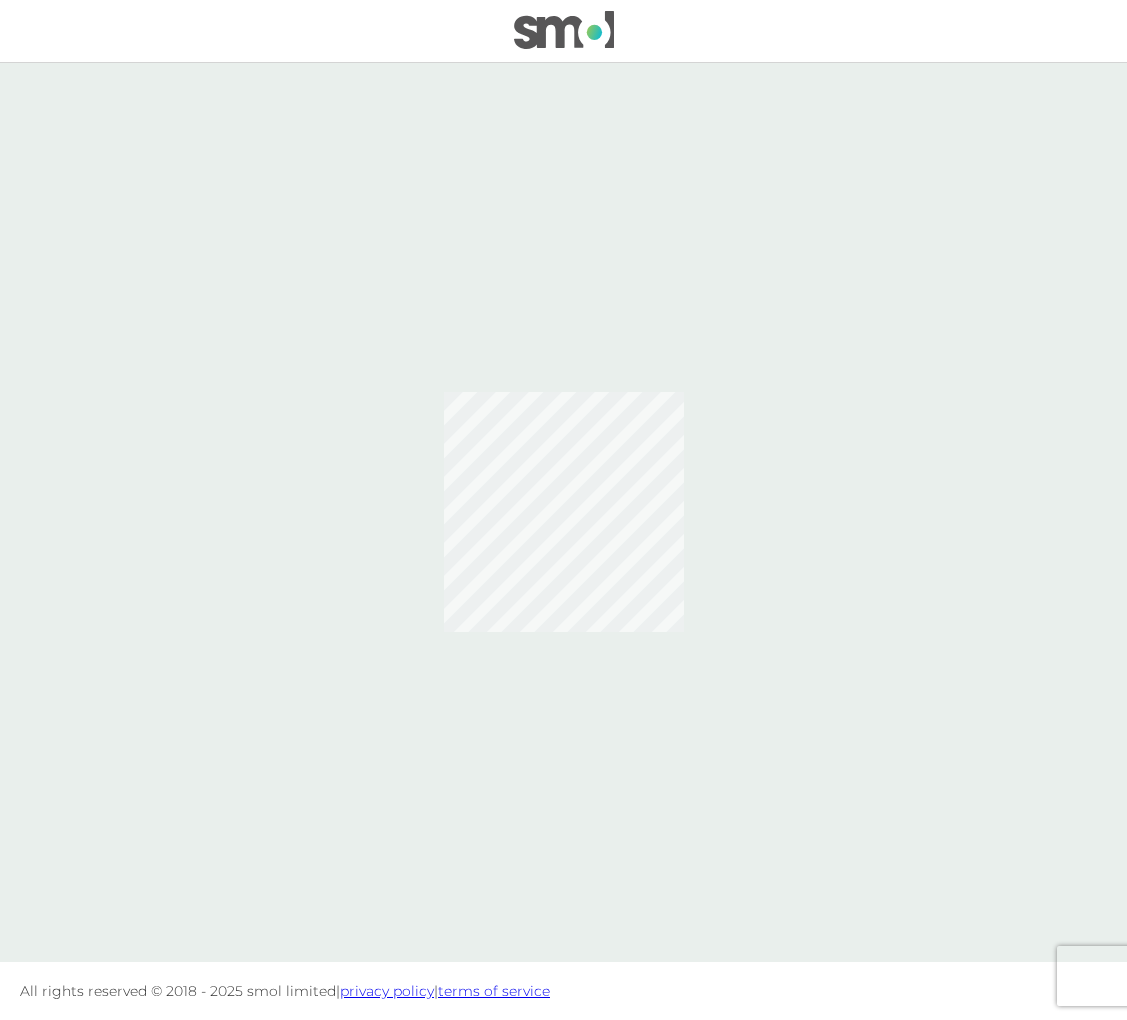 scroll, scrollTop: 0, scrollLeft: 0, axis: both 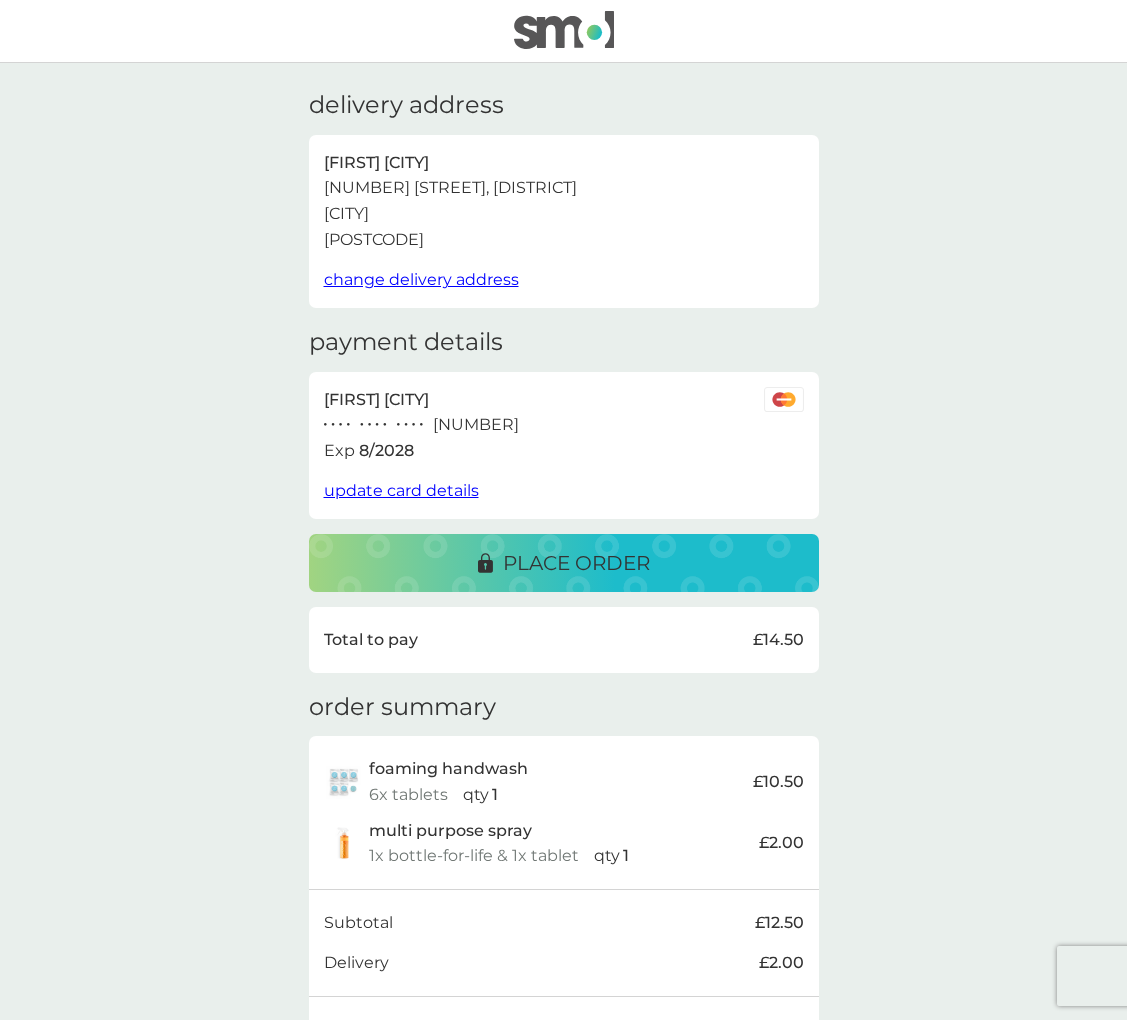 click on "update card details" at bounding box center (401, 490) 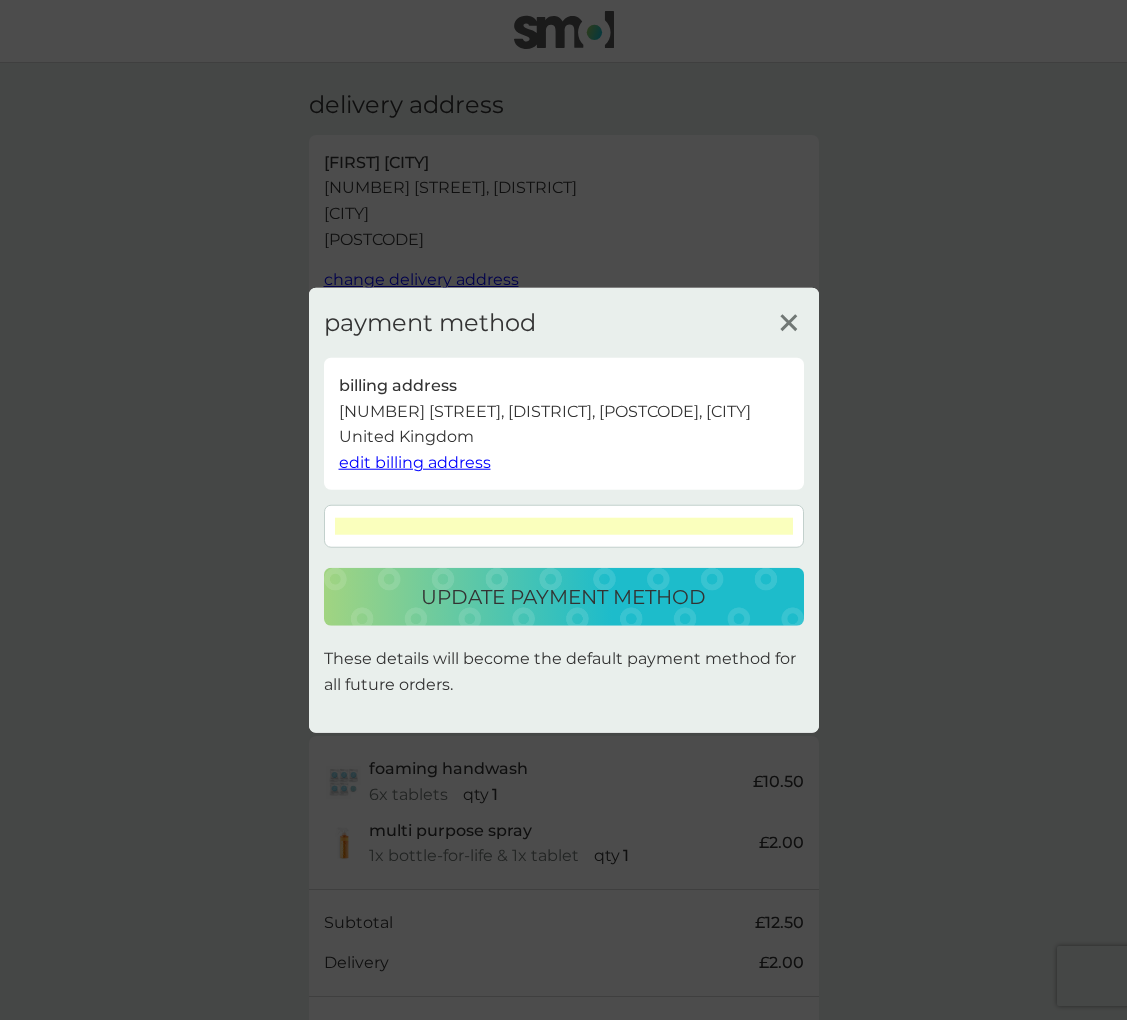 click on "update payment method" at bounding box center (563, 597) 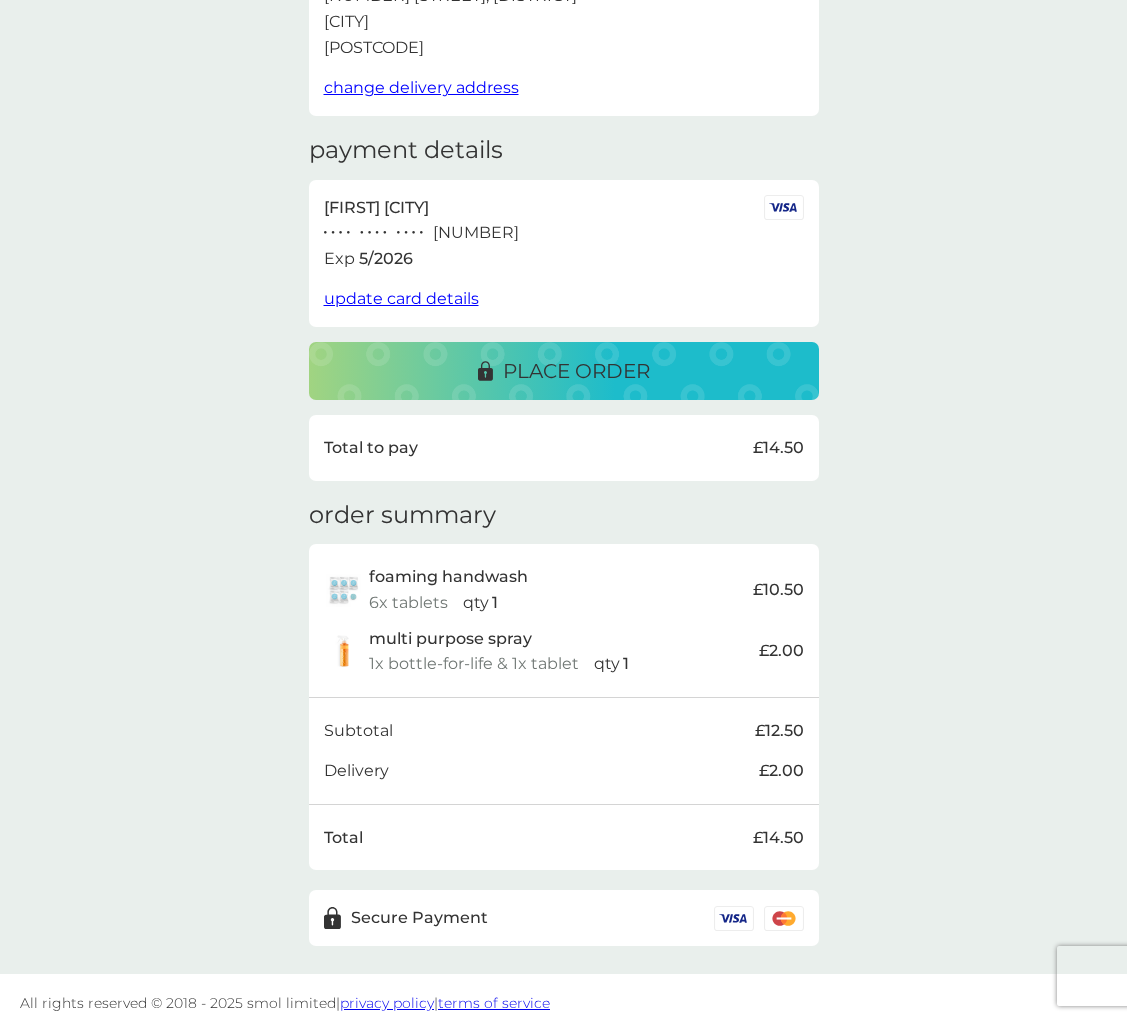 scroll, scrollTop: 191, scrollLeft: 0, axis: vertical 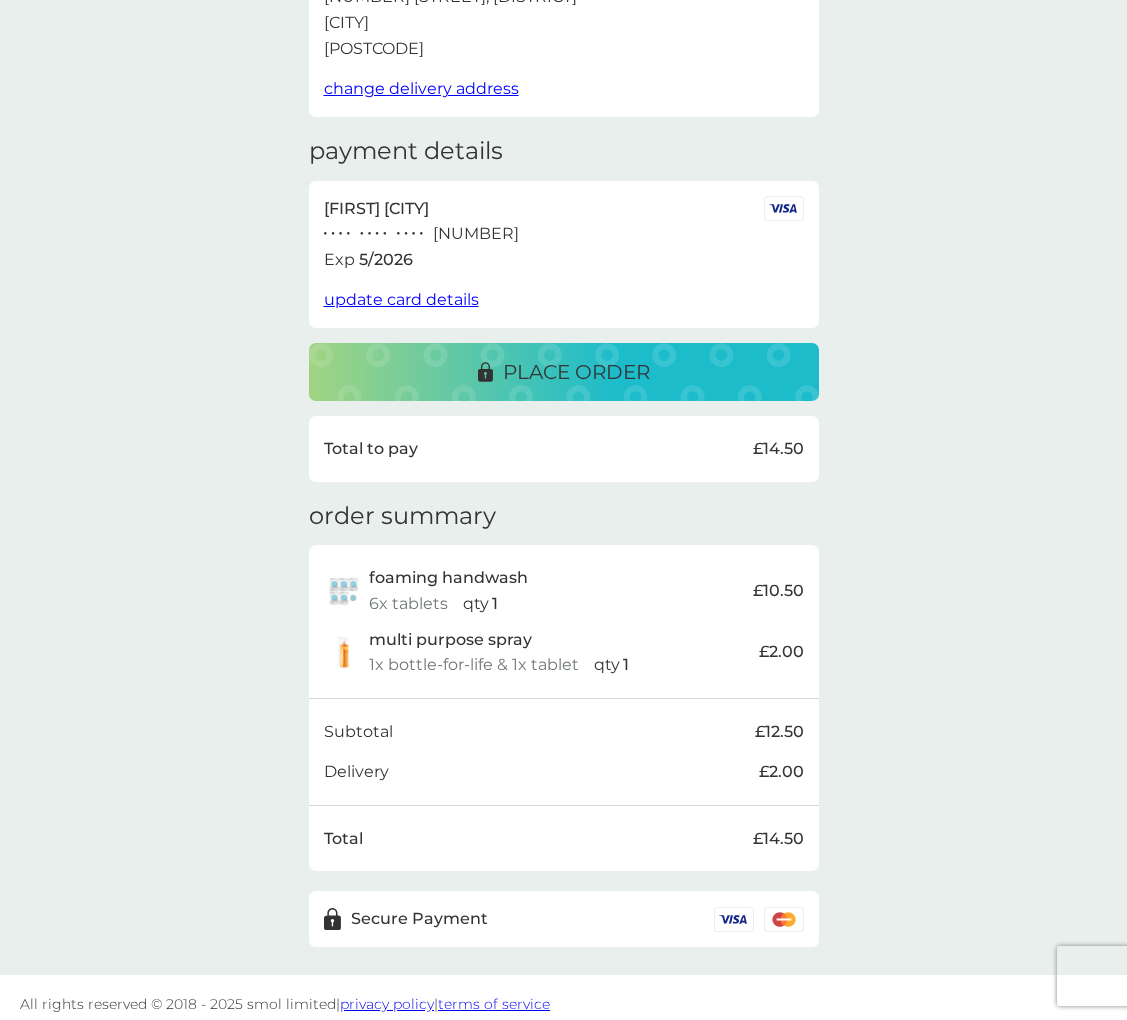 click on "place order" at bounding box center (564, 372) 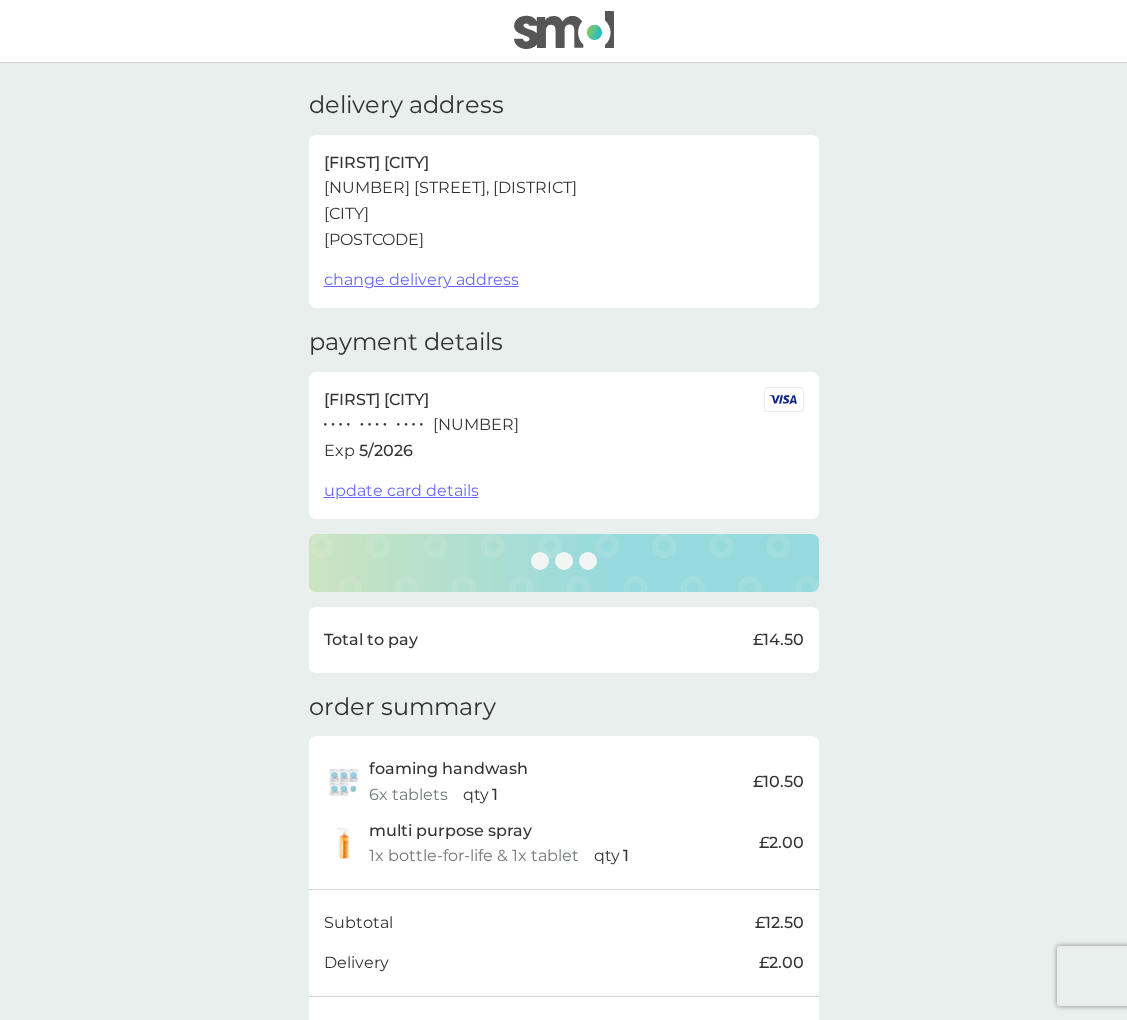 scroll, scrollTop: 0, scrollLeft: 0, axis: both 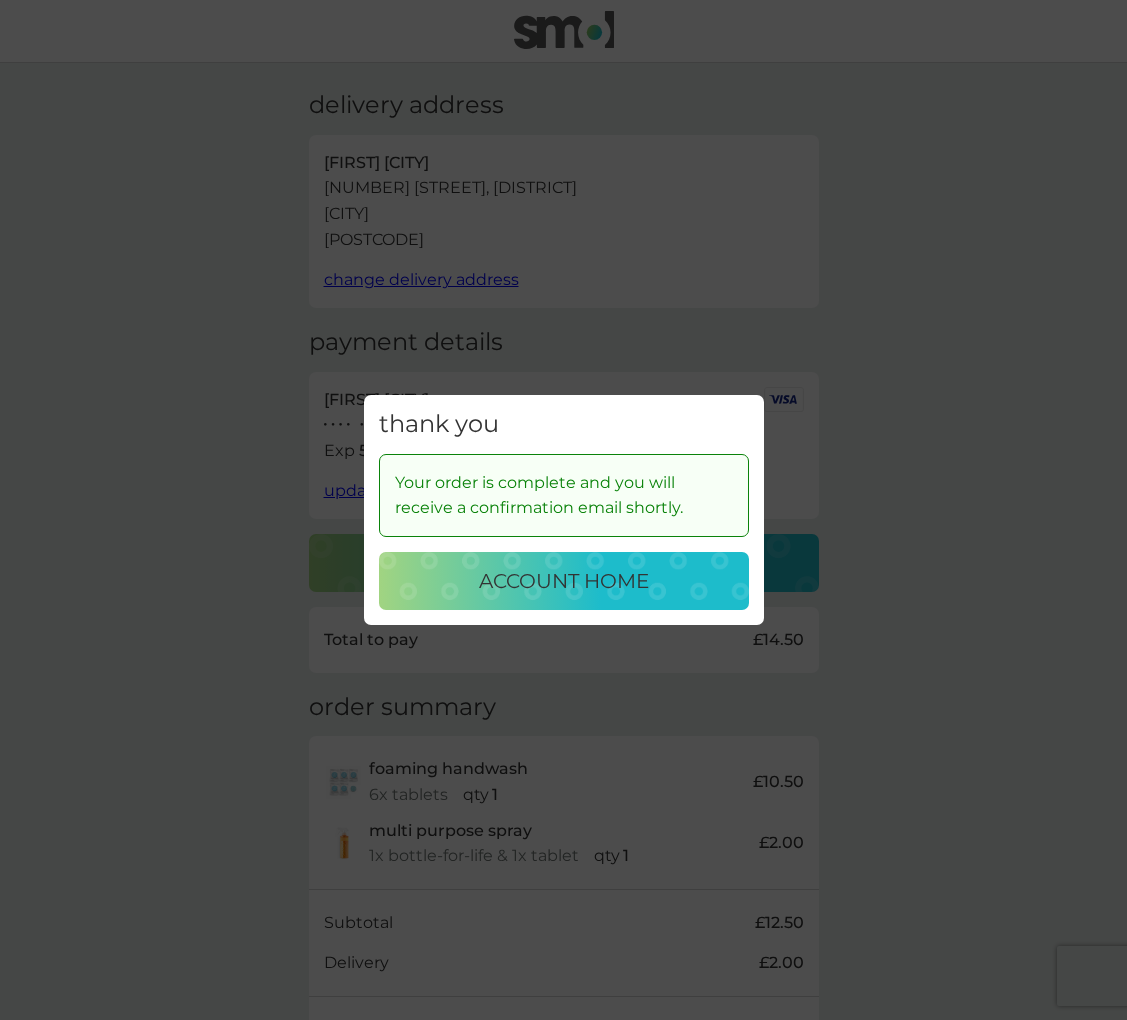 click on "account home" at bounding box center (564, 581) 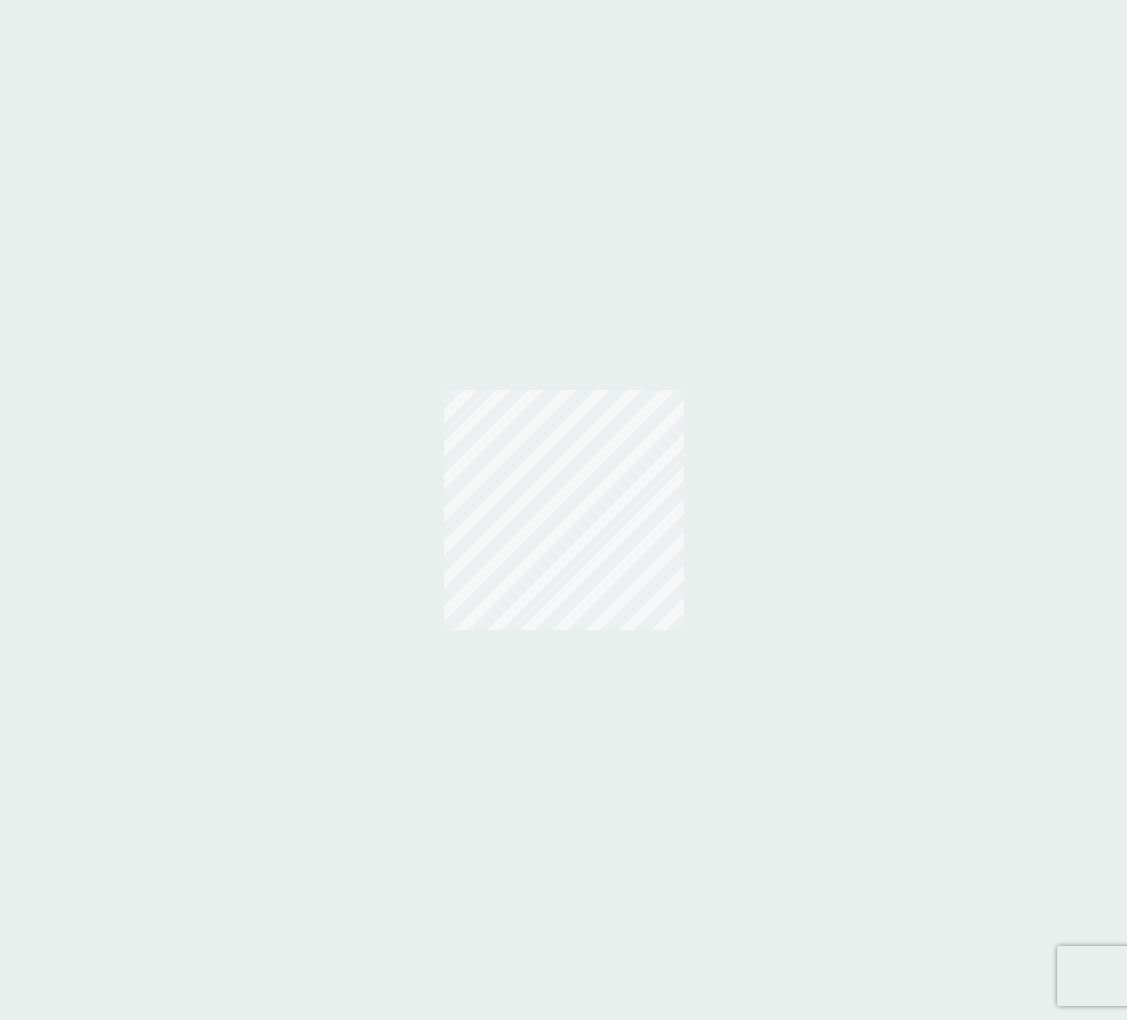 scroll, scrollTop: 0, scrollLeft: 0, axis: both 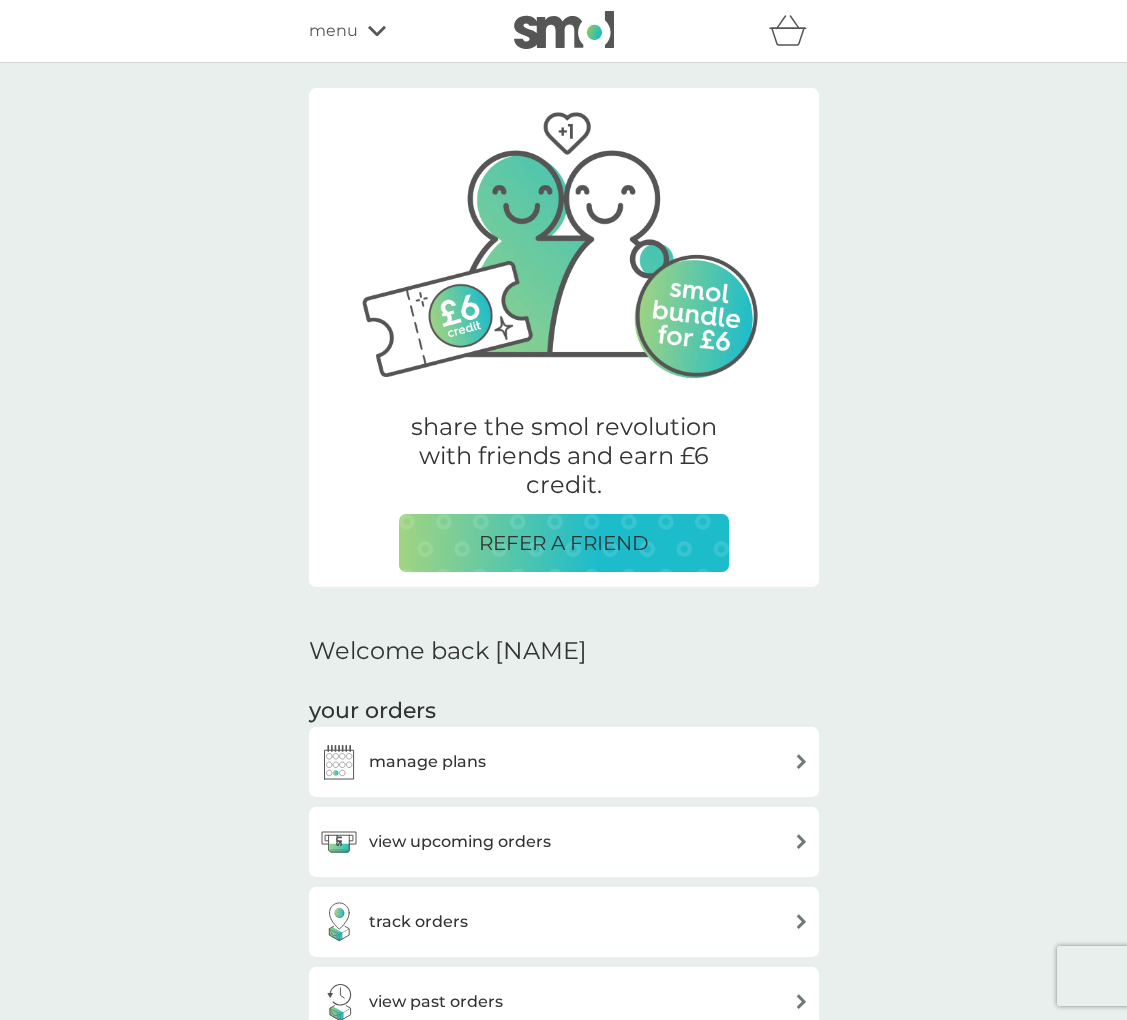 click on "menu" at bounding box center (333, 31) 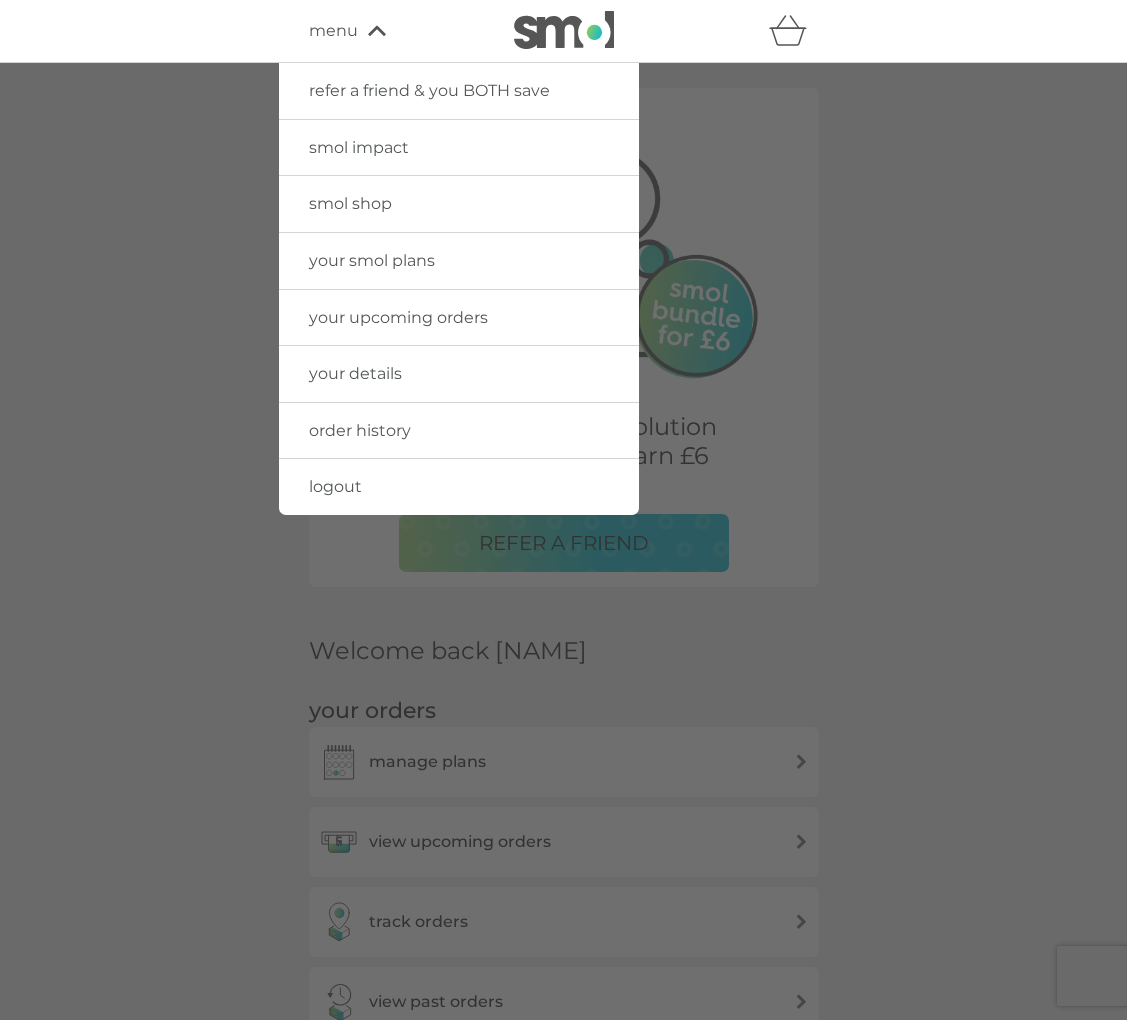 click on "order history" at bounding box center (360, 430) 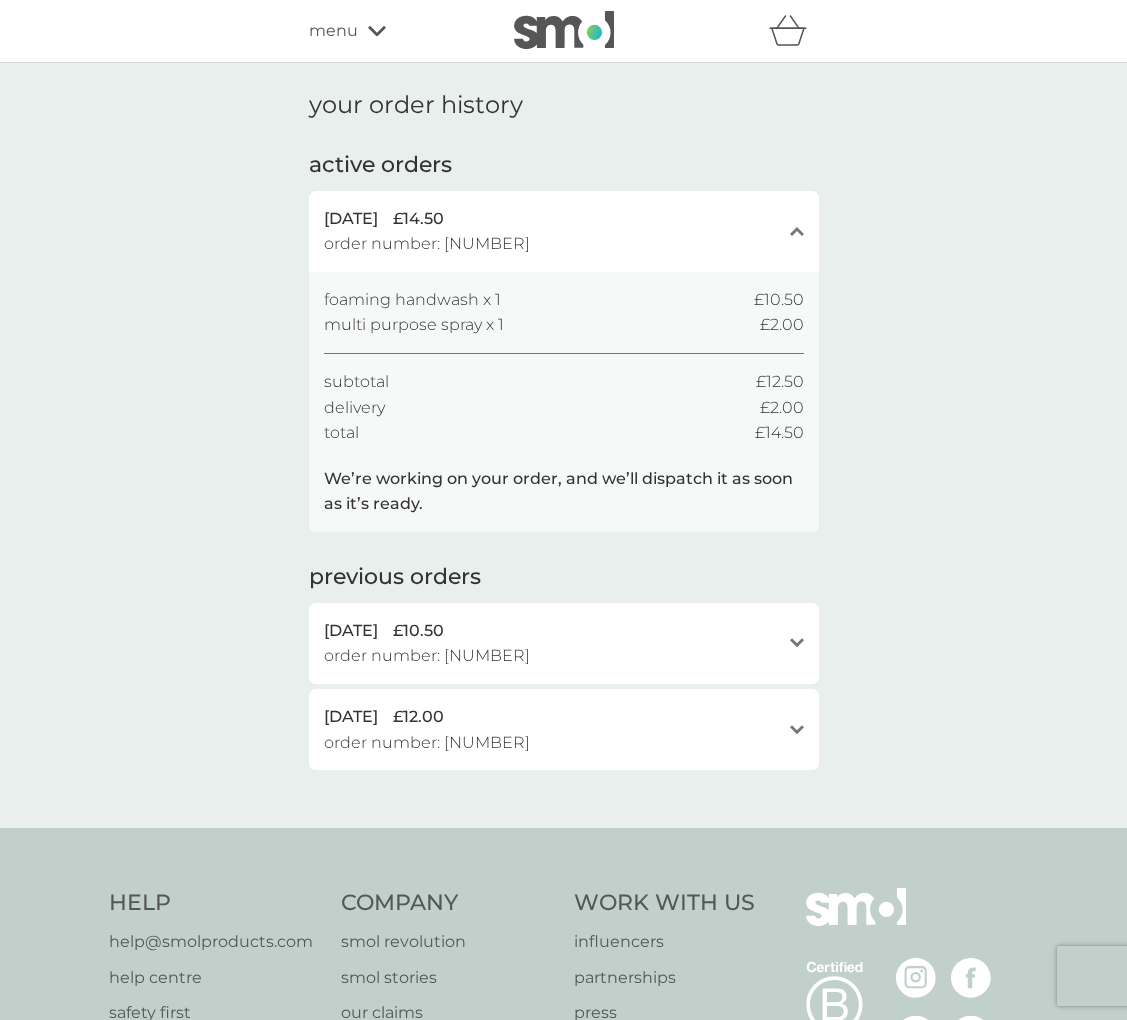 click on "open" 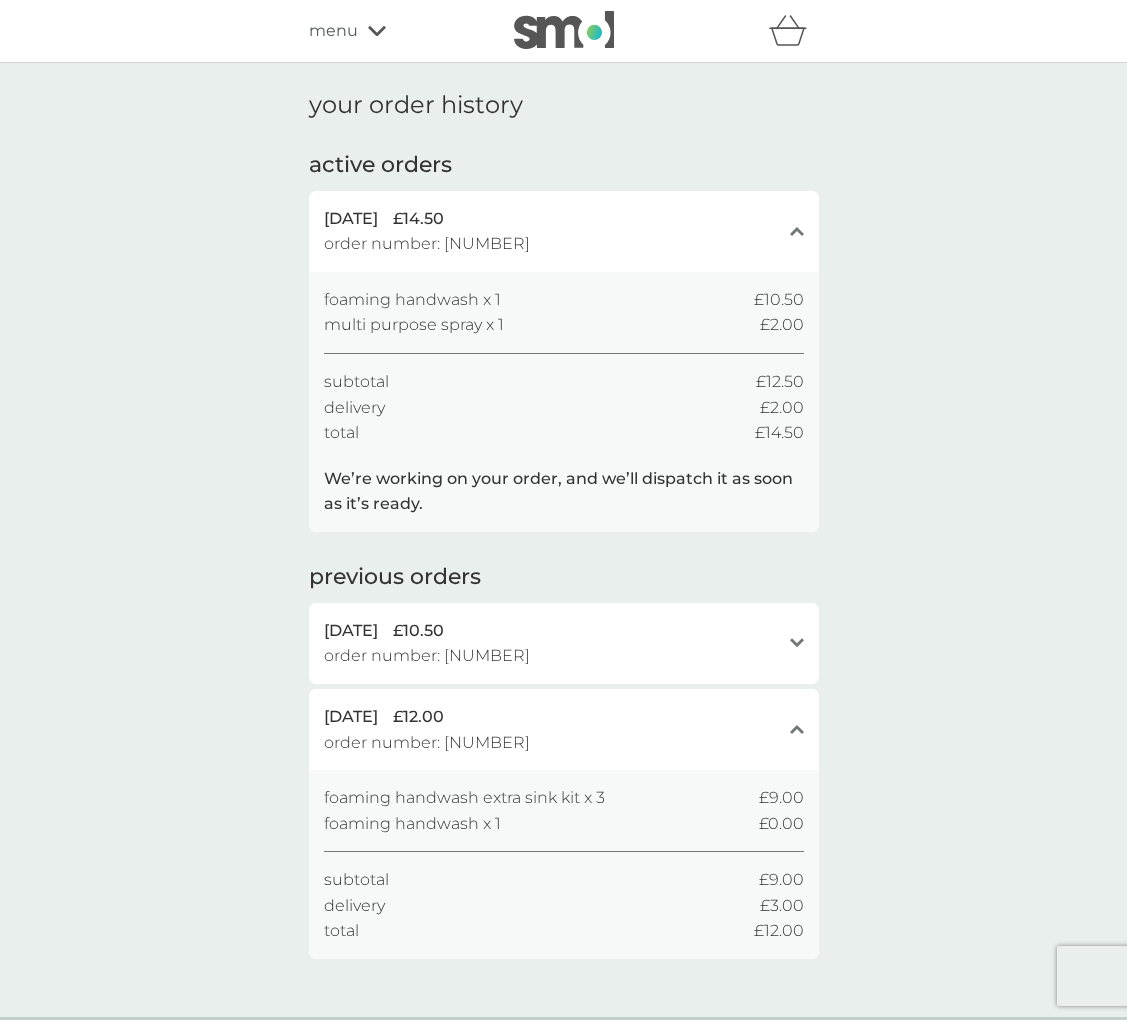 click on "close" at bounding box center [797, 730] 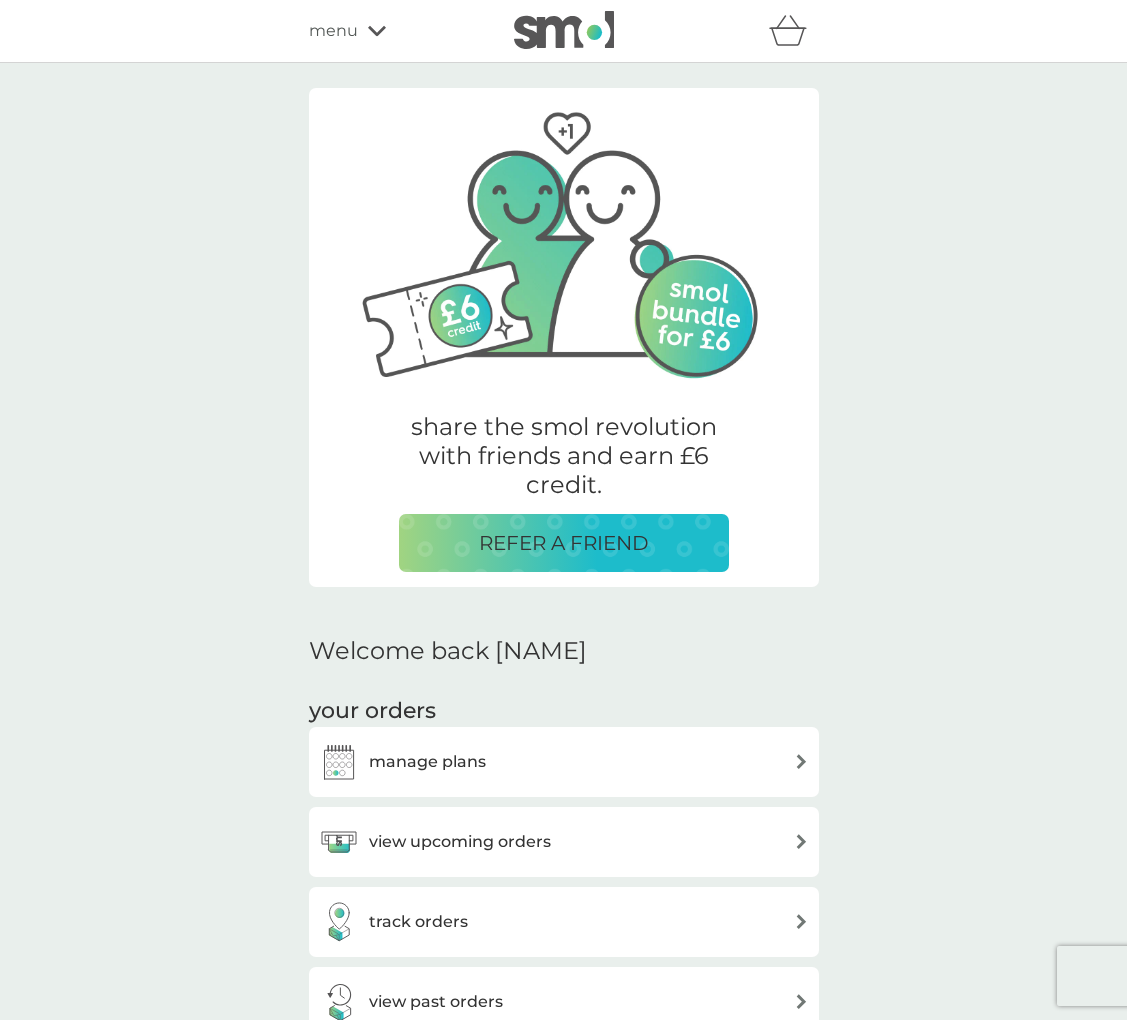 click 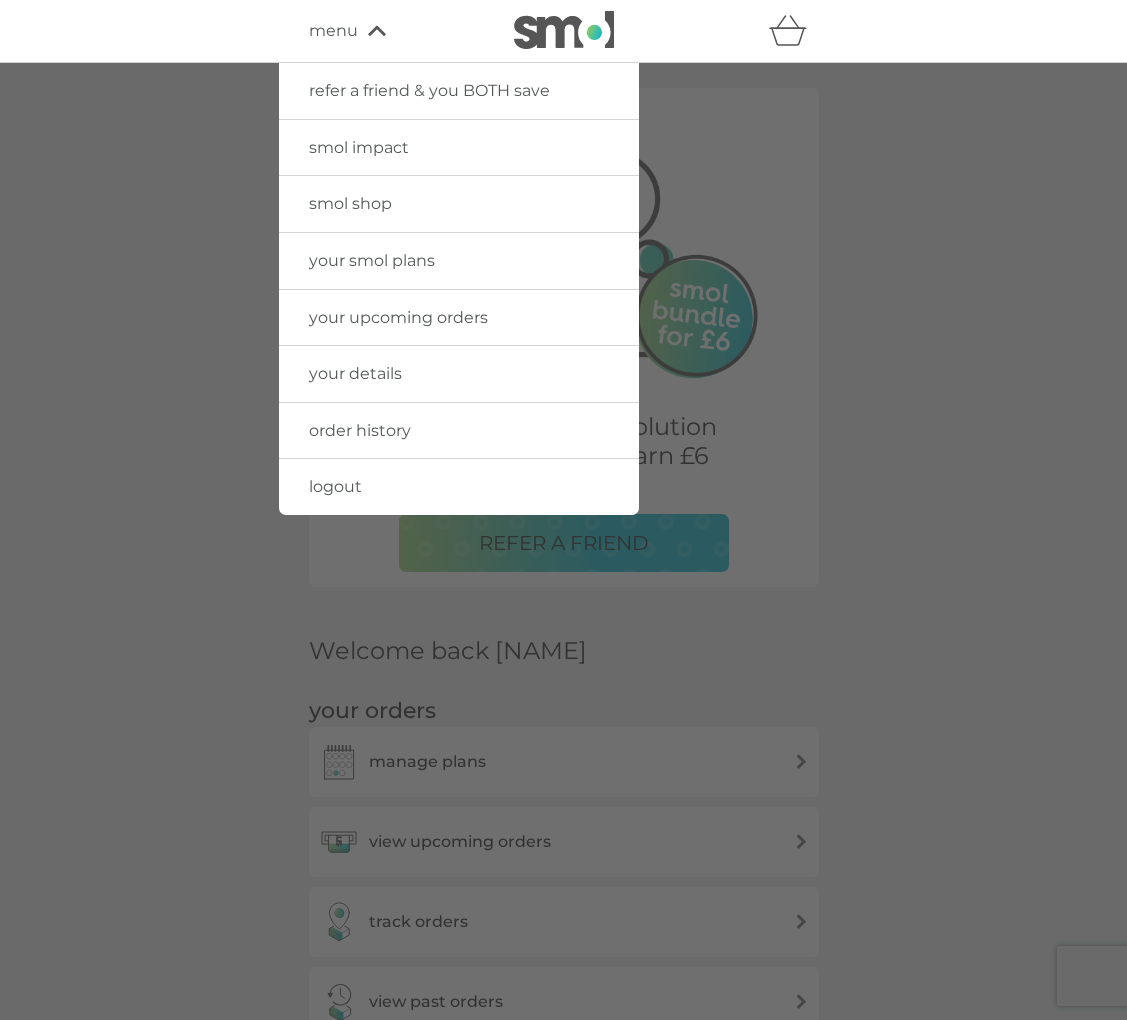 click on "your upcoming orders" at bounding box center [398, 317] 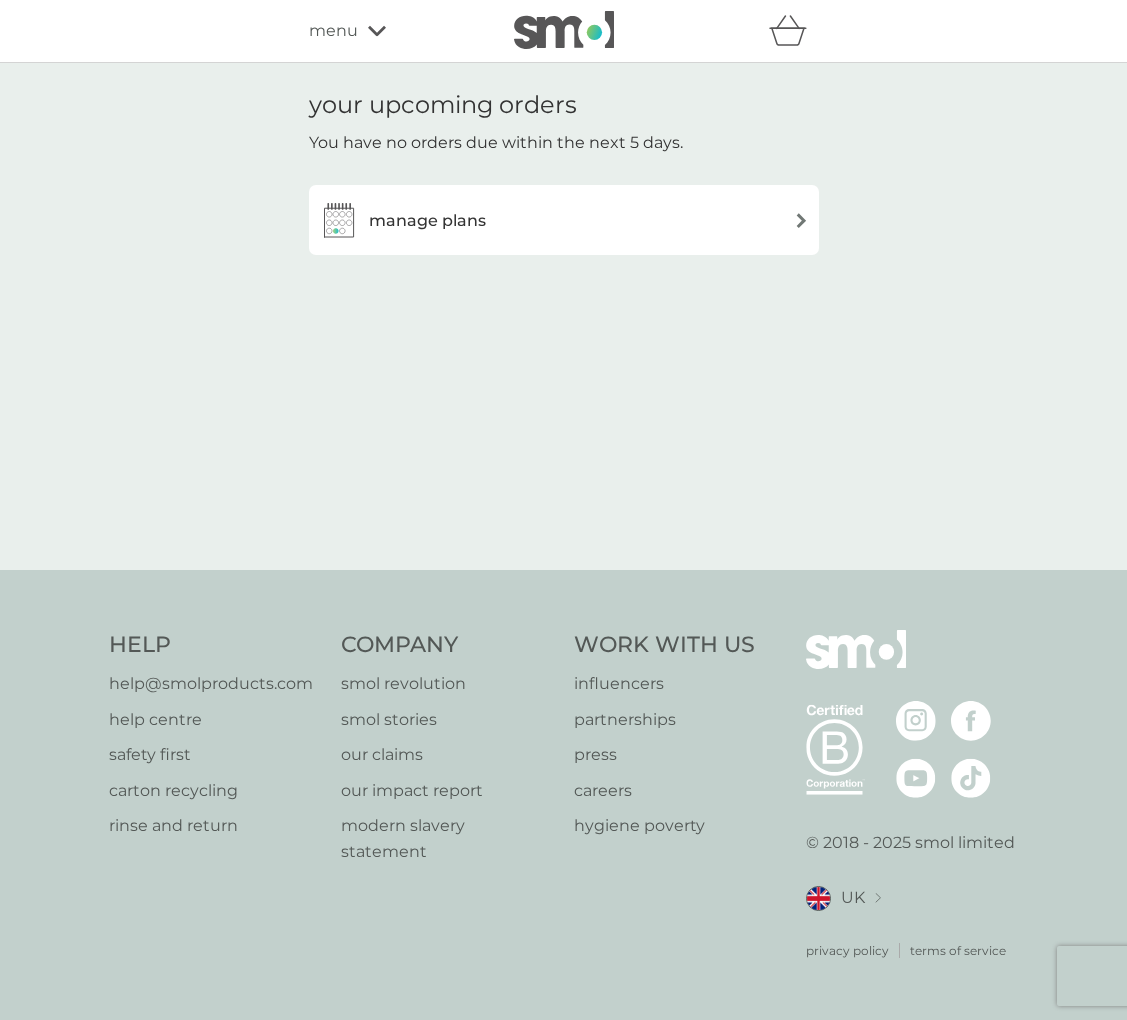 click on "manage plans" at bounding box center [402, 220] 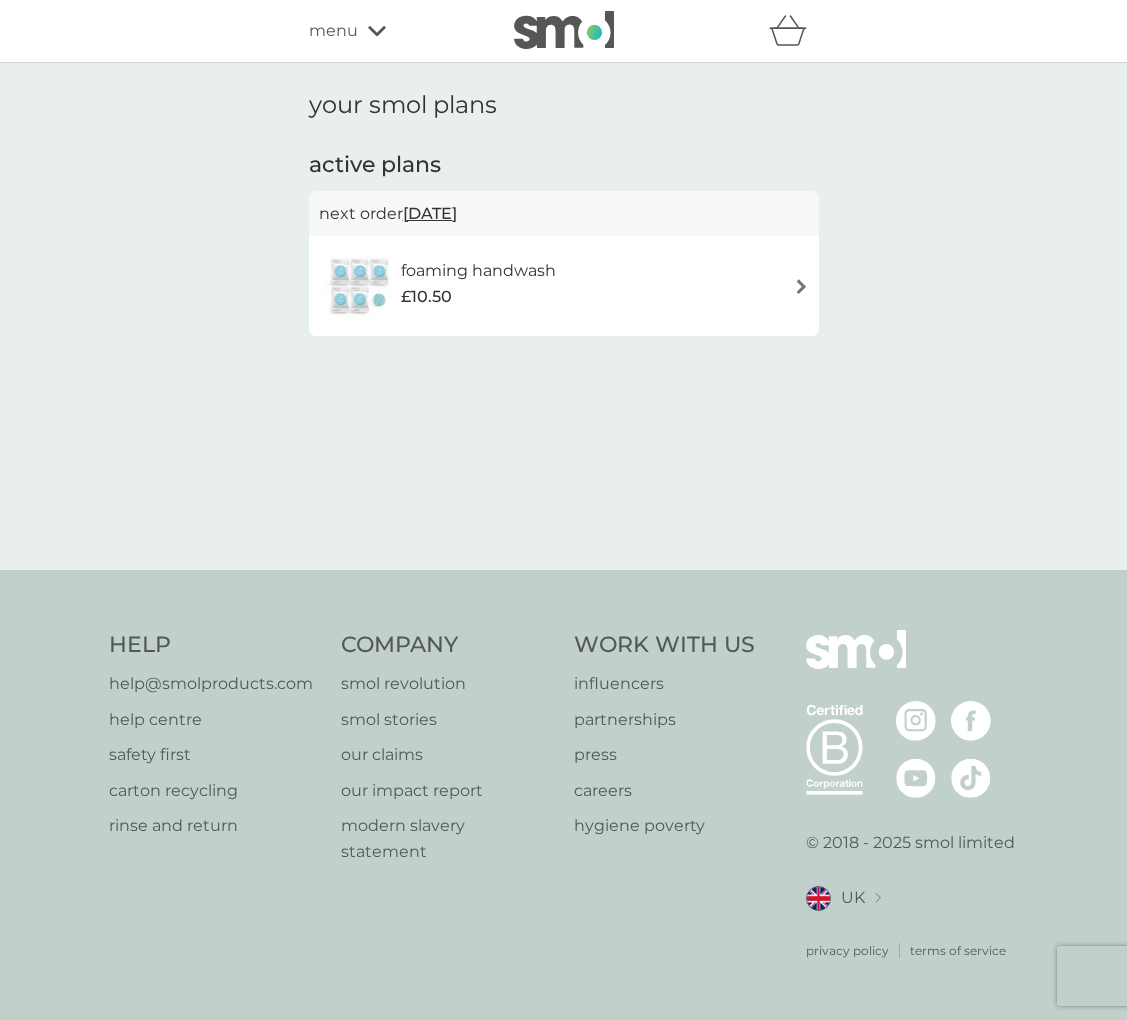 scroll, scrollTop: 0, scrollLeft: 0, axis: both 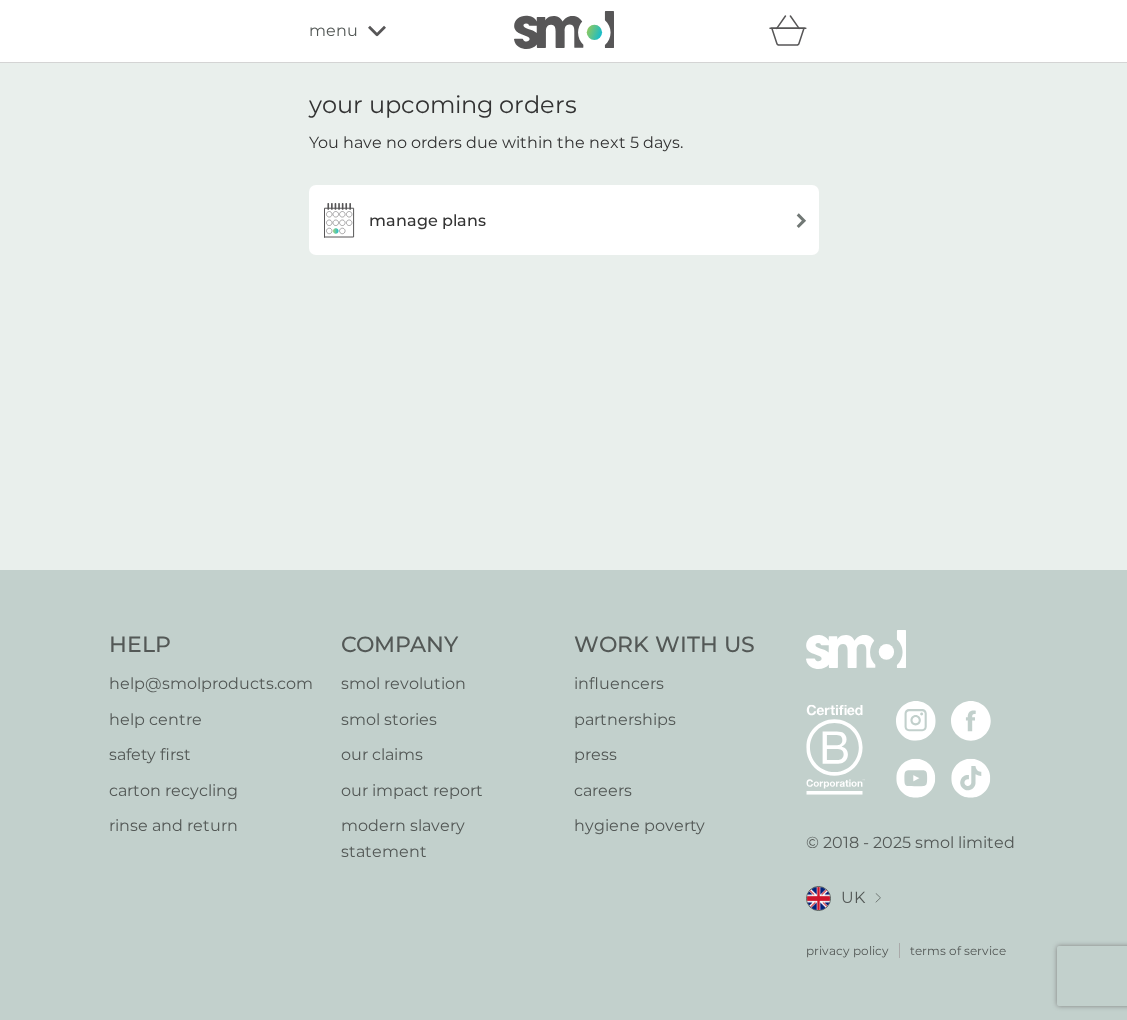 click 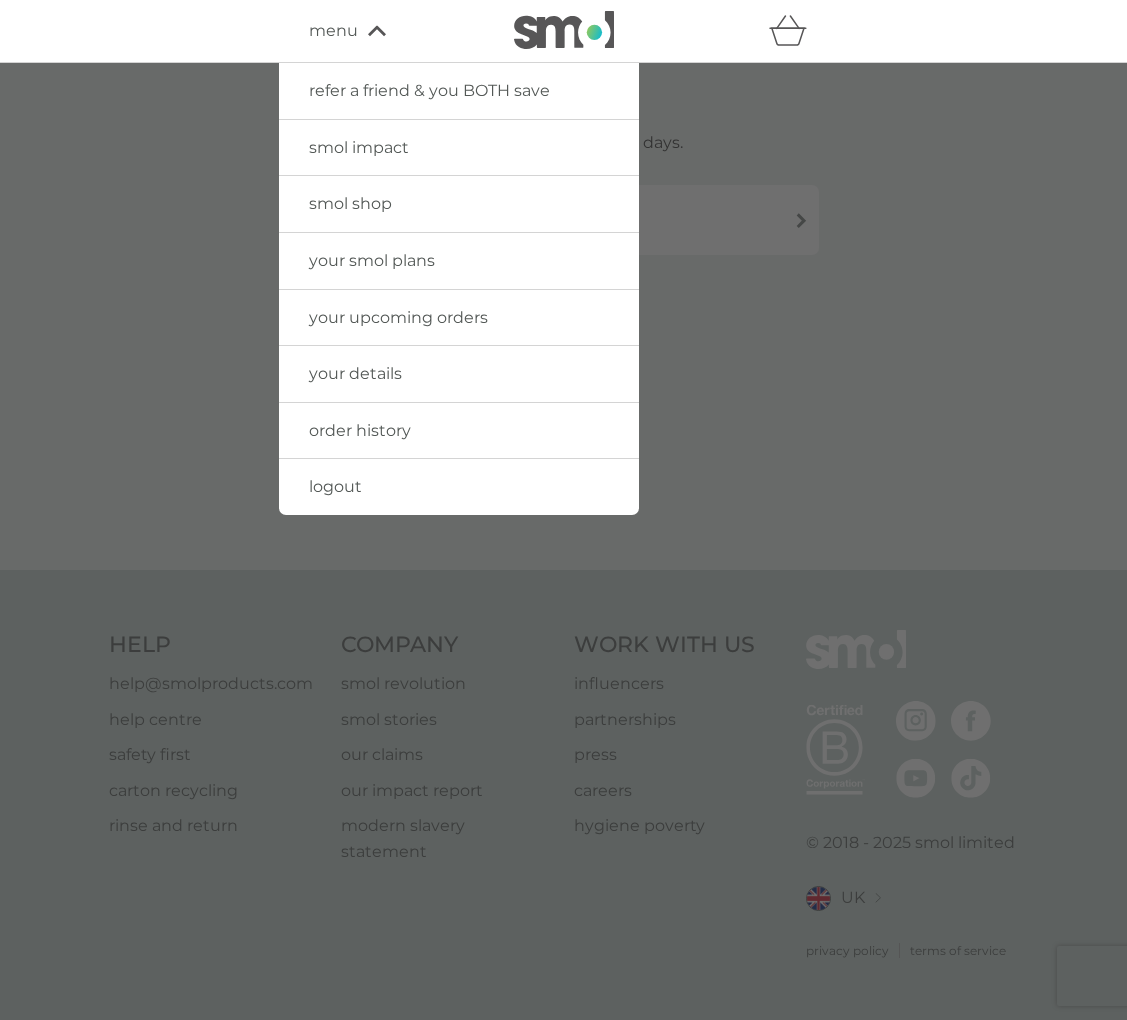 click on "your smol plans" at bounding box center [372, 260] 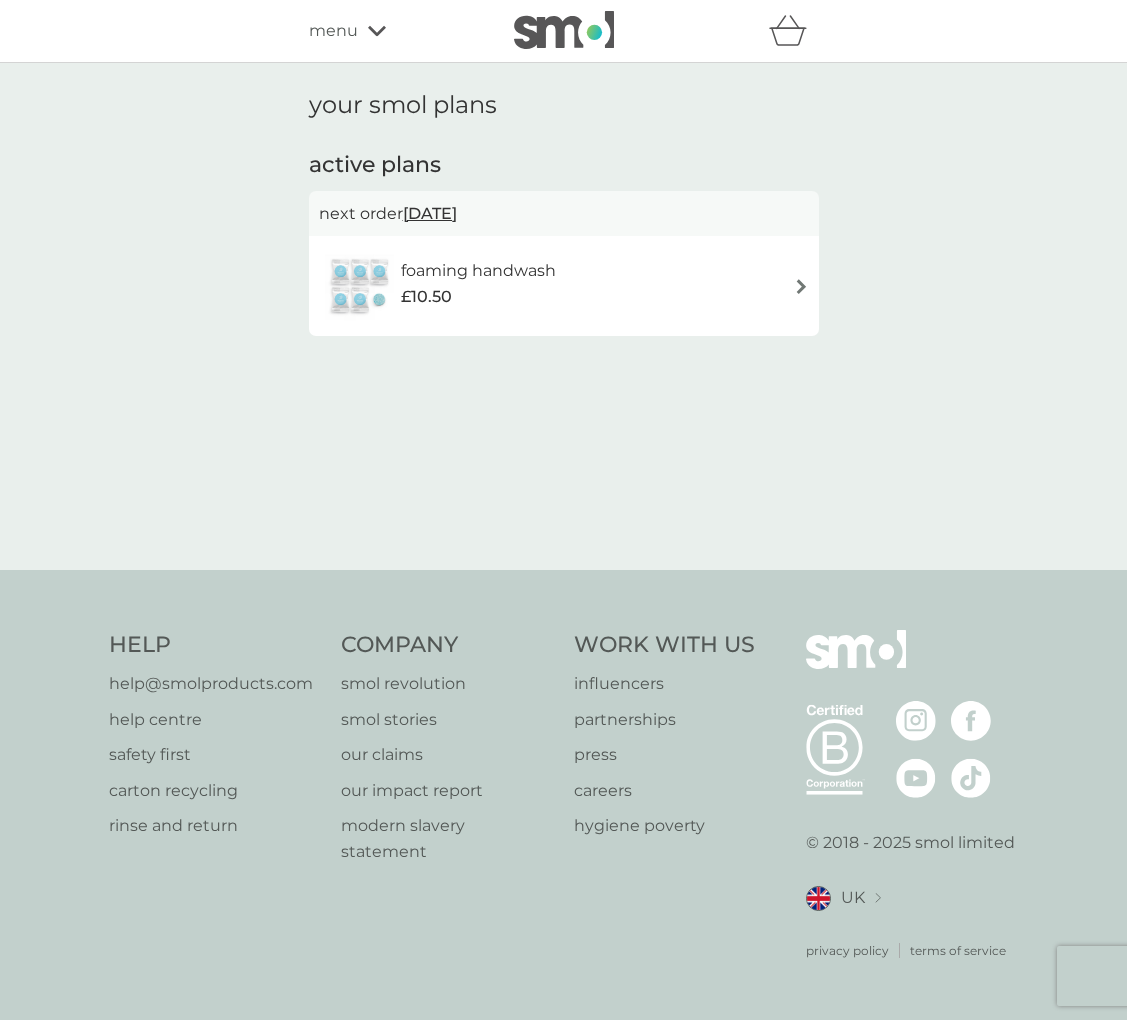 scroll, scrollTop: 0, scrollLeft: 0, axis: both 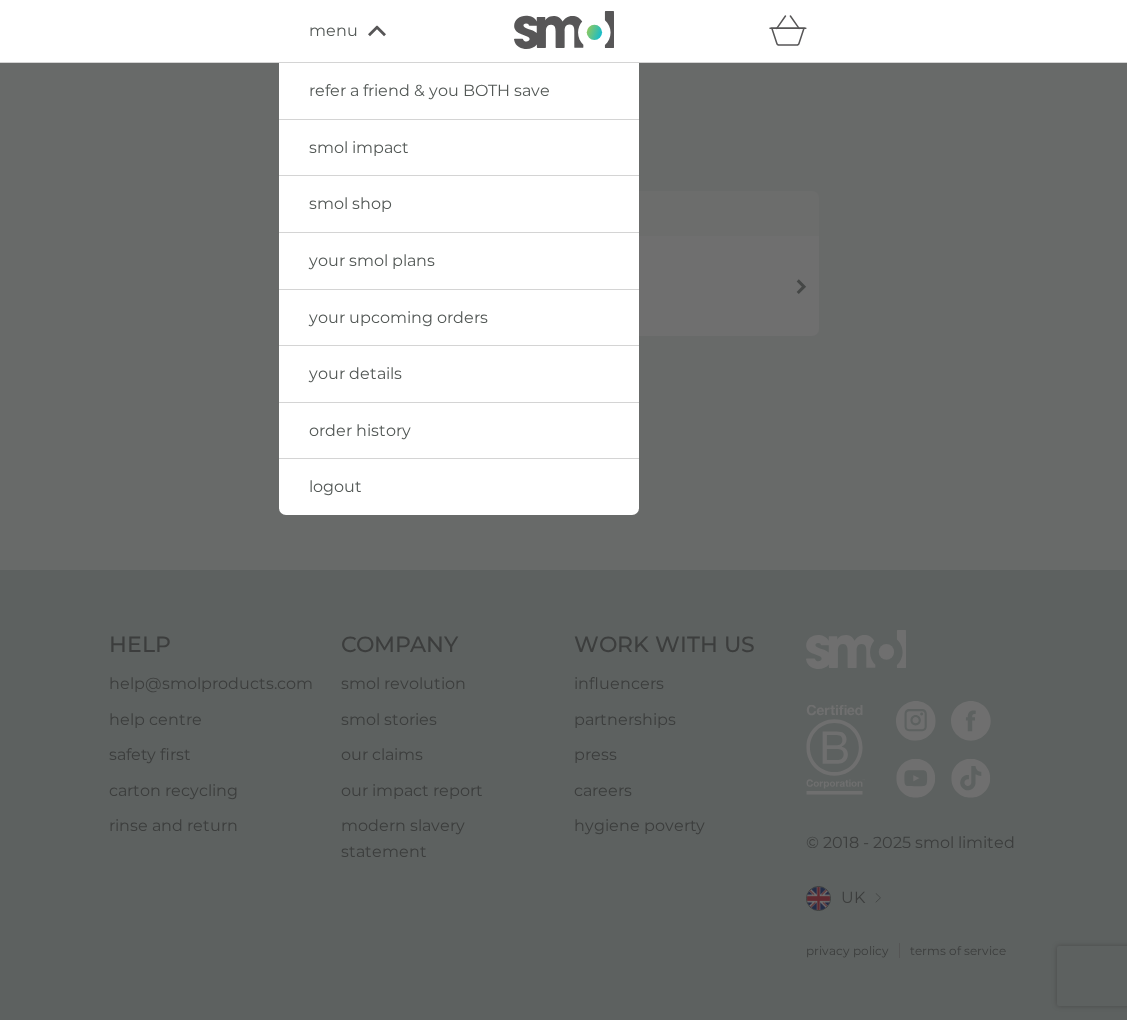 click on "your upcoming orders" at bounding box center [398, 317] 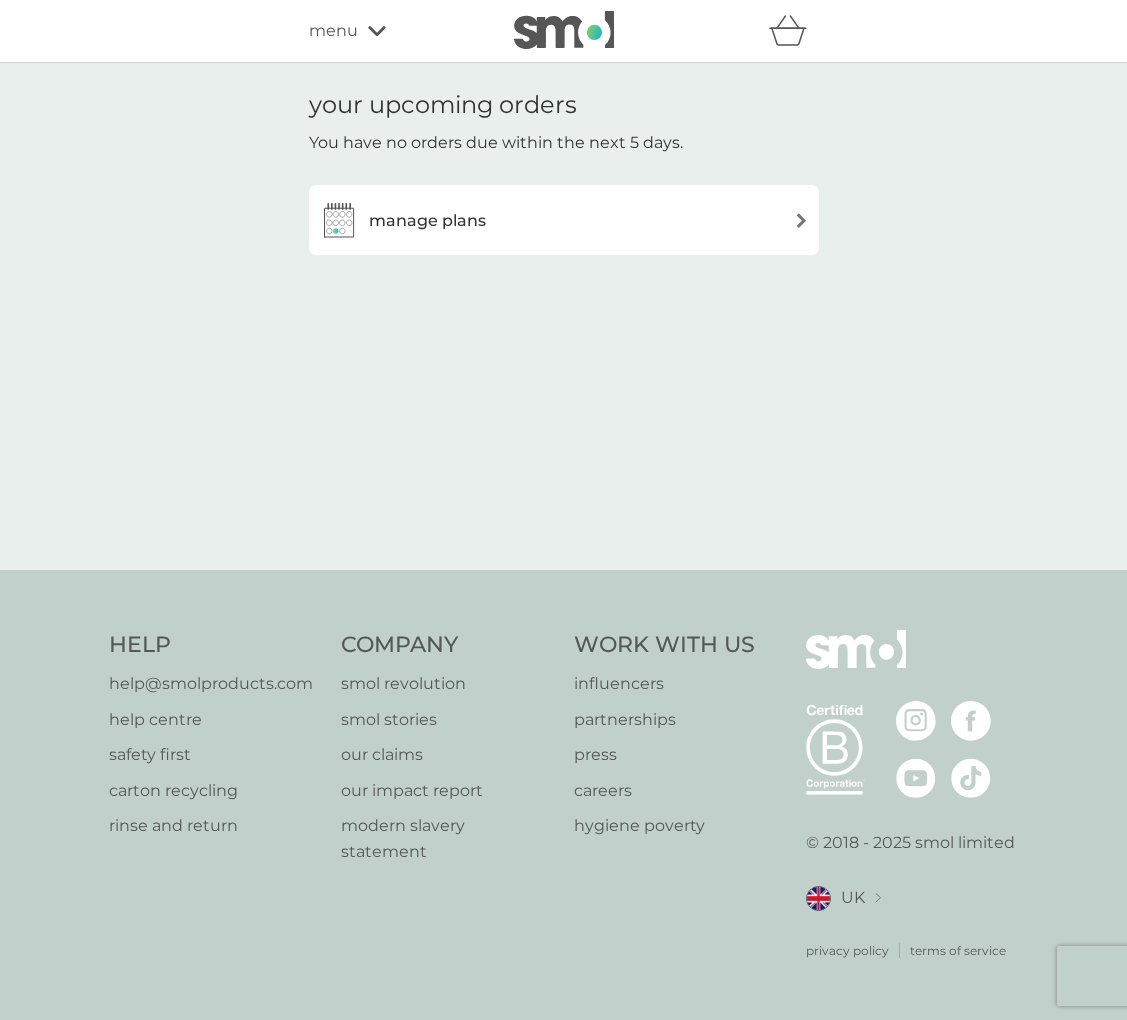click on "manage plans" at bounding box center (427, 221) 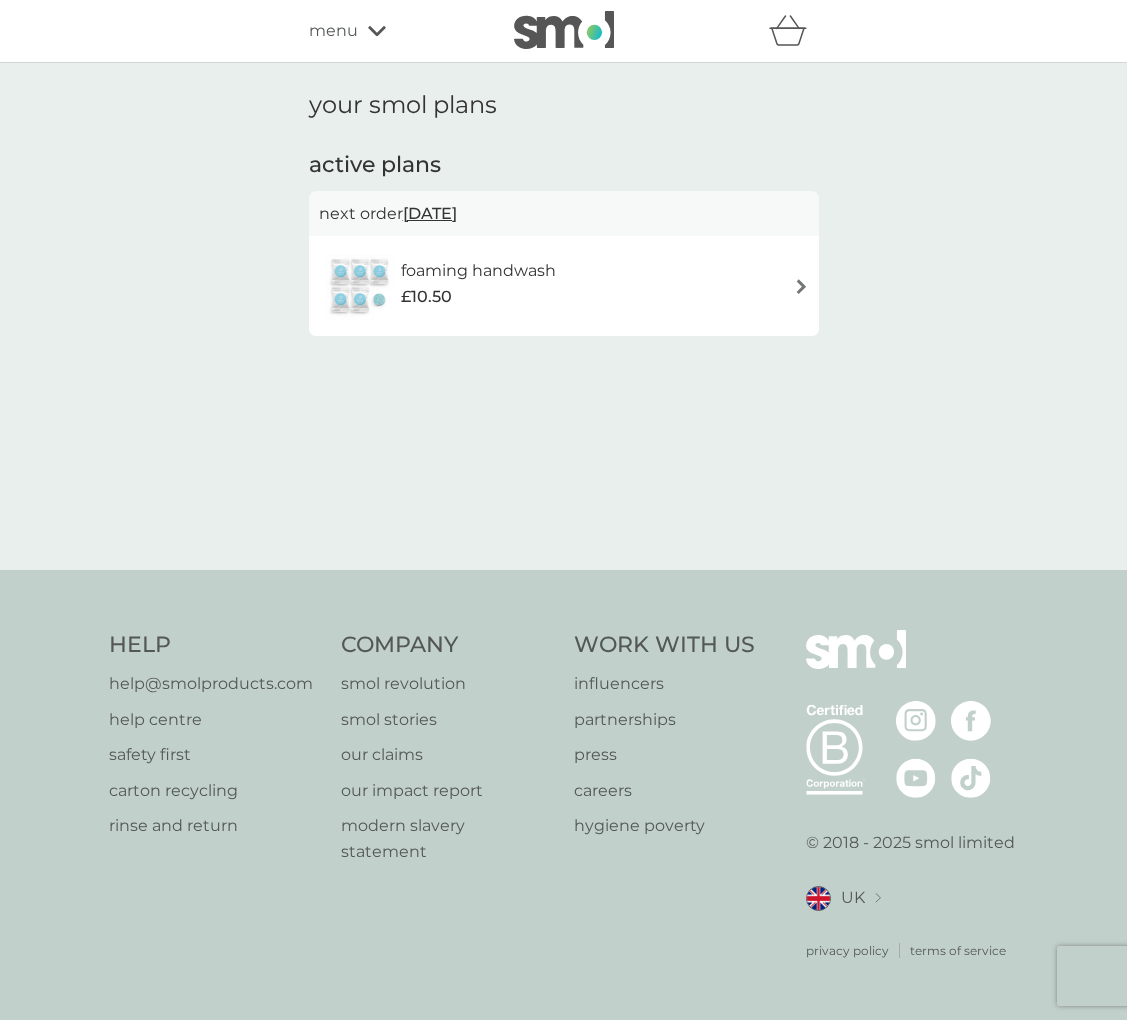 click on "menu" at bounding box center [394, 31] 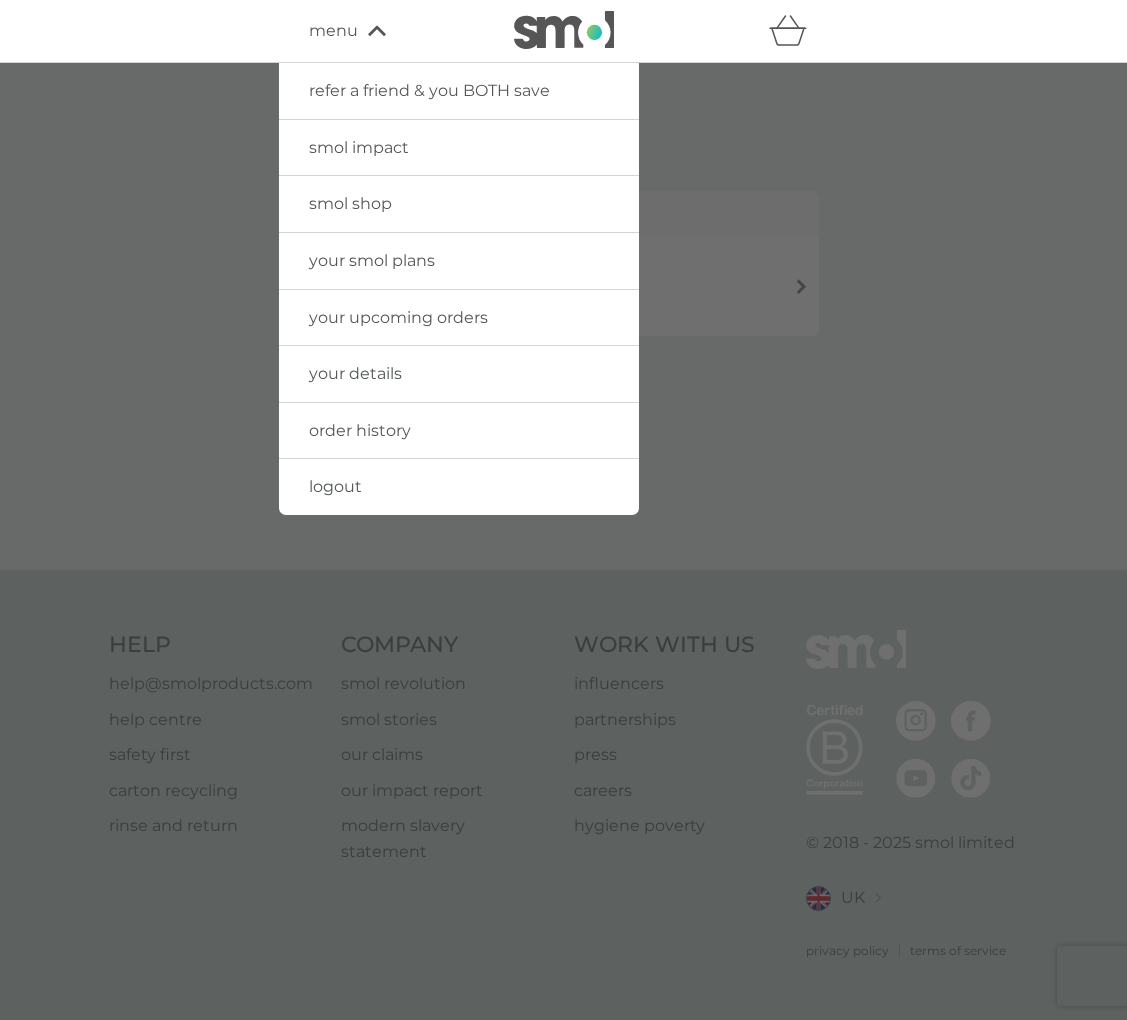 click on "order history" at bounding box center [360, 430] 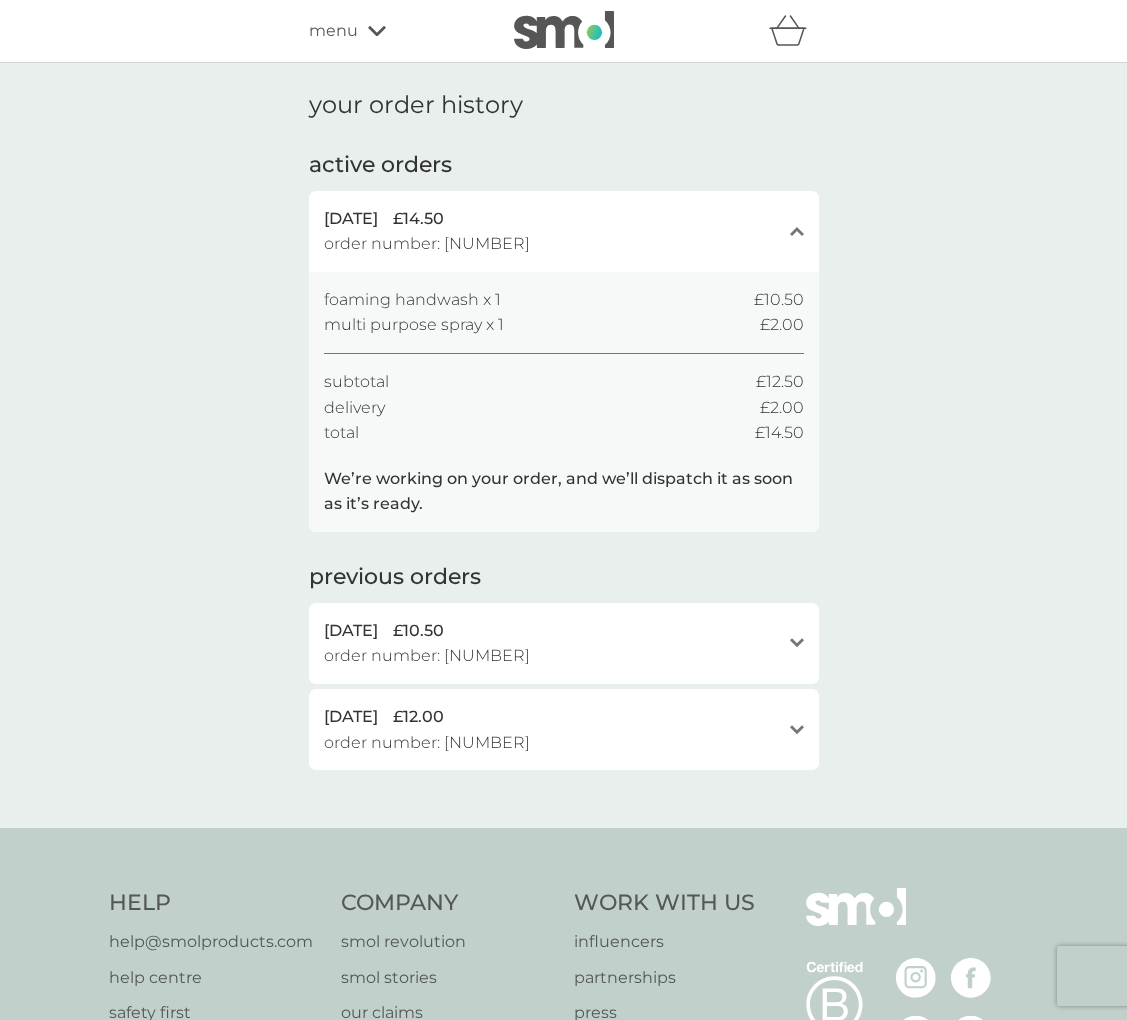 click on "[DATE] £14.50" at bounding box center (552, 219) 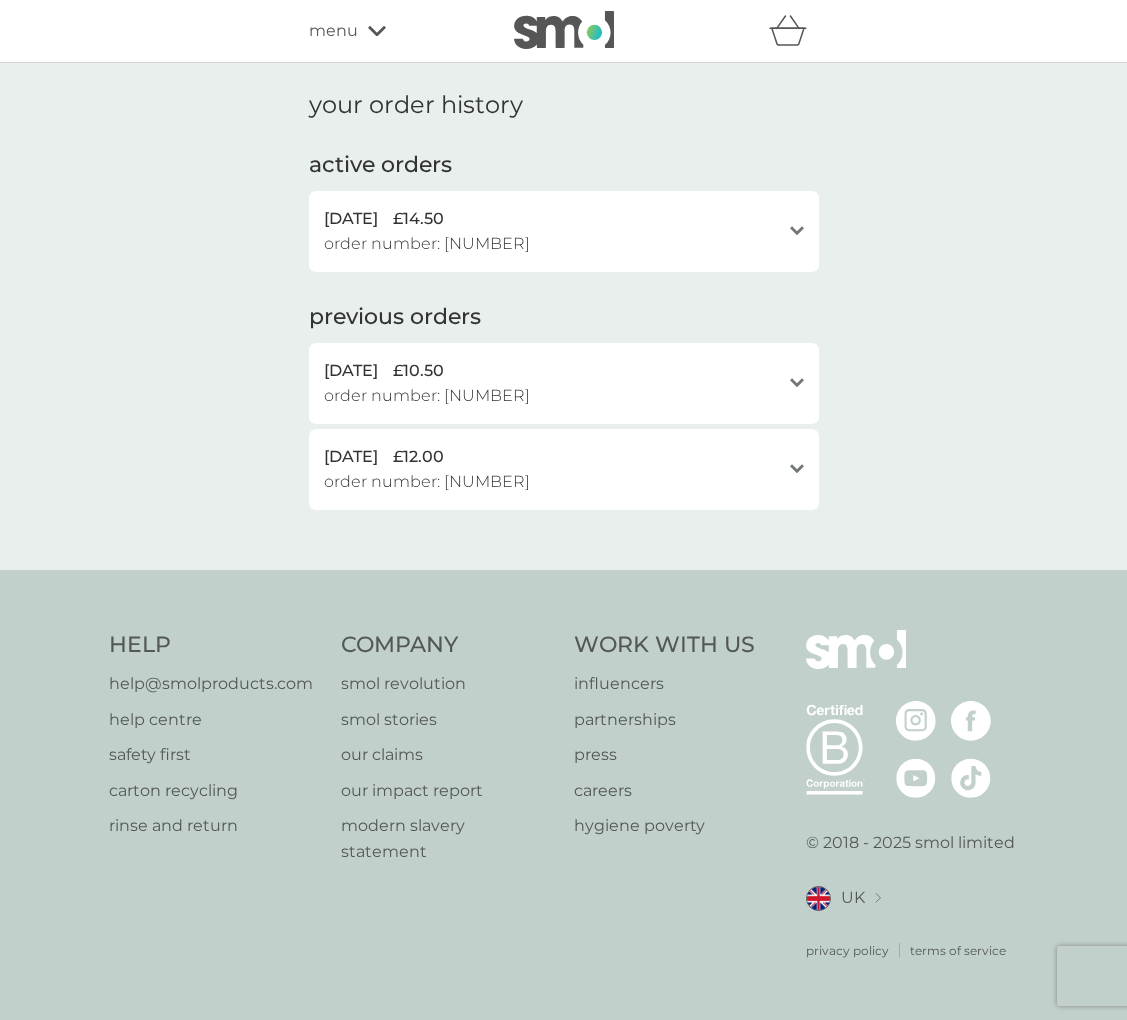 click on "[DATE] £14.50" at bounding box center (552, 219) 